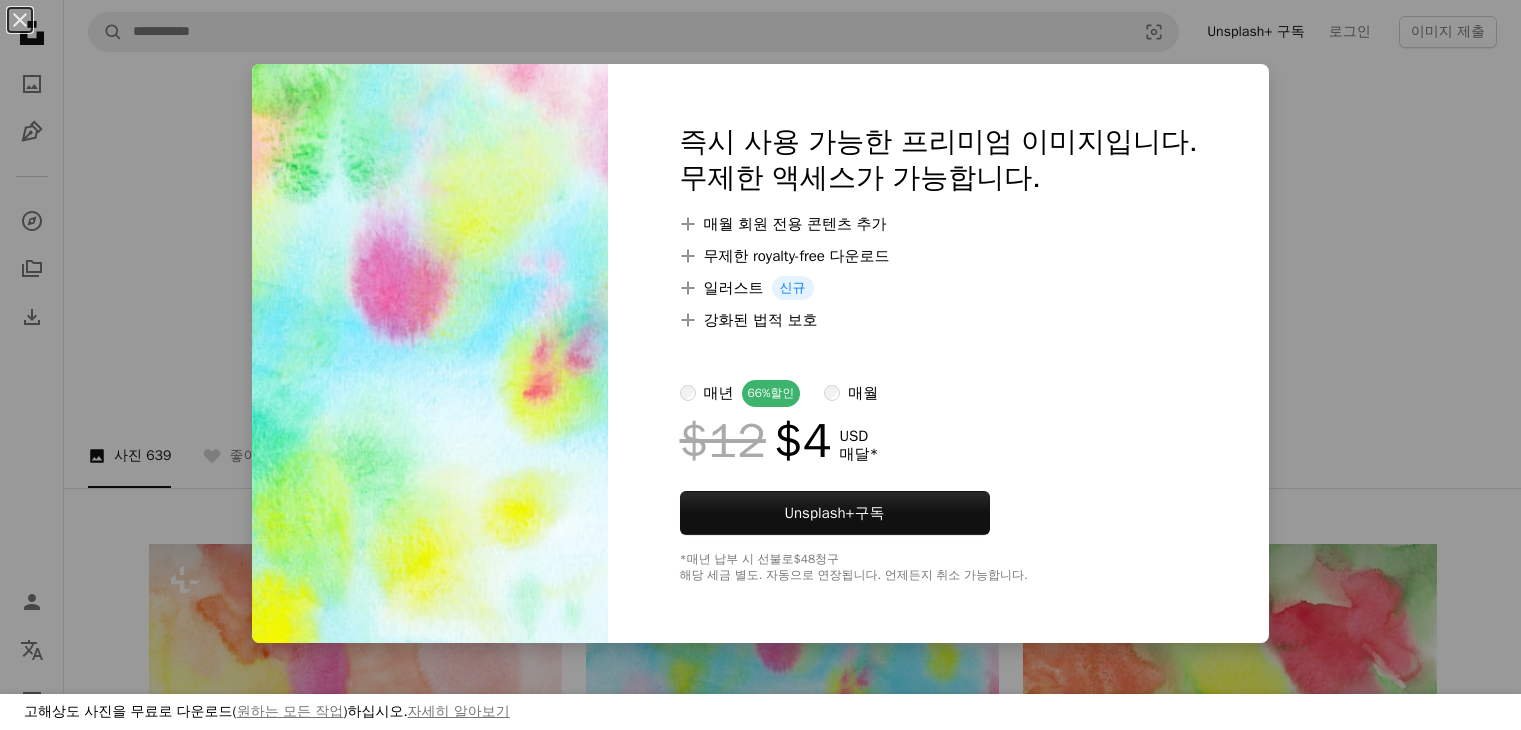 scroll, scrollTop: 200, scrollLeft: 0, axis: vertical 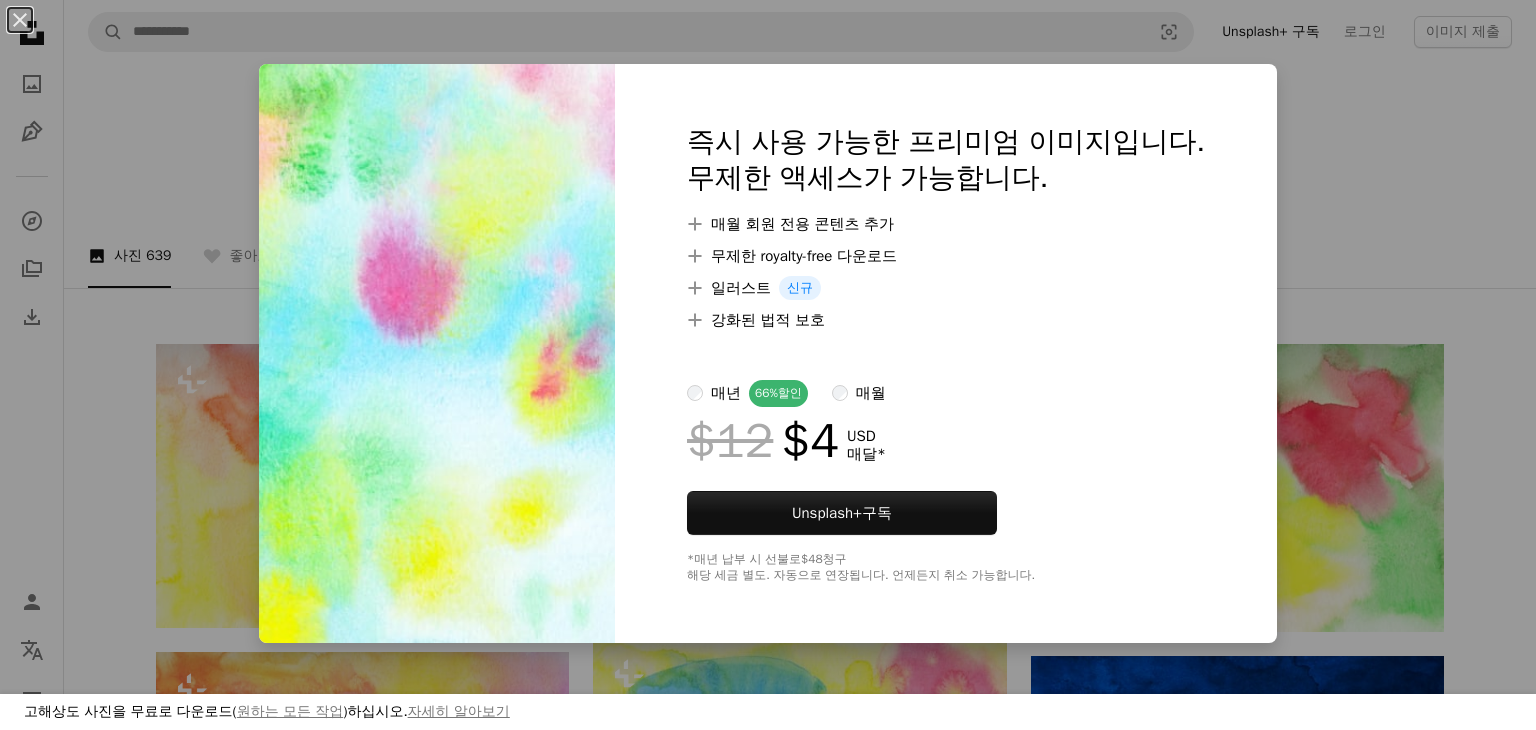 click on "매월" at bounding box center (859, 393) 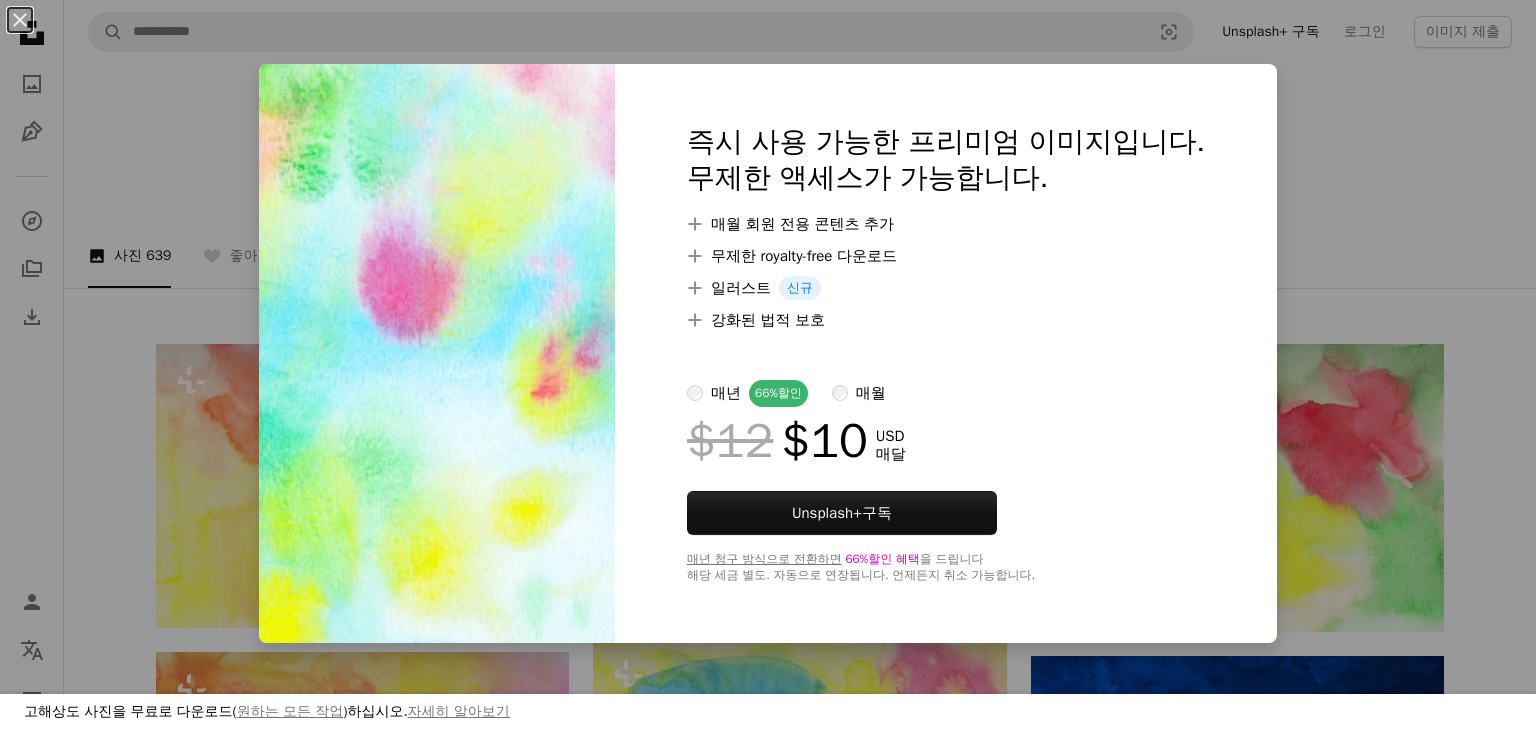 click on "매년 66%  할인" at bounding box center [747, 393] 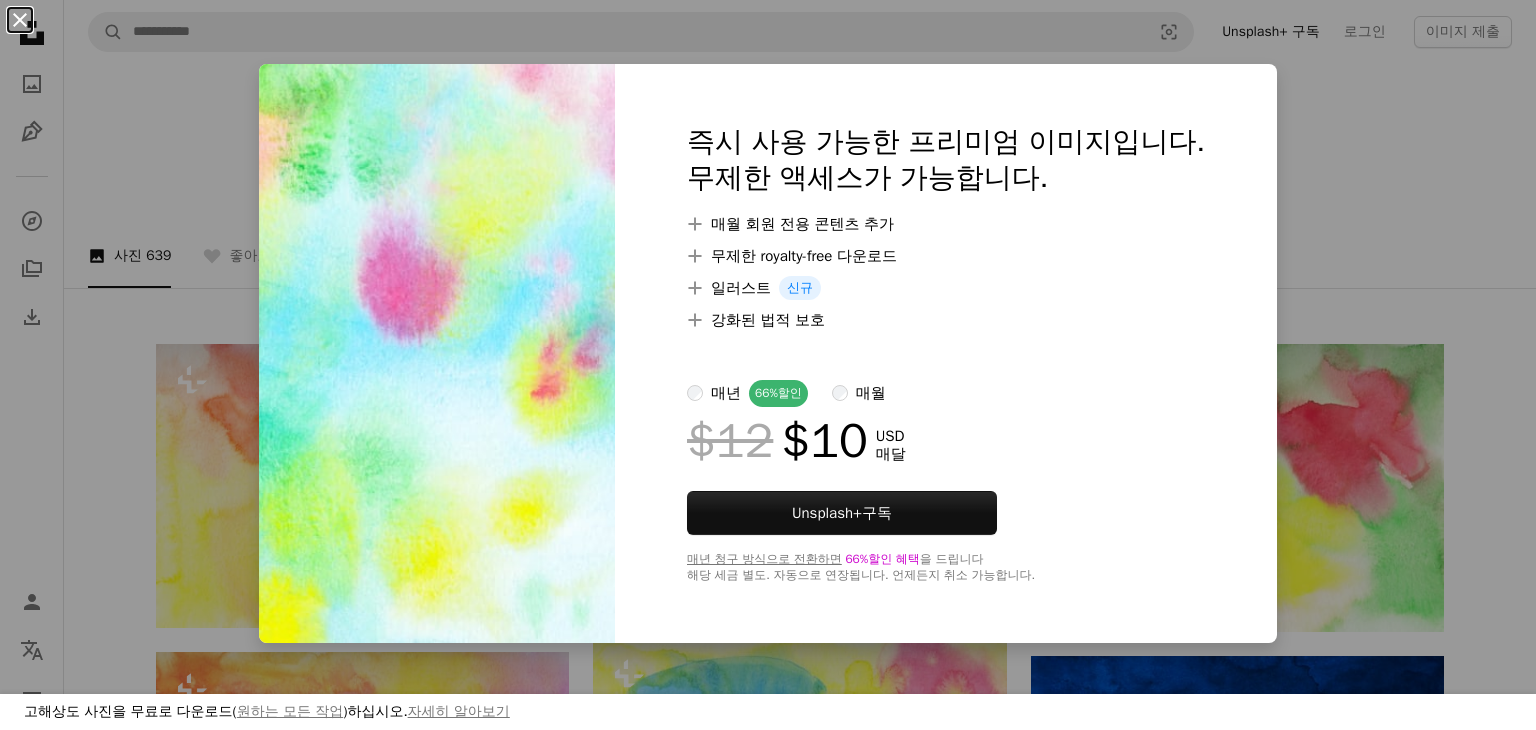 click on "An X shape" at bounding box center (20, 20) 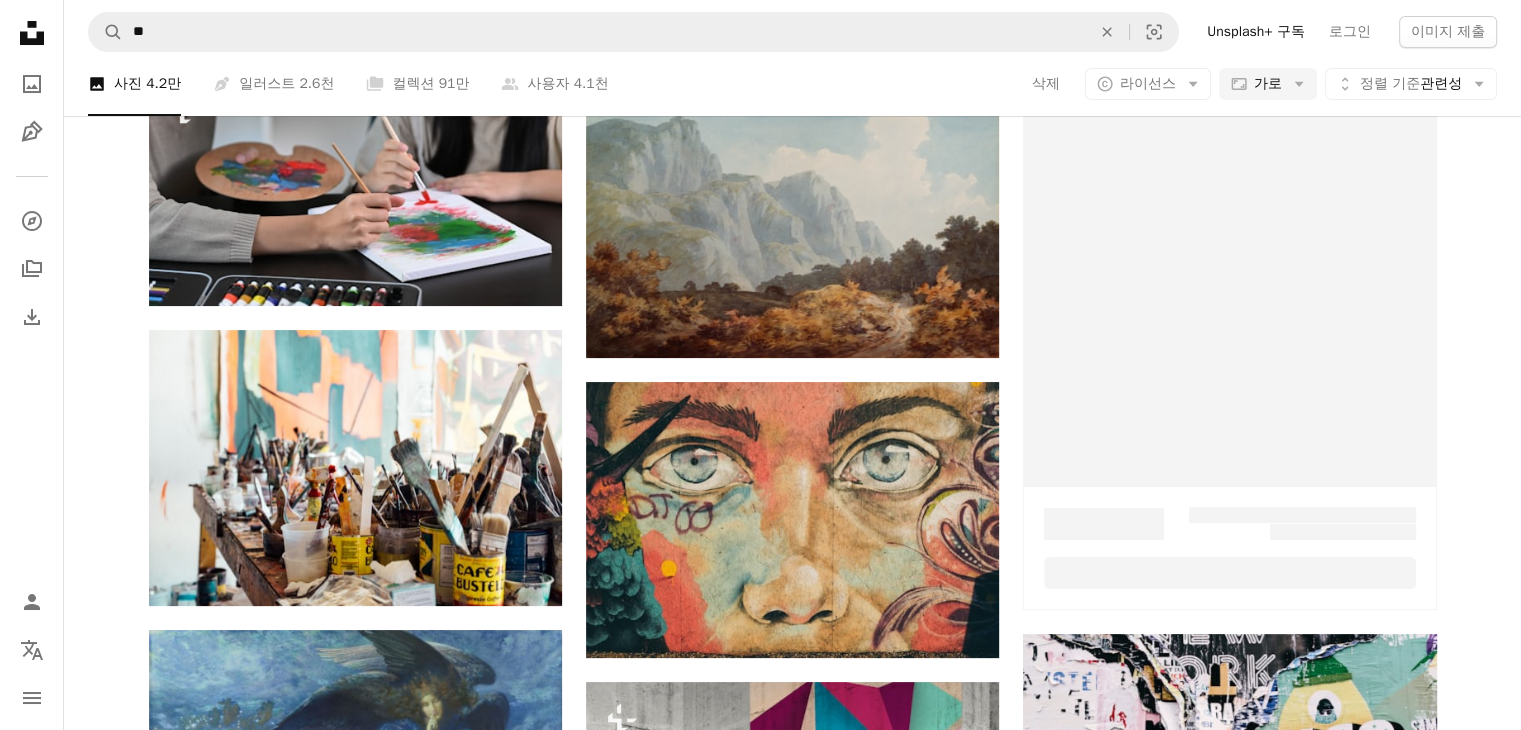 scroll, scrollTop: 1500, scrollLeft: 0, axis: vertical 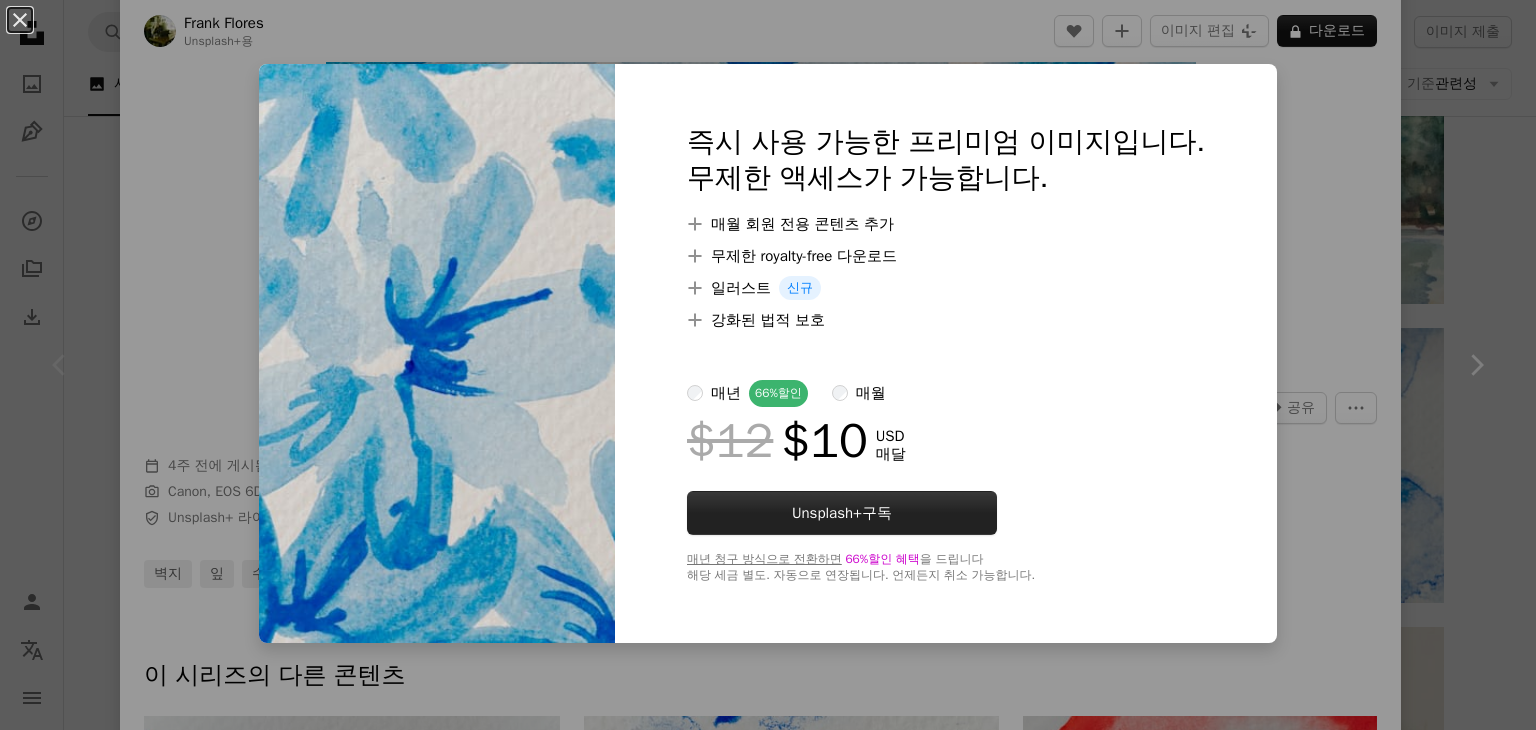 click on "Unsplash+  구독" at bounding box center [842, 513] 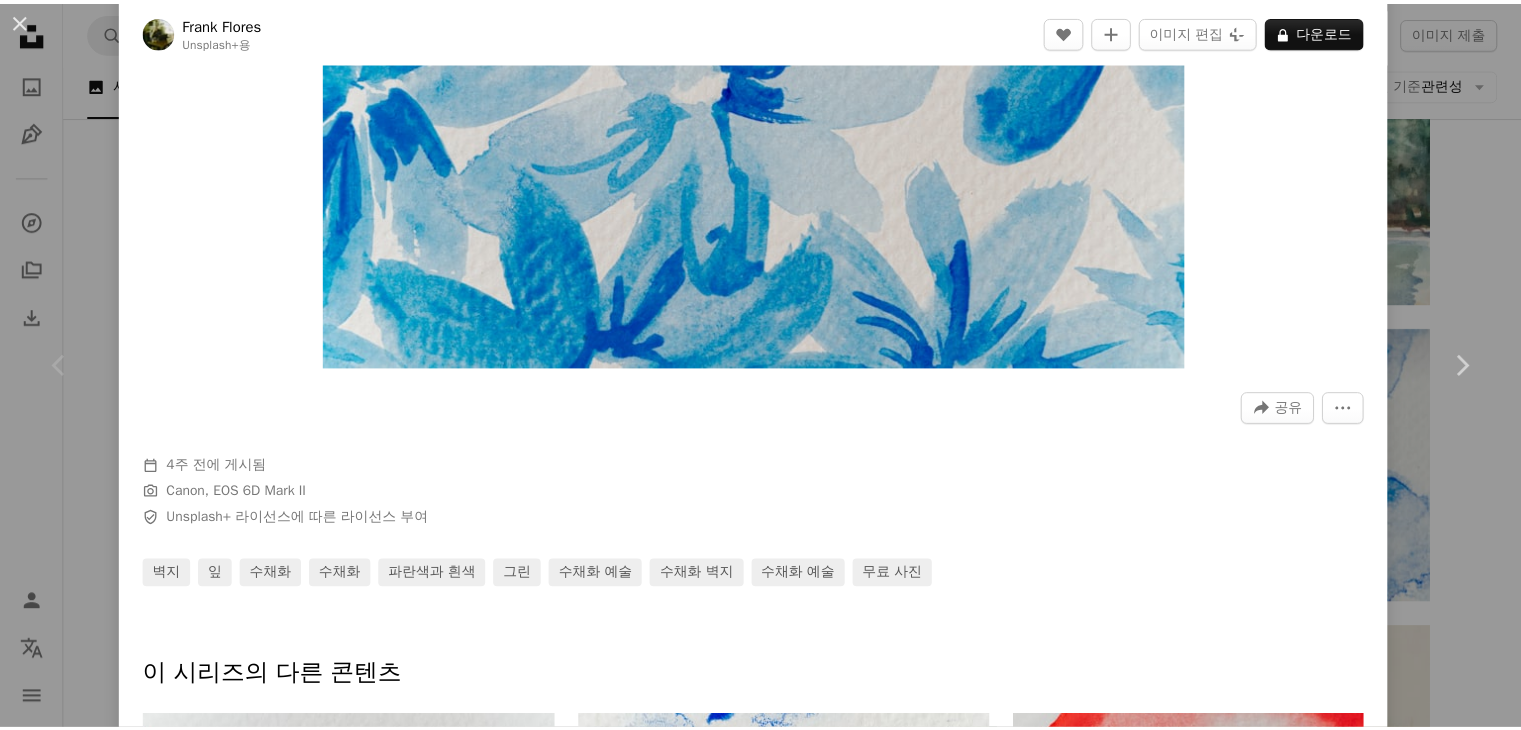 scroll, scrollTop: 100, scrollLeft: 0, axis: vertical 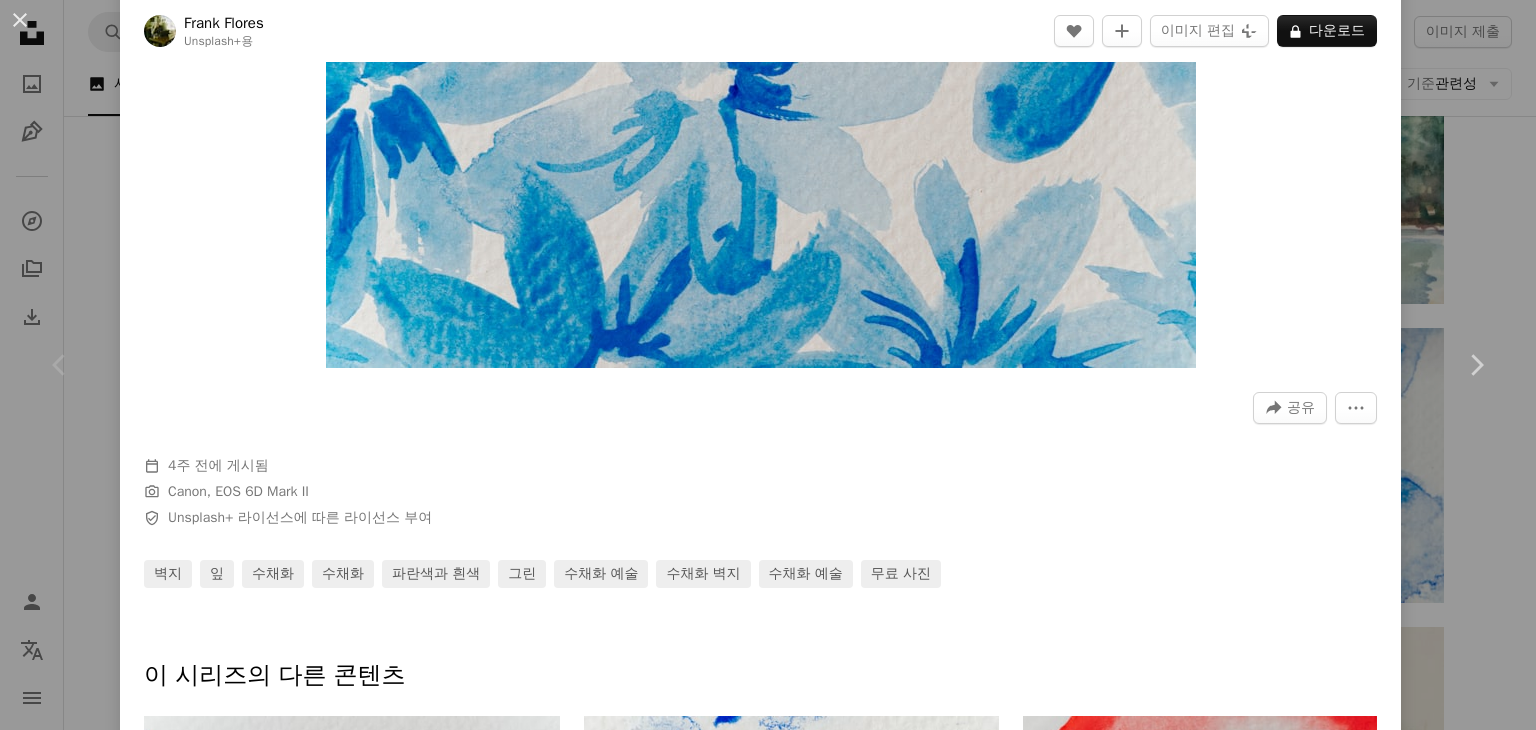 type on "**********" 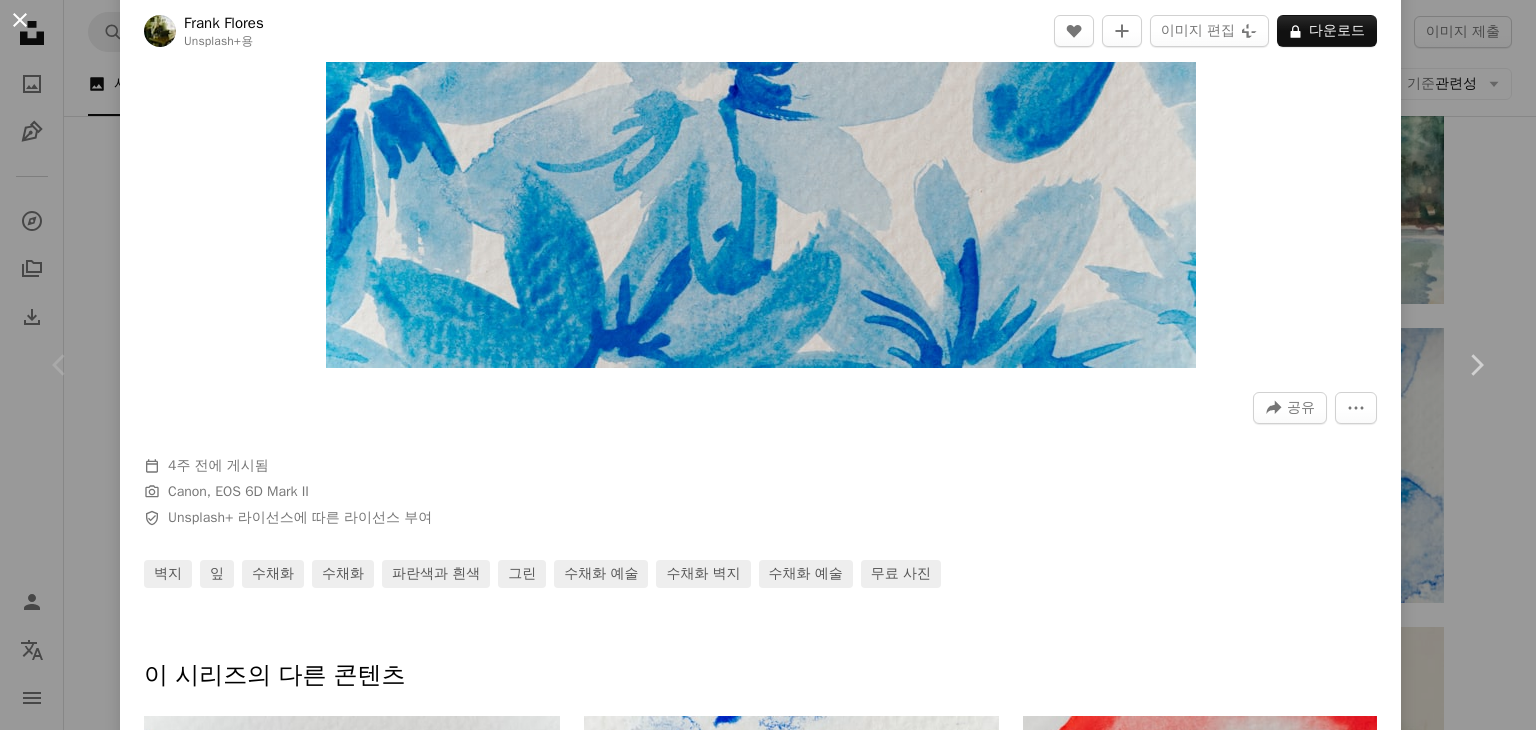 click on "An X shape" at bounding box center (20, 20) 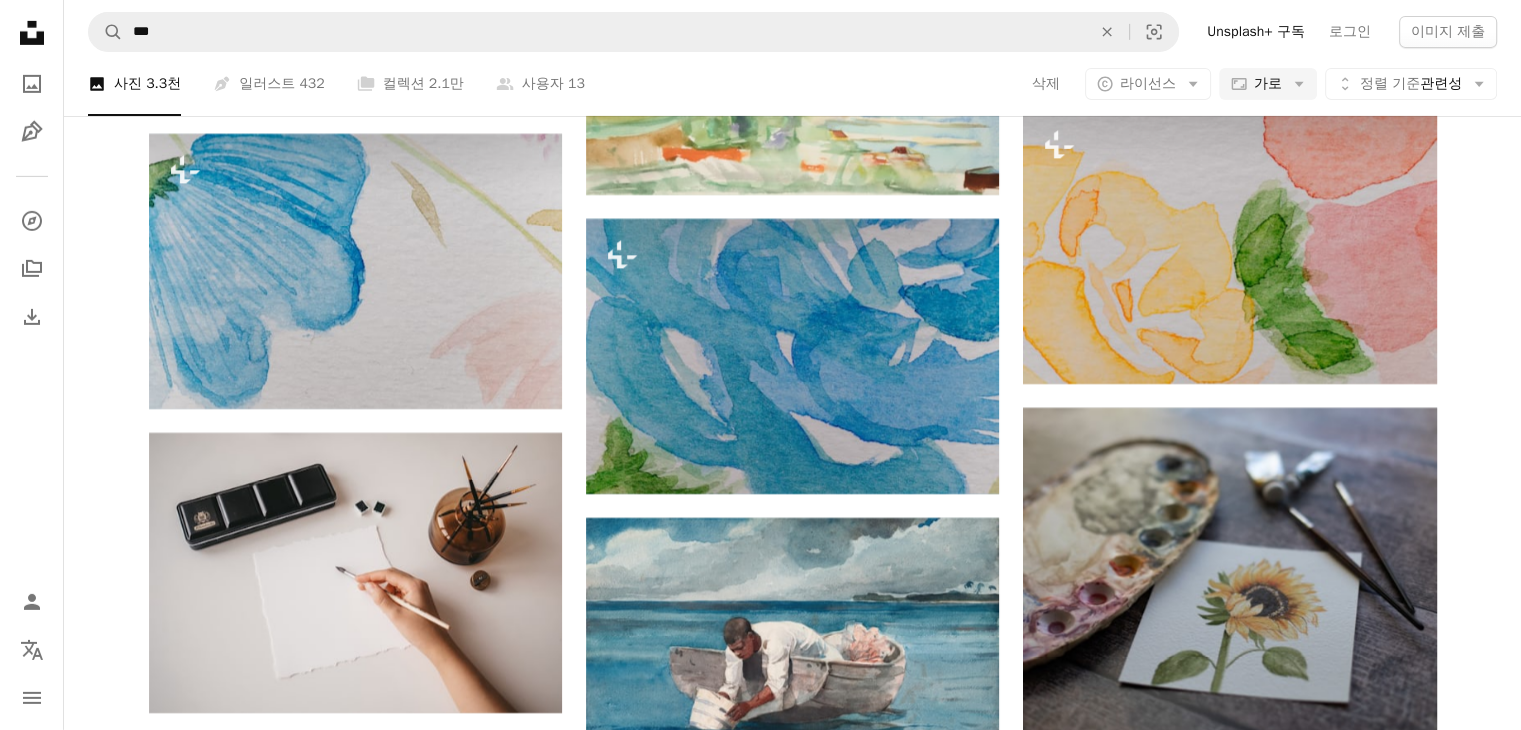 scroll, scrollTop: 29500, scrollLeft: 0, axis: vertical 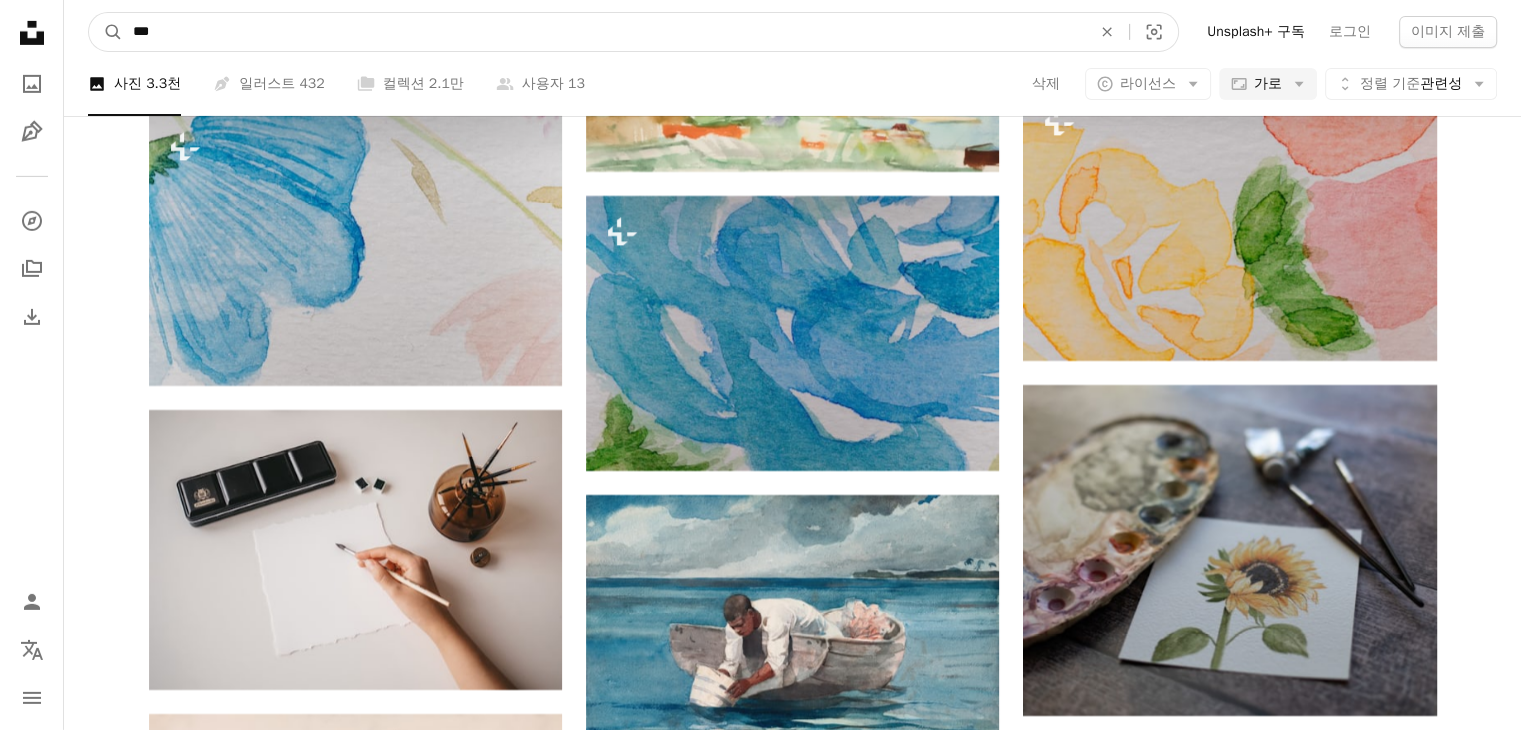 click on "***" at bounding box center [604, 32] 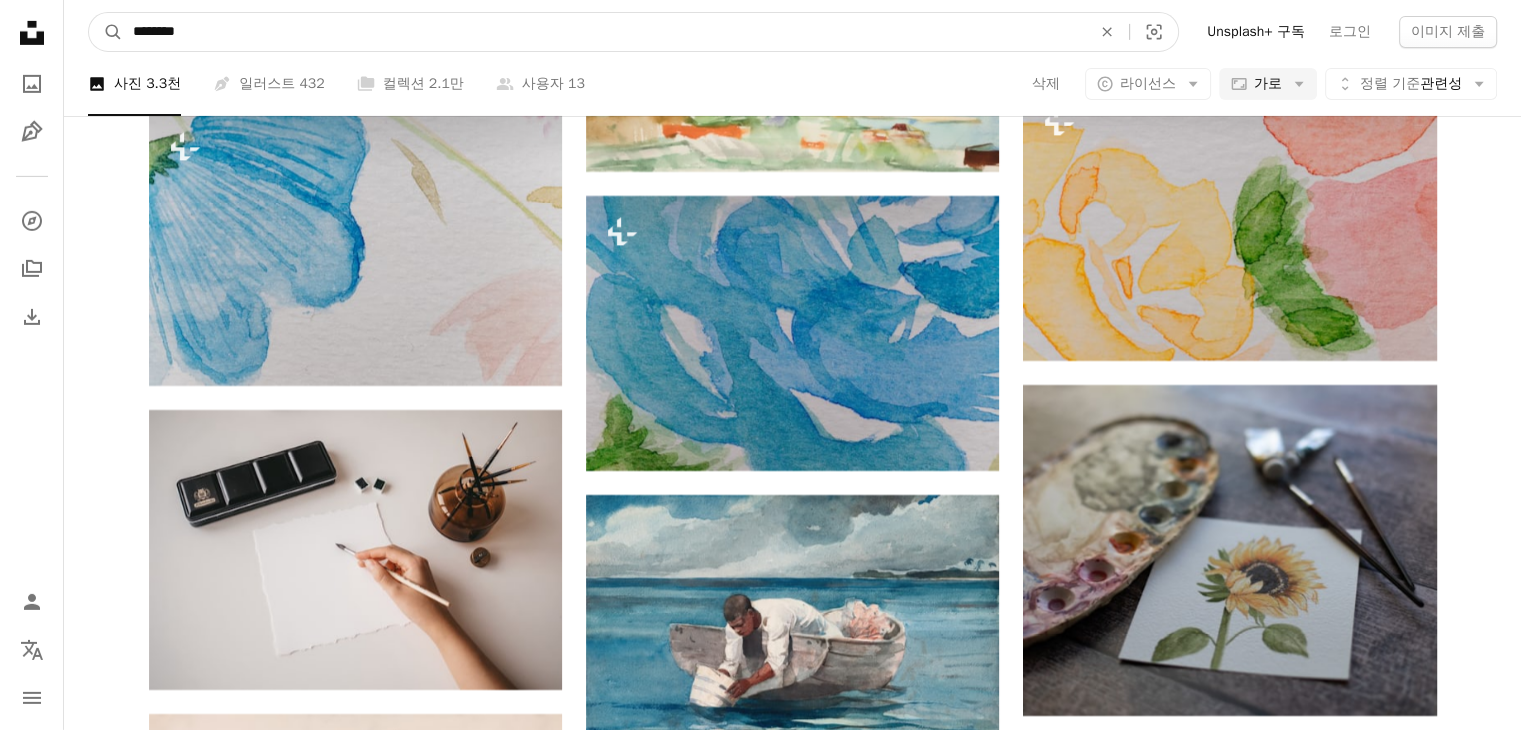 type on "********" 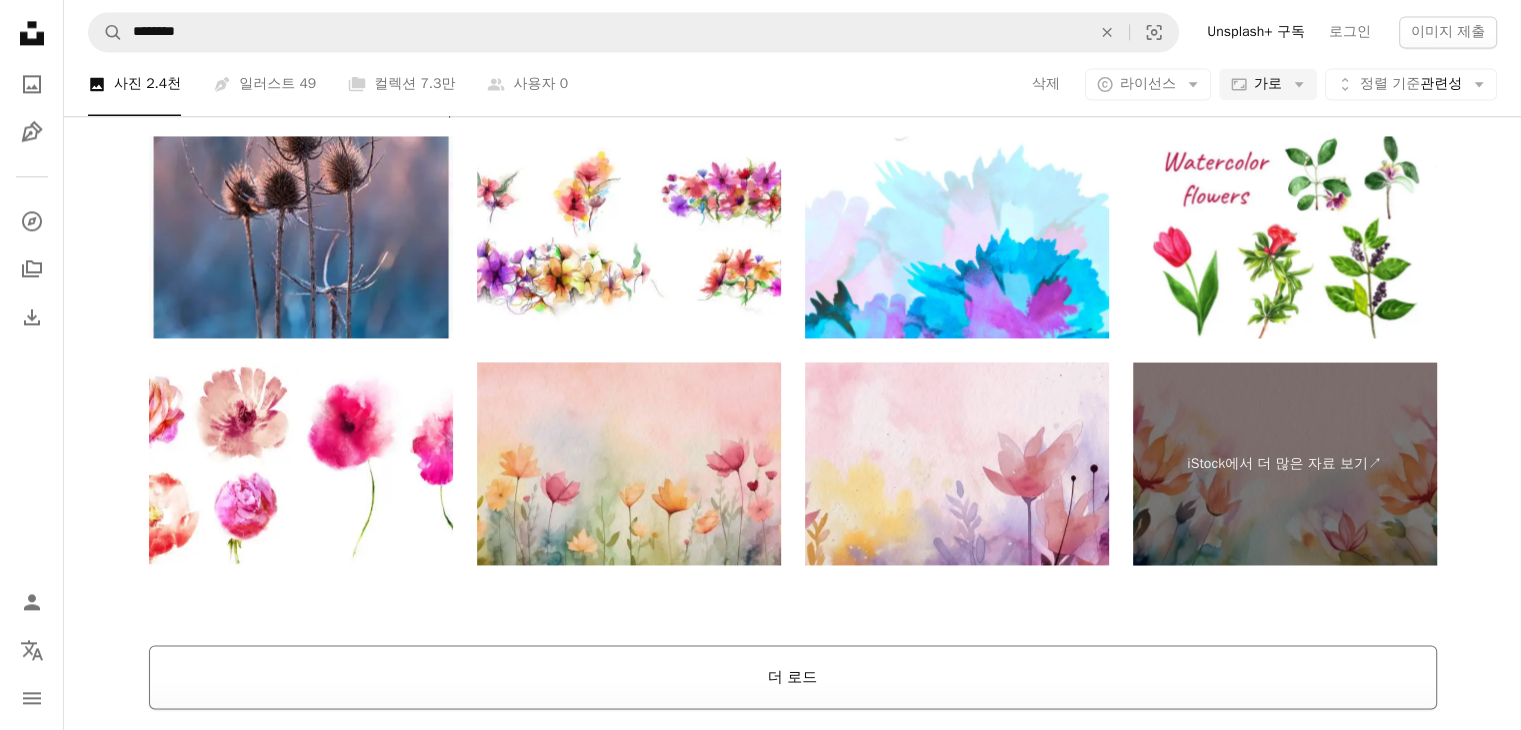 scroll, scrollTop: 3050, scrollLeft: 0, axis: vertical 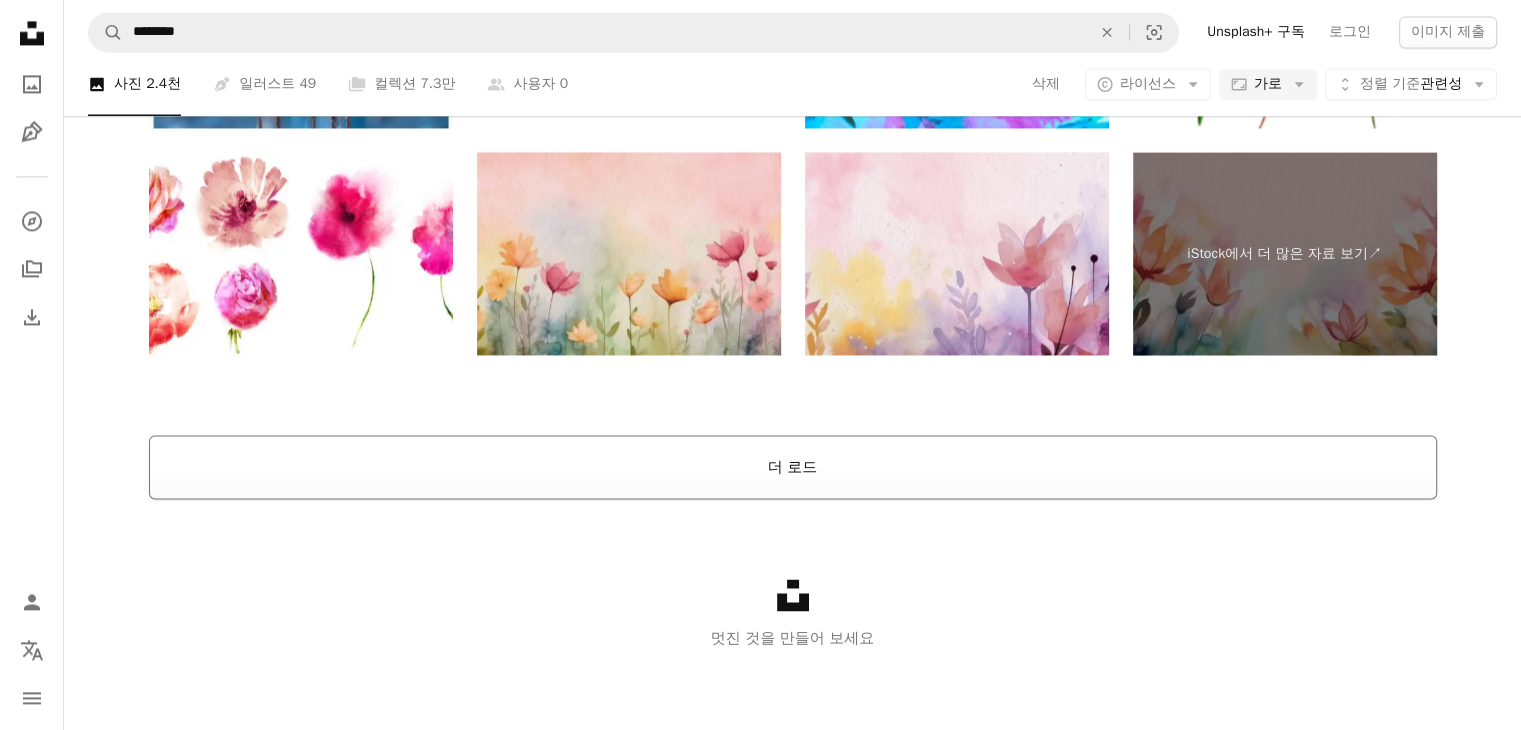 click on "더 로드" at bounding box center (793, 467) 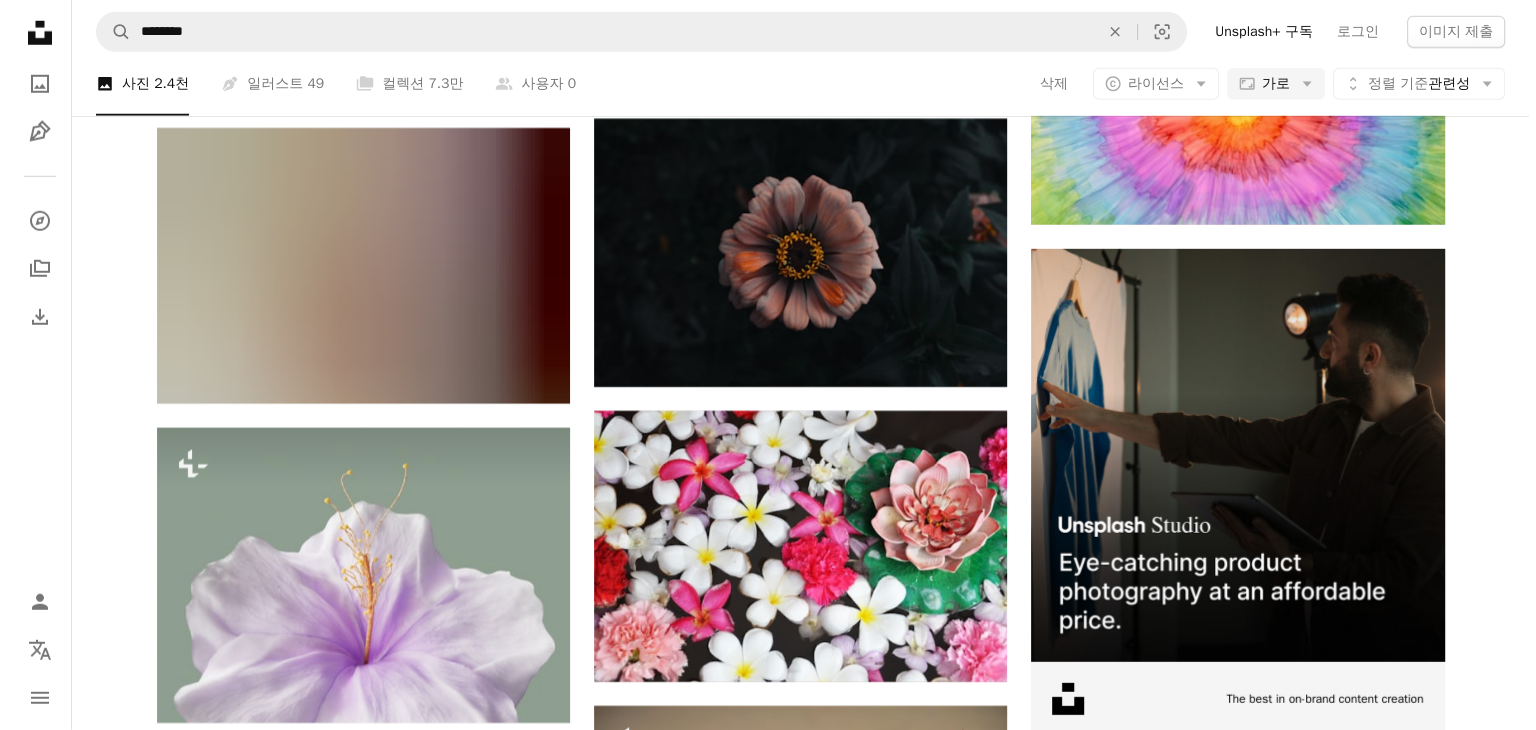 scroll, scrollTop: 5750, scrollLeft: 0, axis: vertical 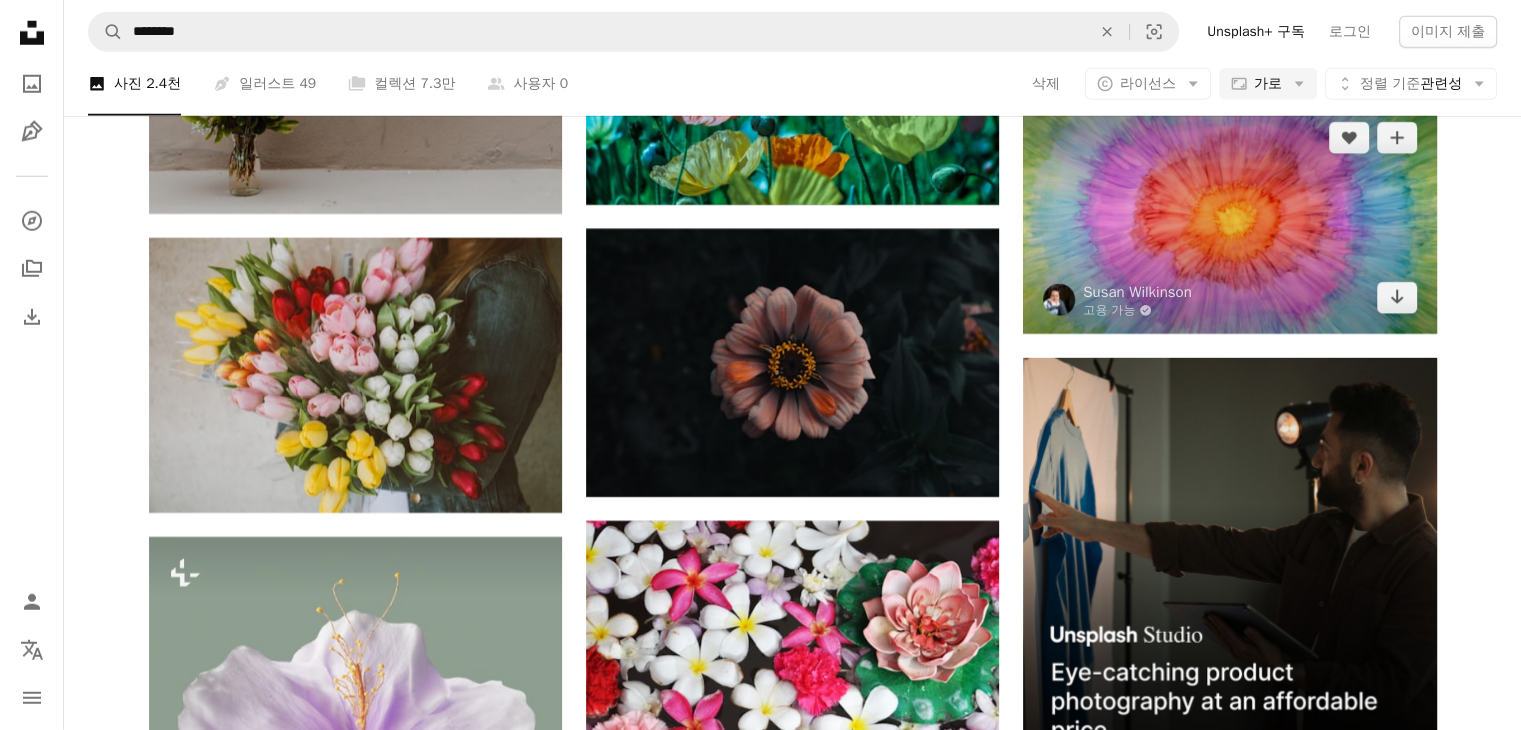 click at bounding box center [1229, 218] 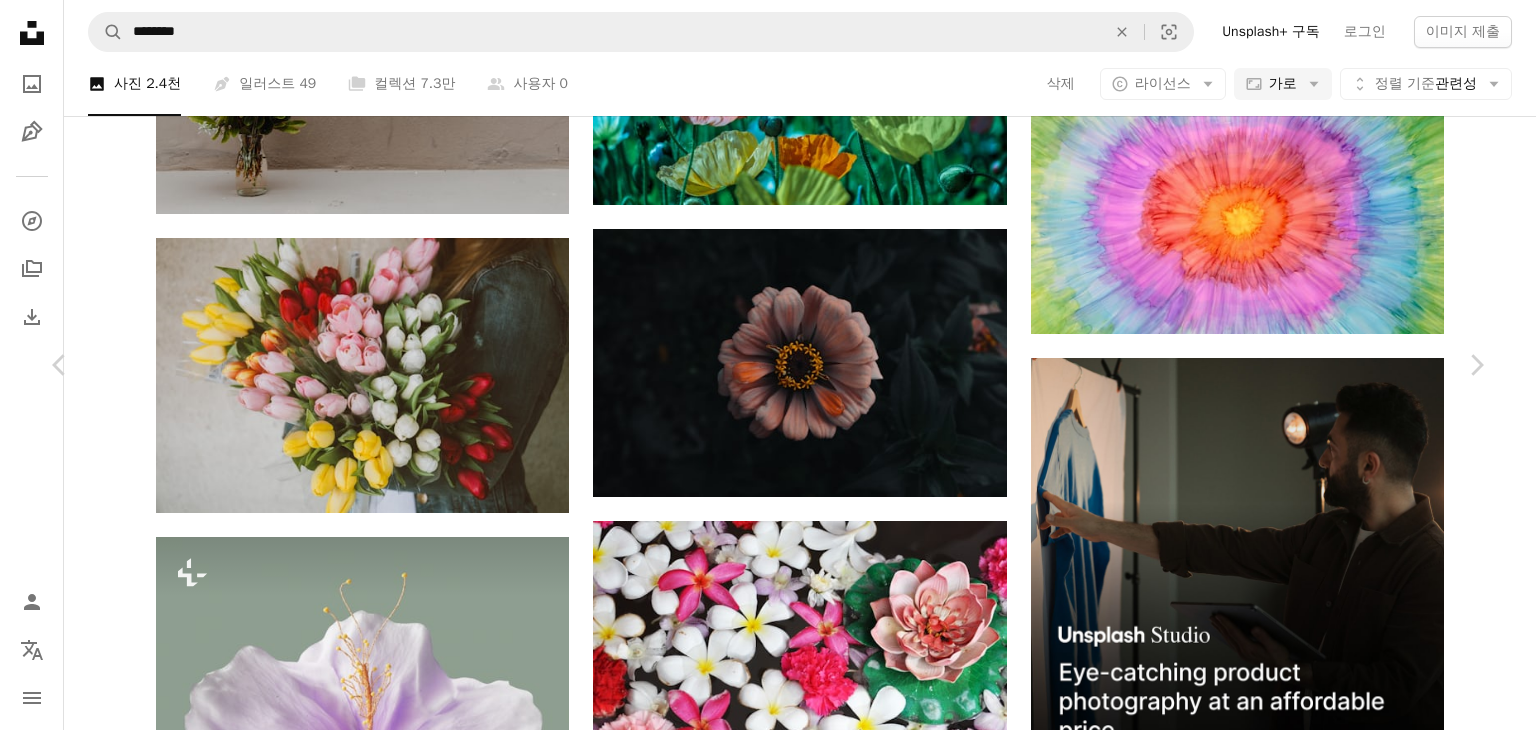 scroll, scrollTop: 700, scrollLeft: 0, axis: vertical 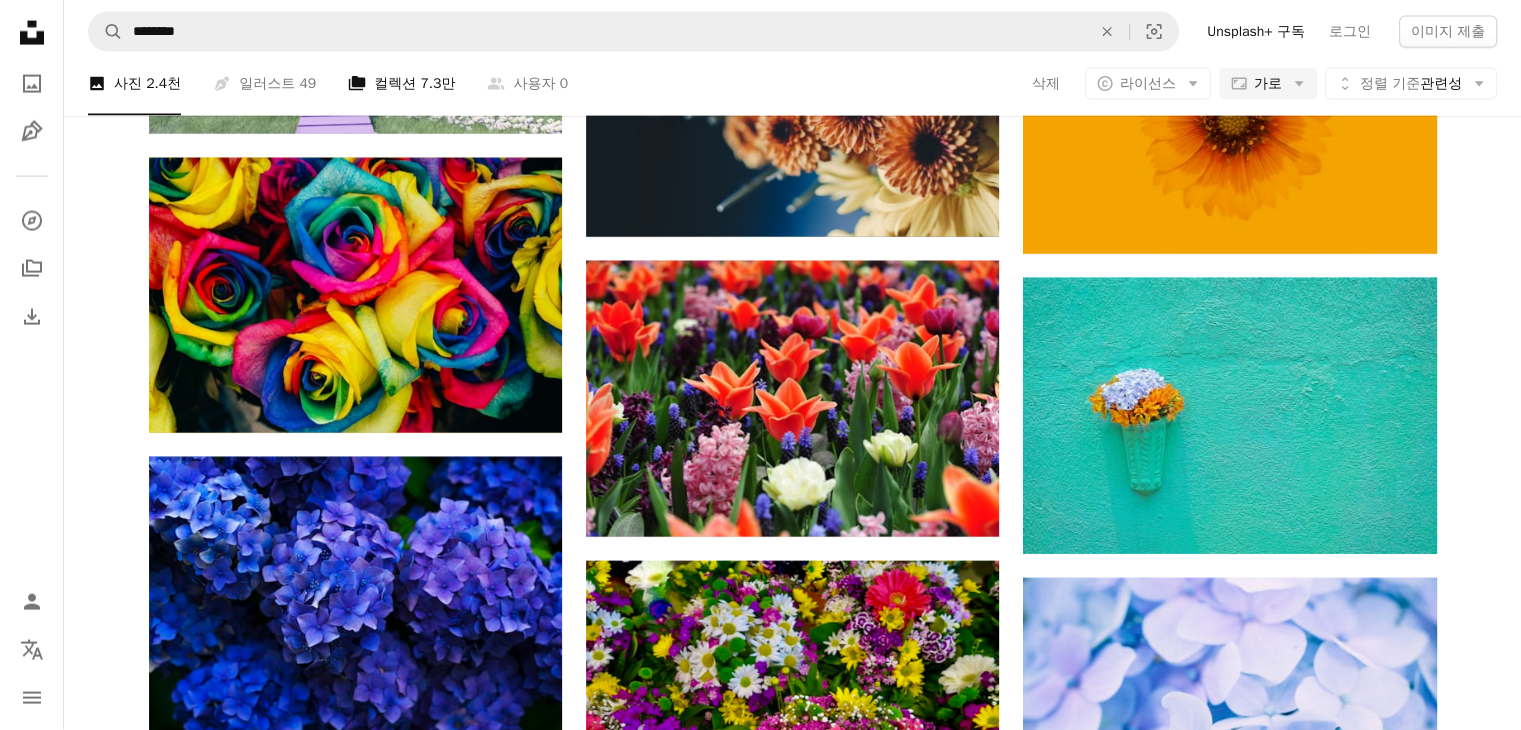 click on "A stack of folders 컬렉션   7.3만" at bounding box center (401, 84) 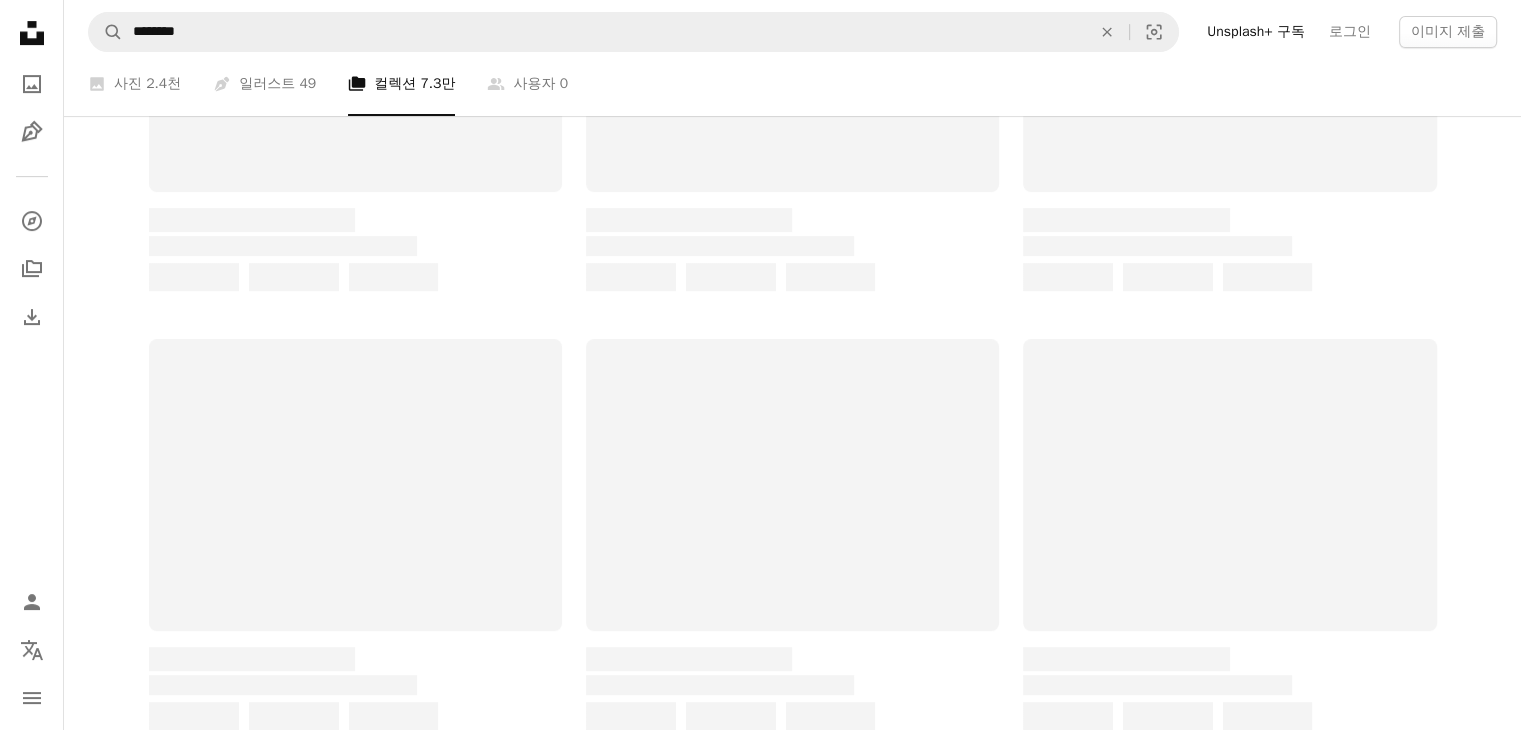 scroll, scrollTop: 0, scrollLeft: 0, axis: both 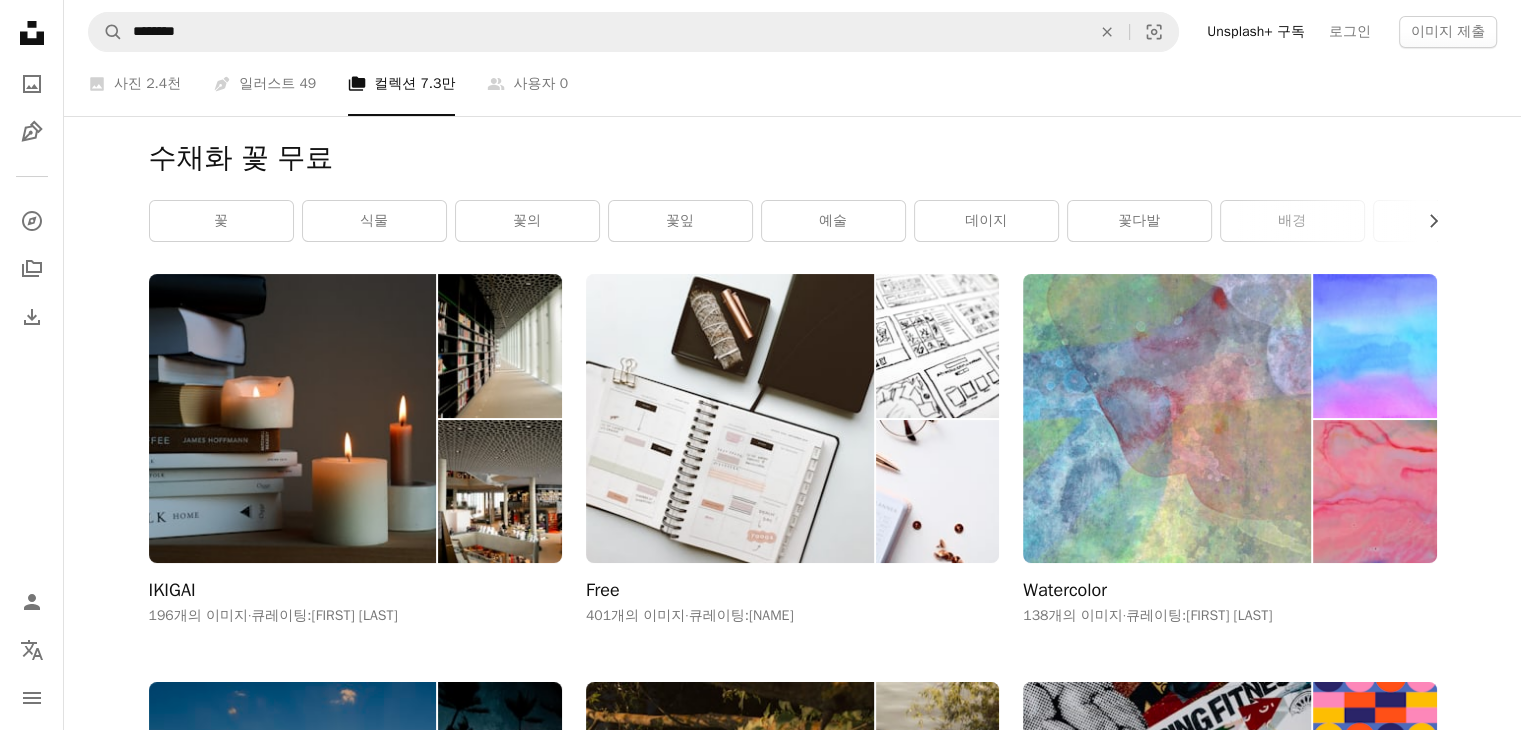 click at bounding box center (1167, 418) 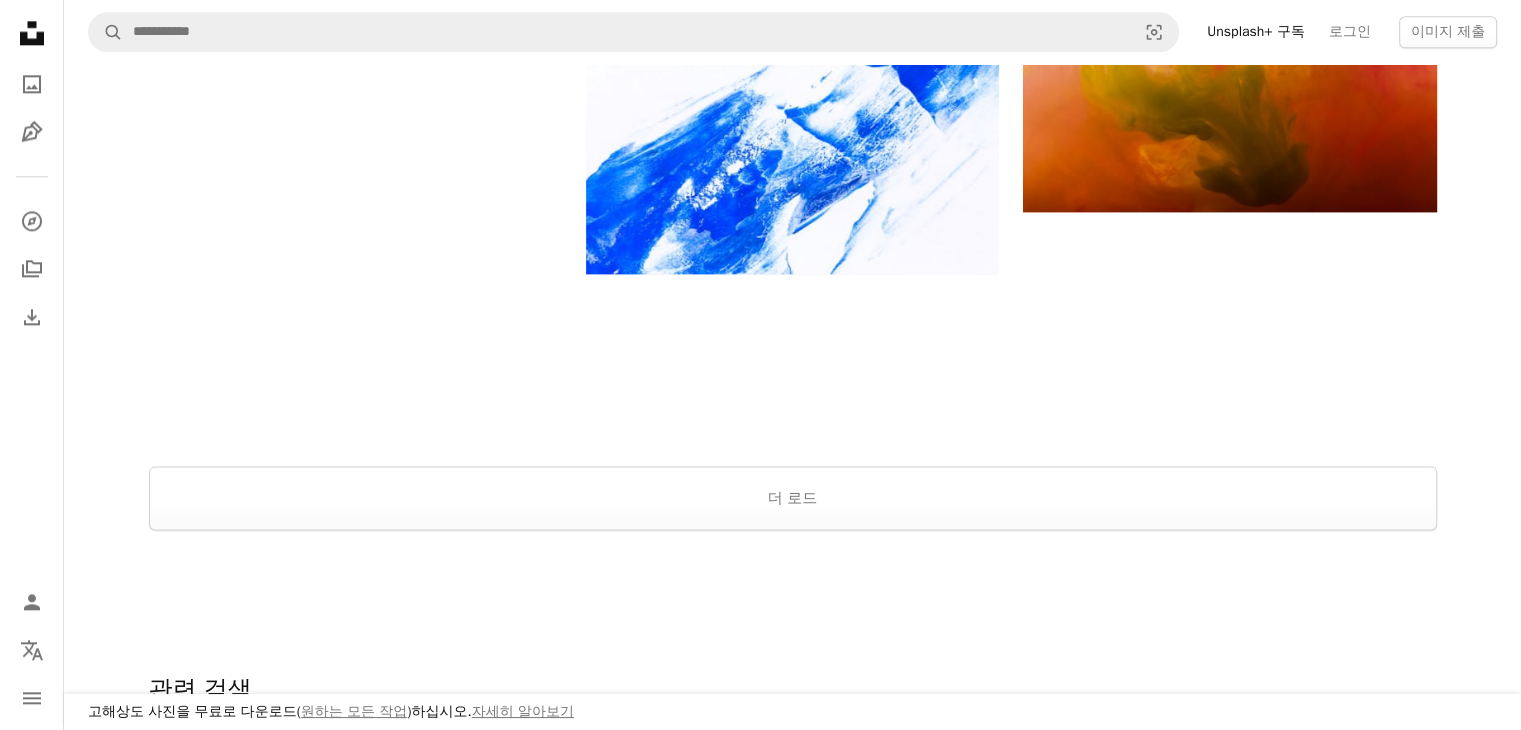 scroll, scrollTop: 2700, scrollLeft: 0, axis: vertical 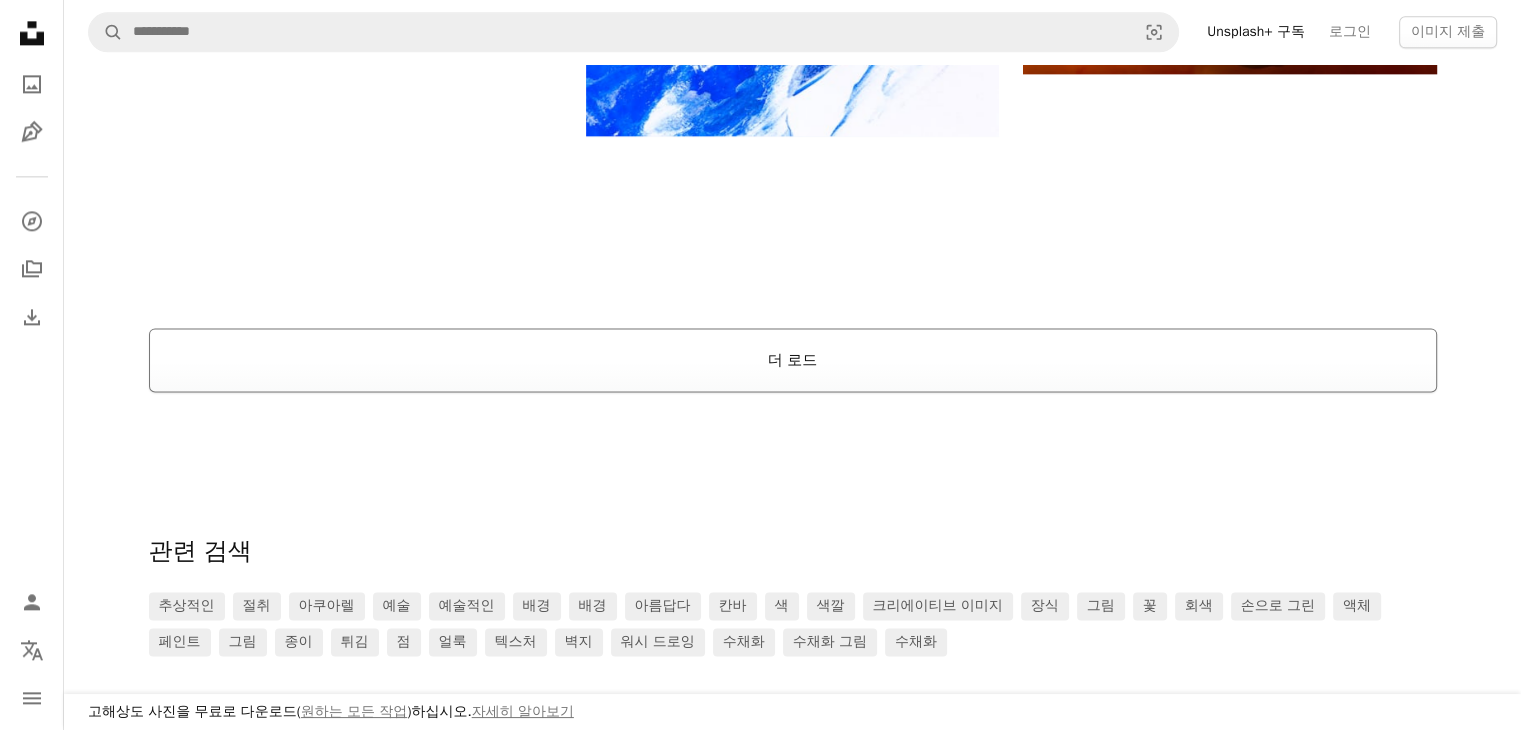 click on "더 로드" at bounding box center (793, 360) 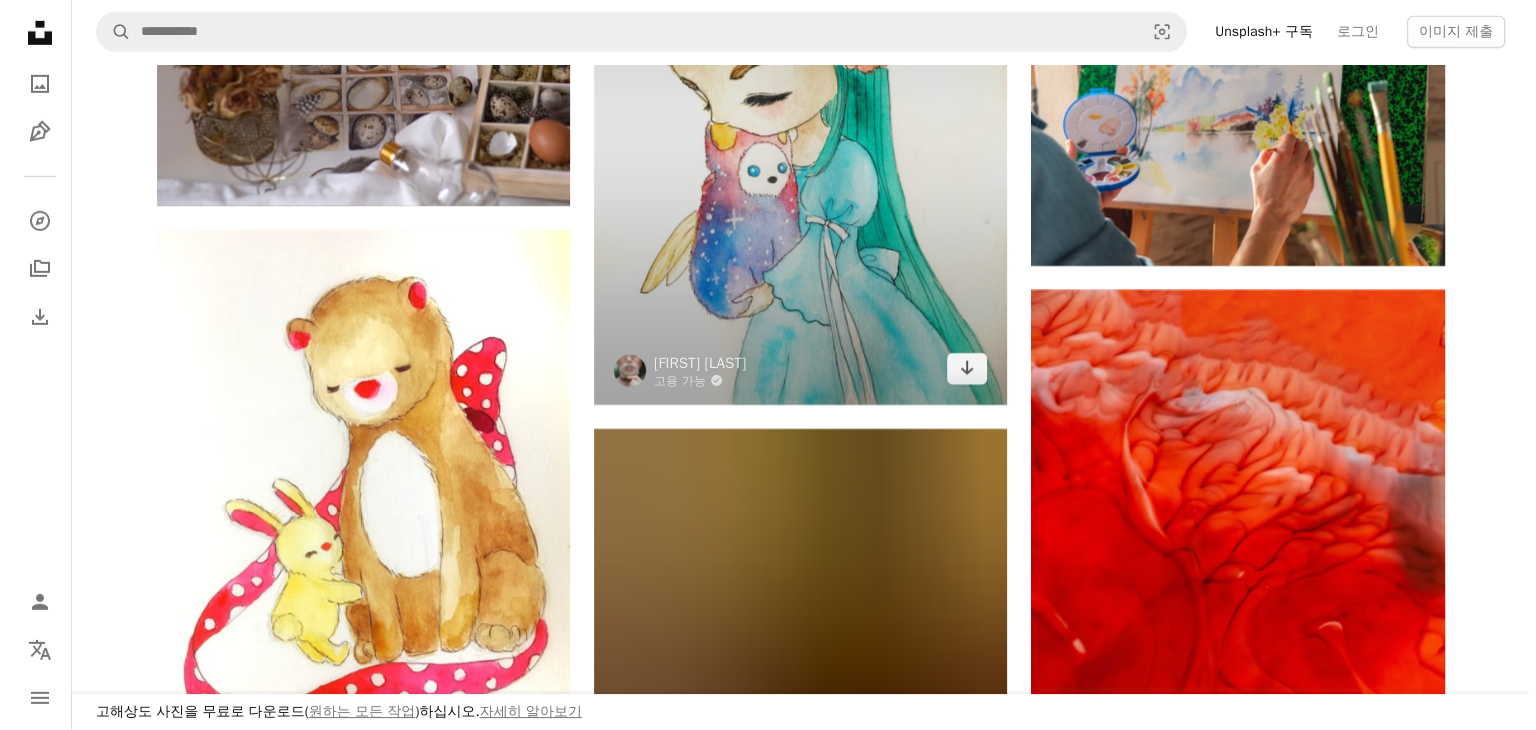 scroll, scrollTop: 6600, scrollLeft: 0, axis: vertical 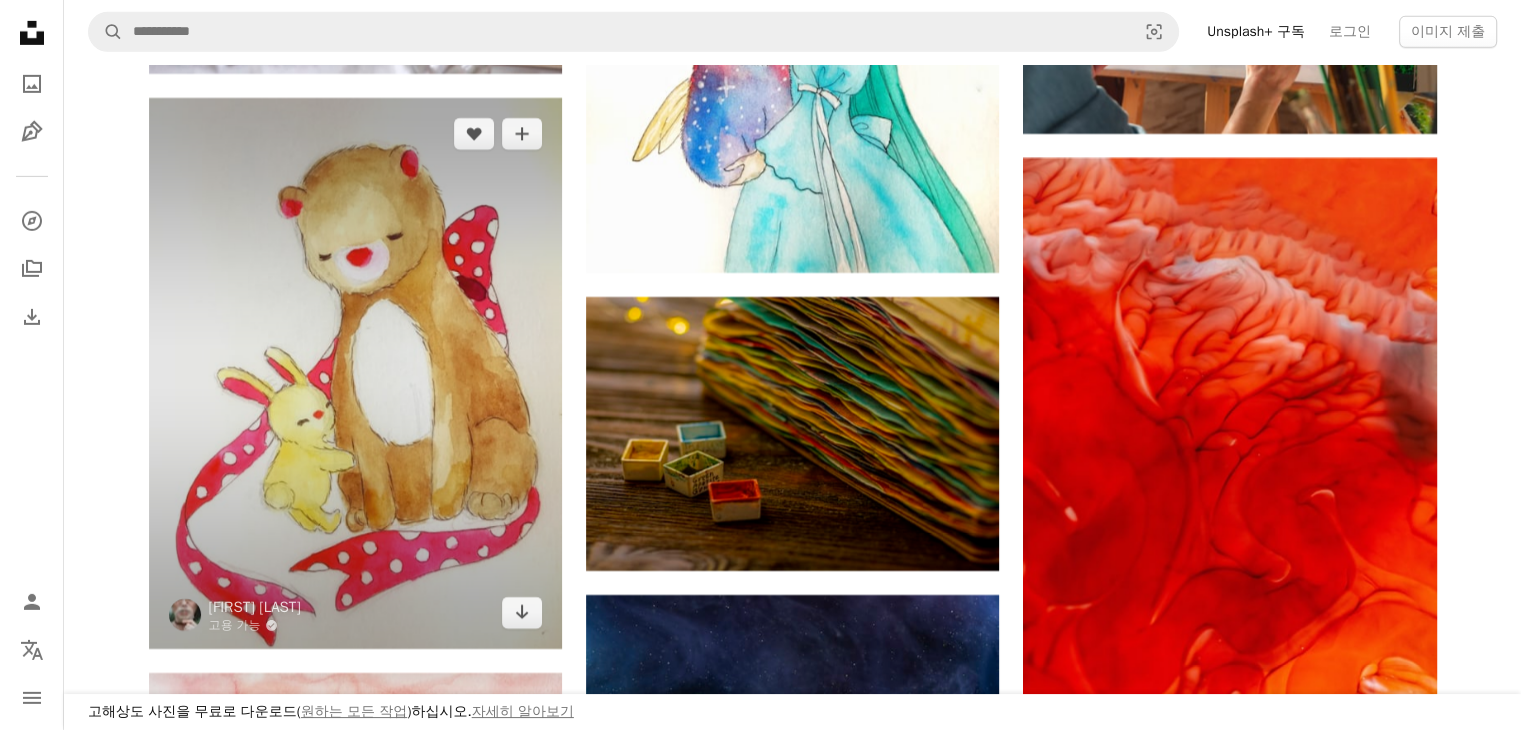 click at bounding box center (355, 373) 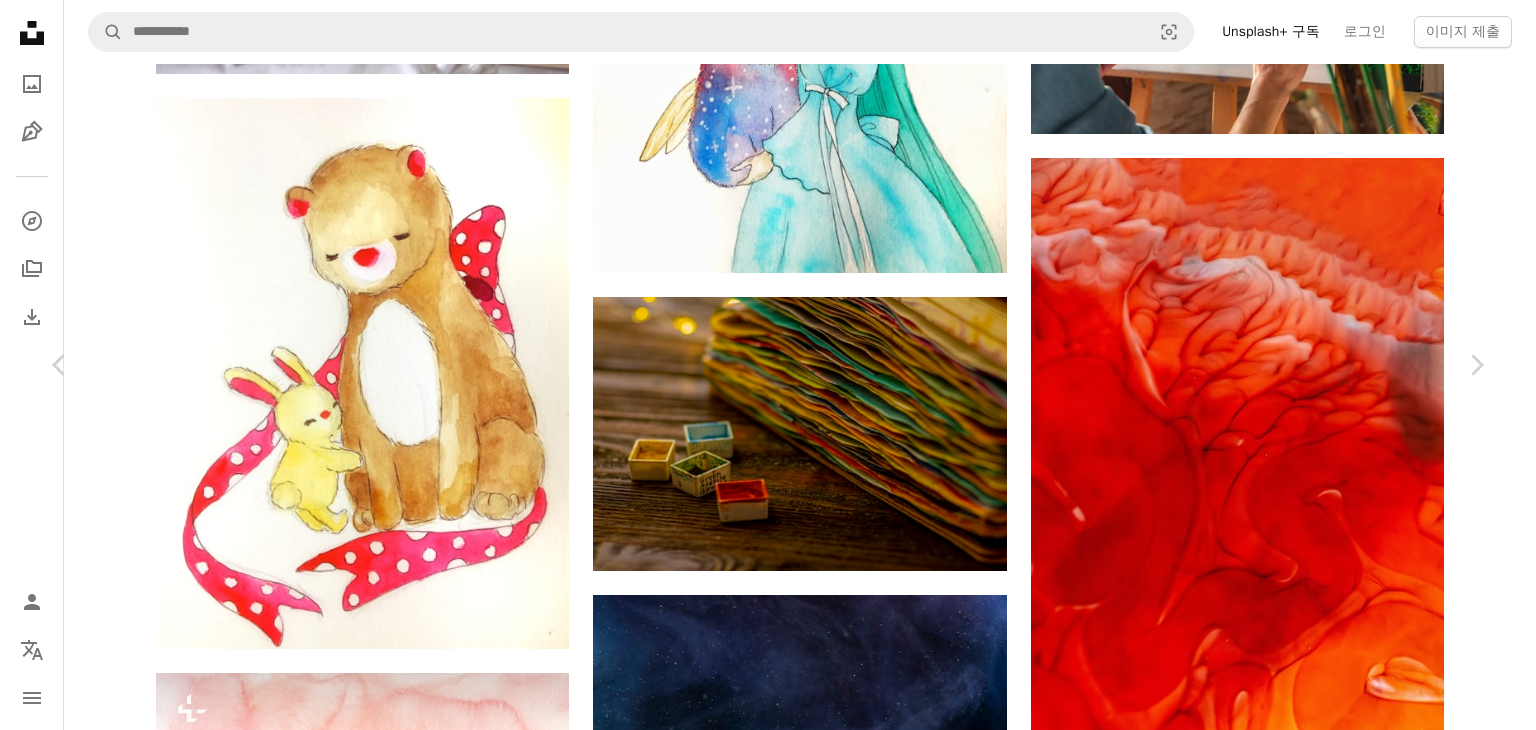 scroll, scrollTop: 600, scrollLeft: 0, axis: vertical 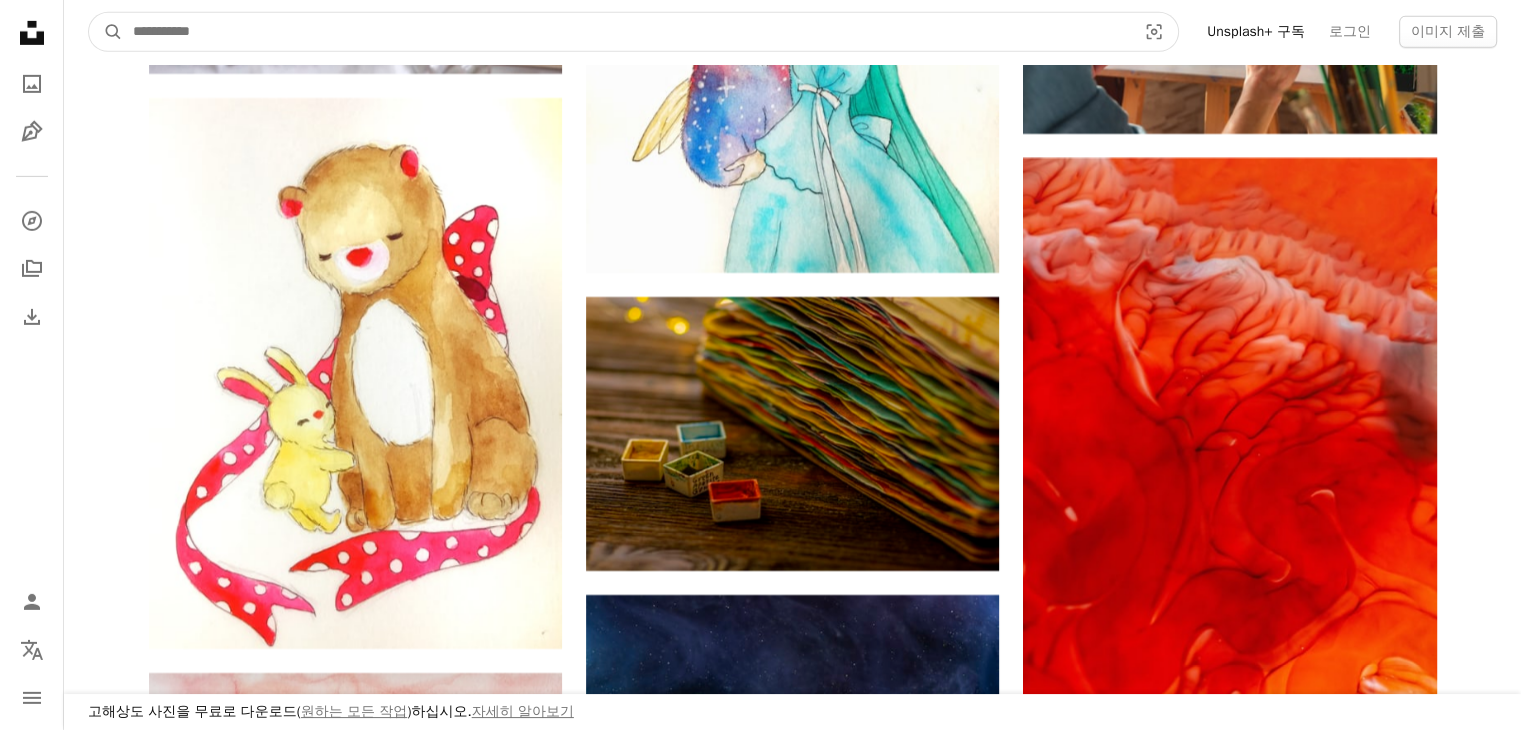 click at bounding box center (626, 32) 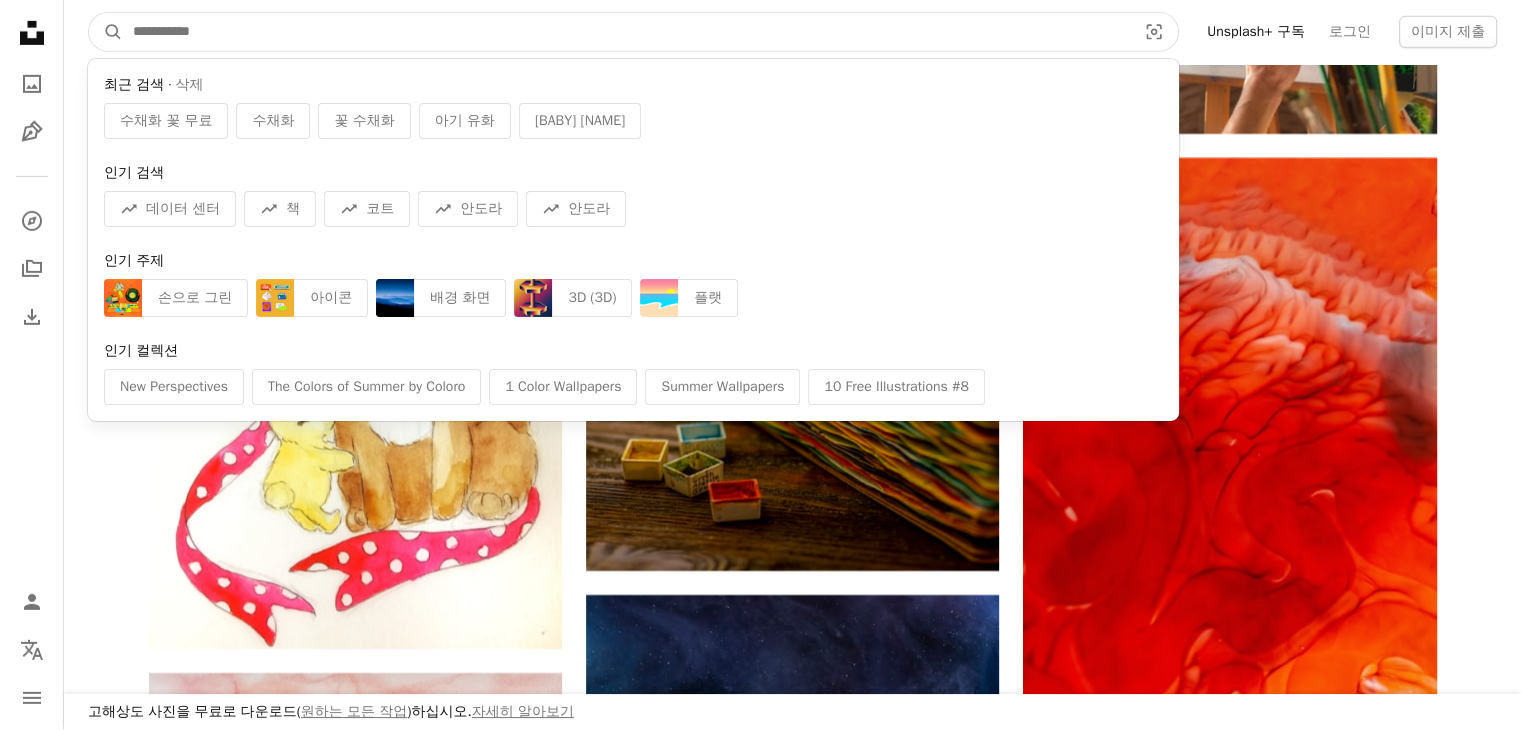 type on "*" 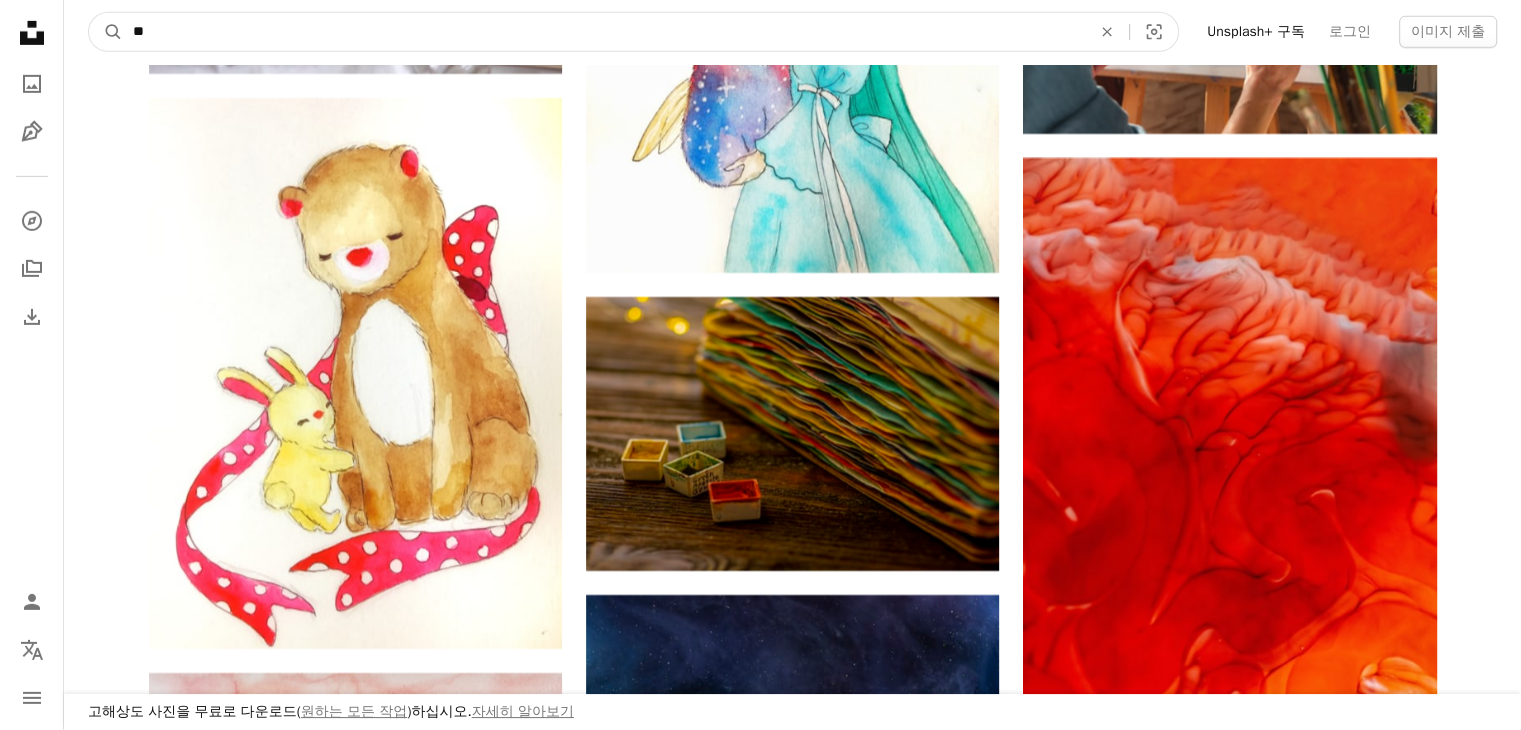 type on "*" 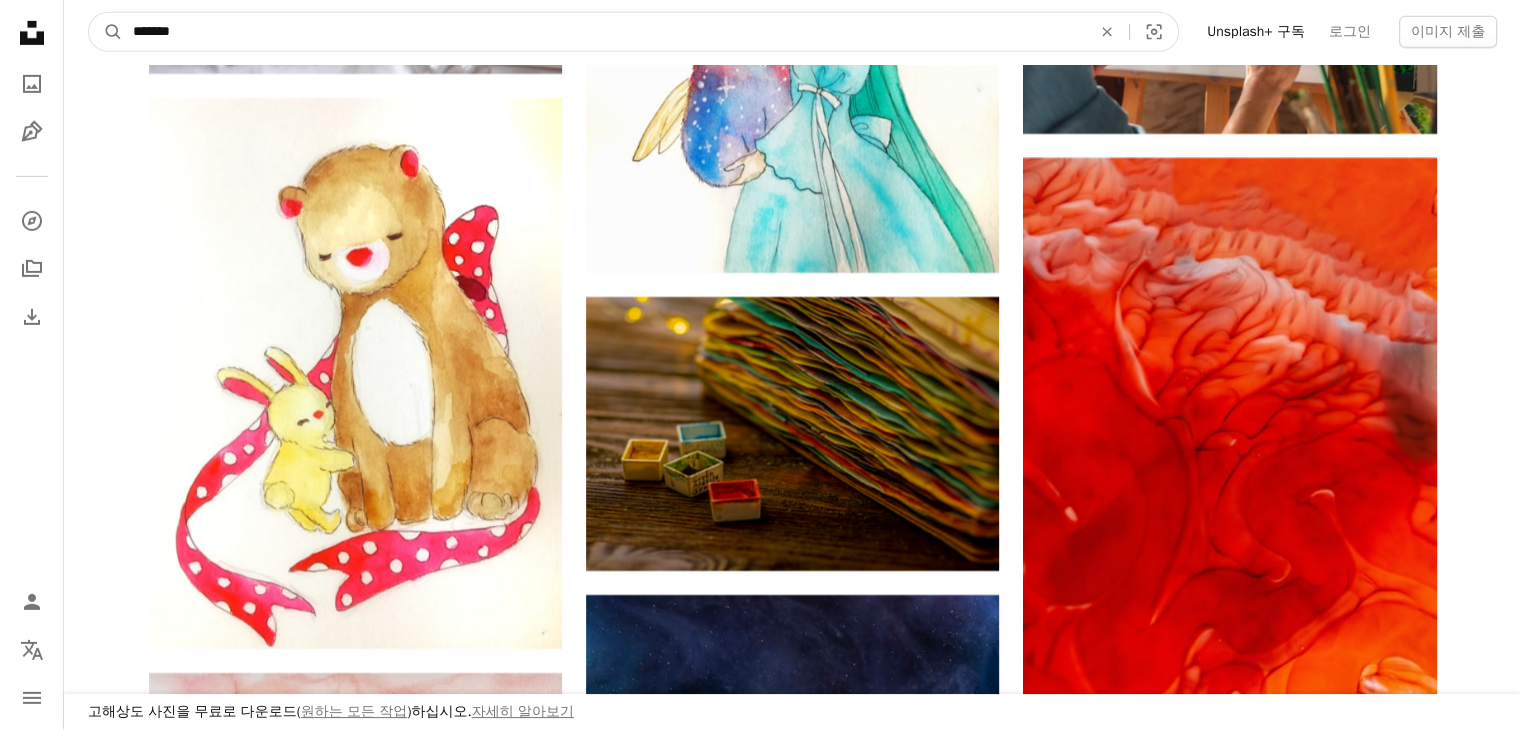 type on "*******" 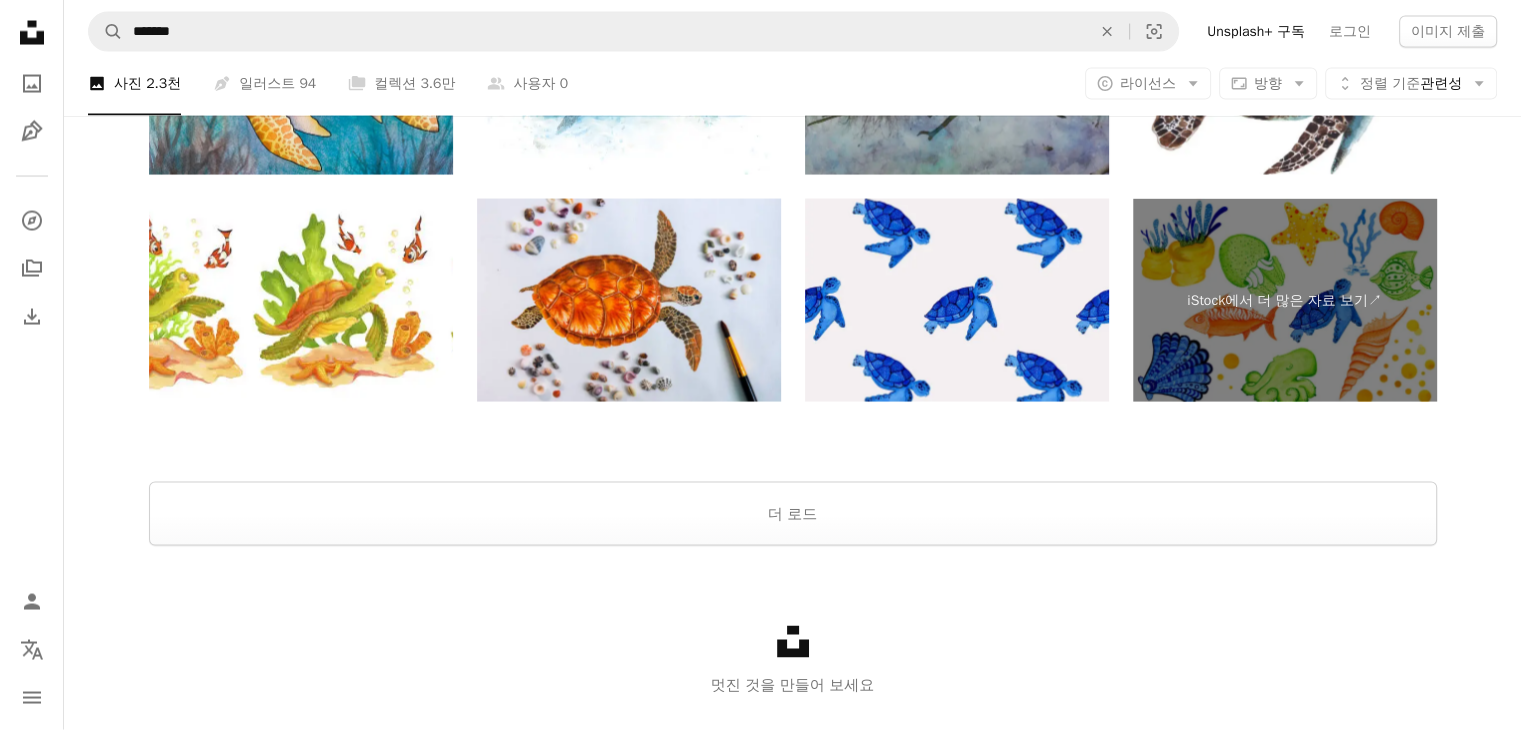 scroll, scrollTop: 4083, scrollLeft: 0, axis: vertical 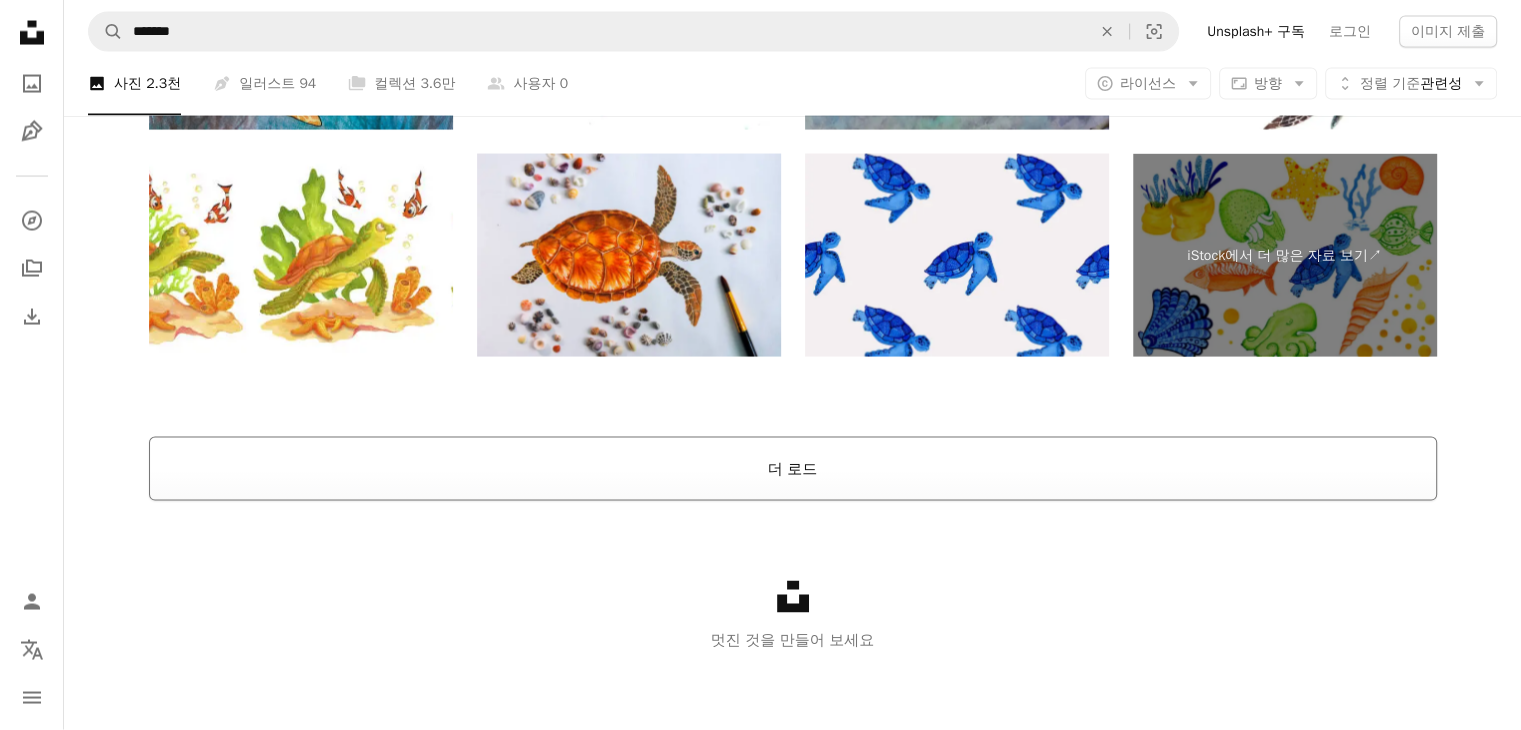 click on "더 로드" at bounding box center [793, 469] 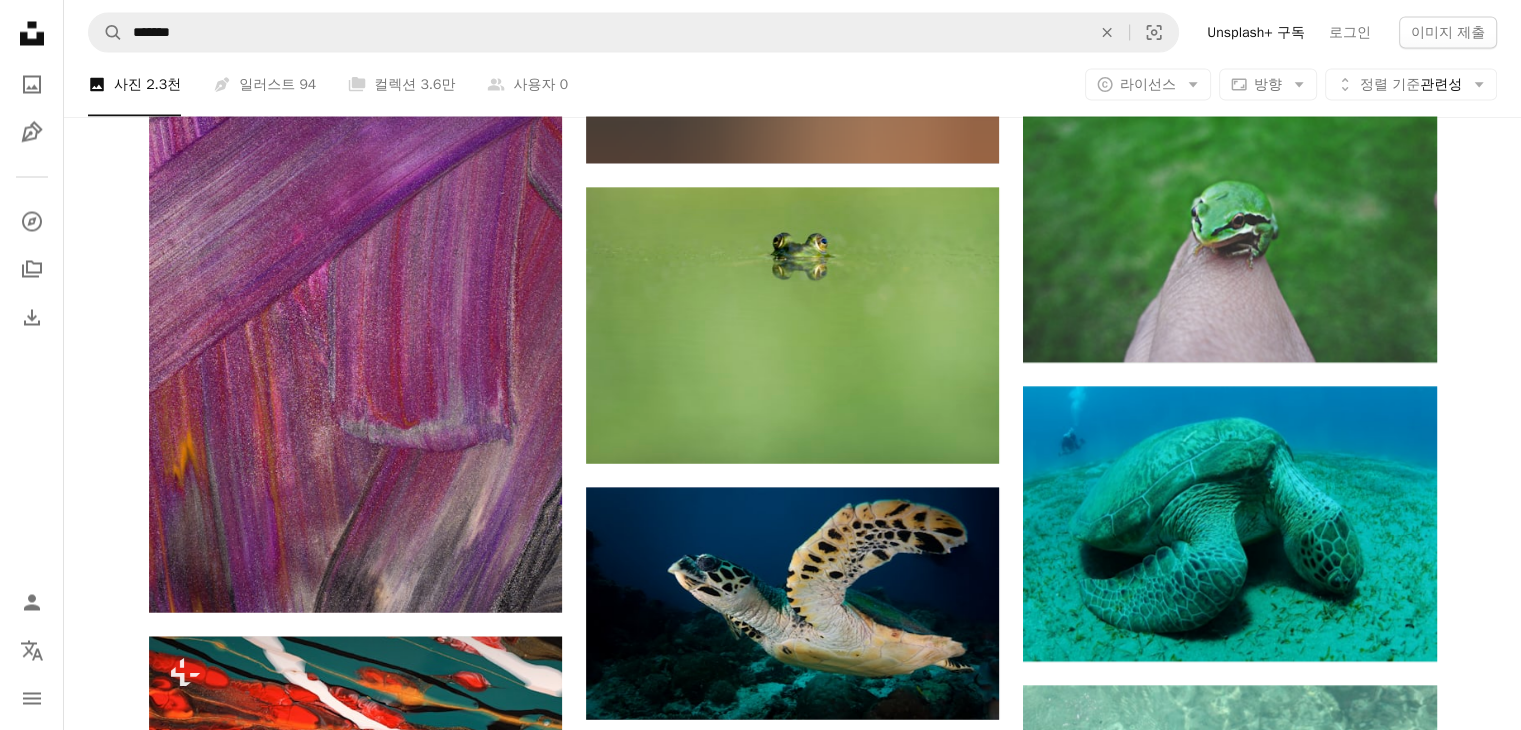 scroll, scrollTop: 11883, scrollLeft: 0, axis: vertical 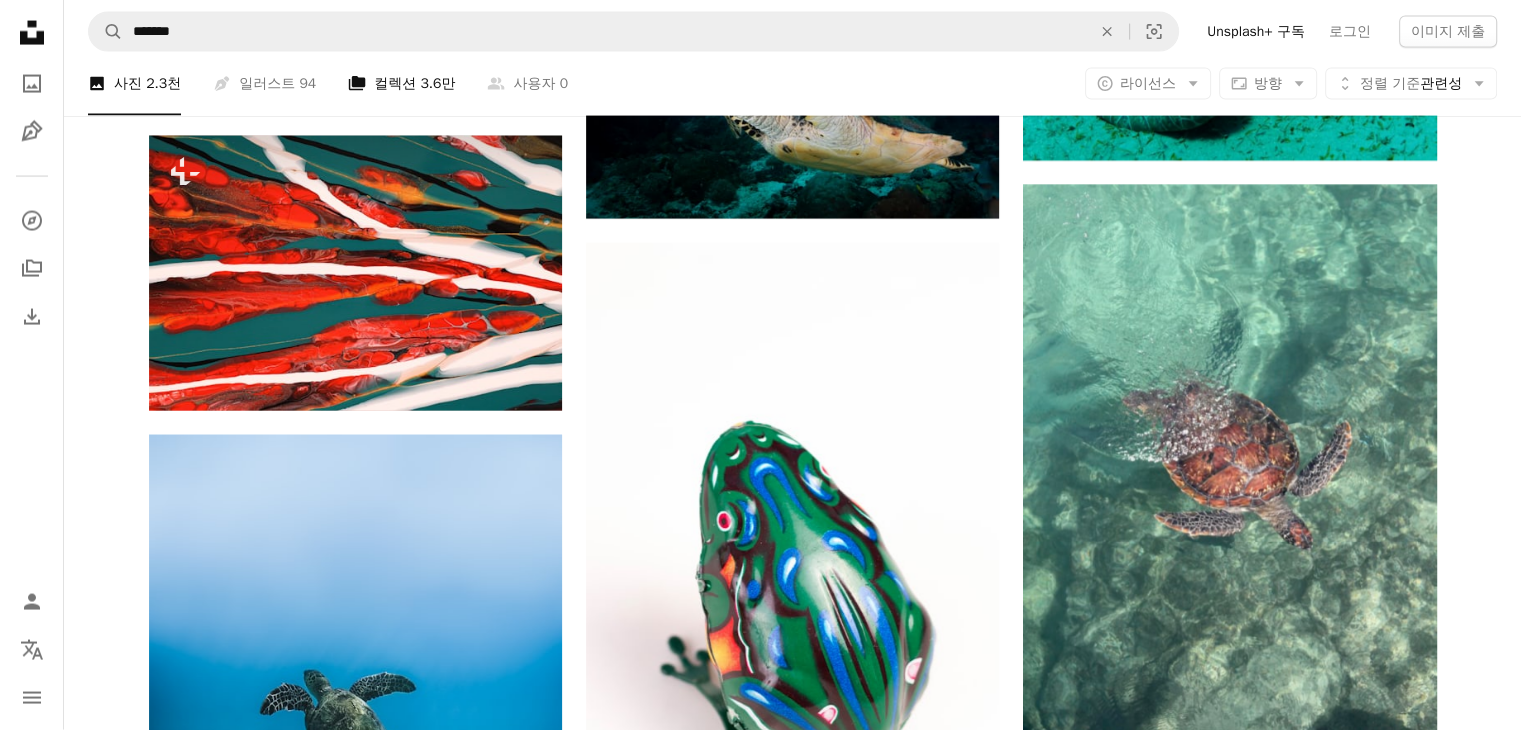 click on "A stack of folders 컬렉션   3.6만" at bounding box center [401, 84] 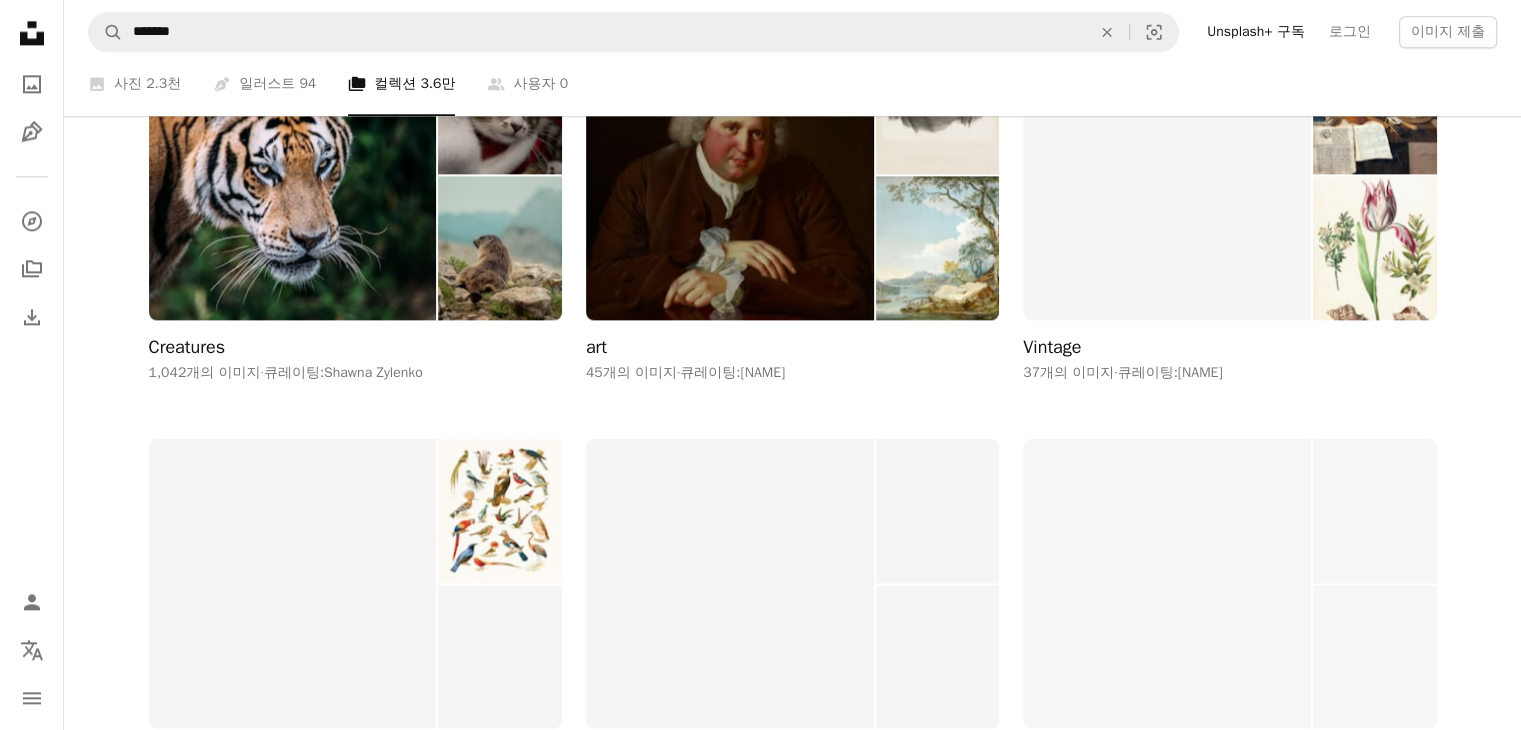 scroll, scrollTop: 3000, scrollLeft: 0, axis: vertical 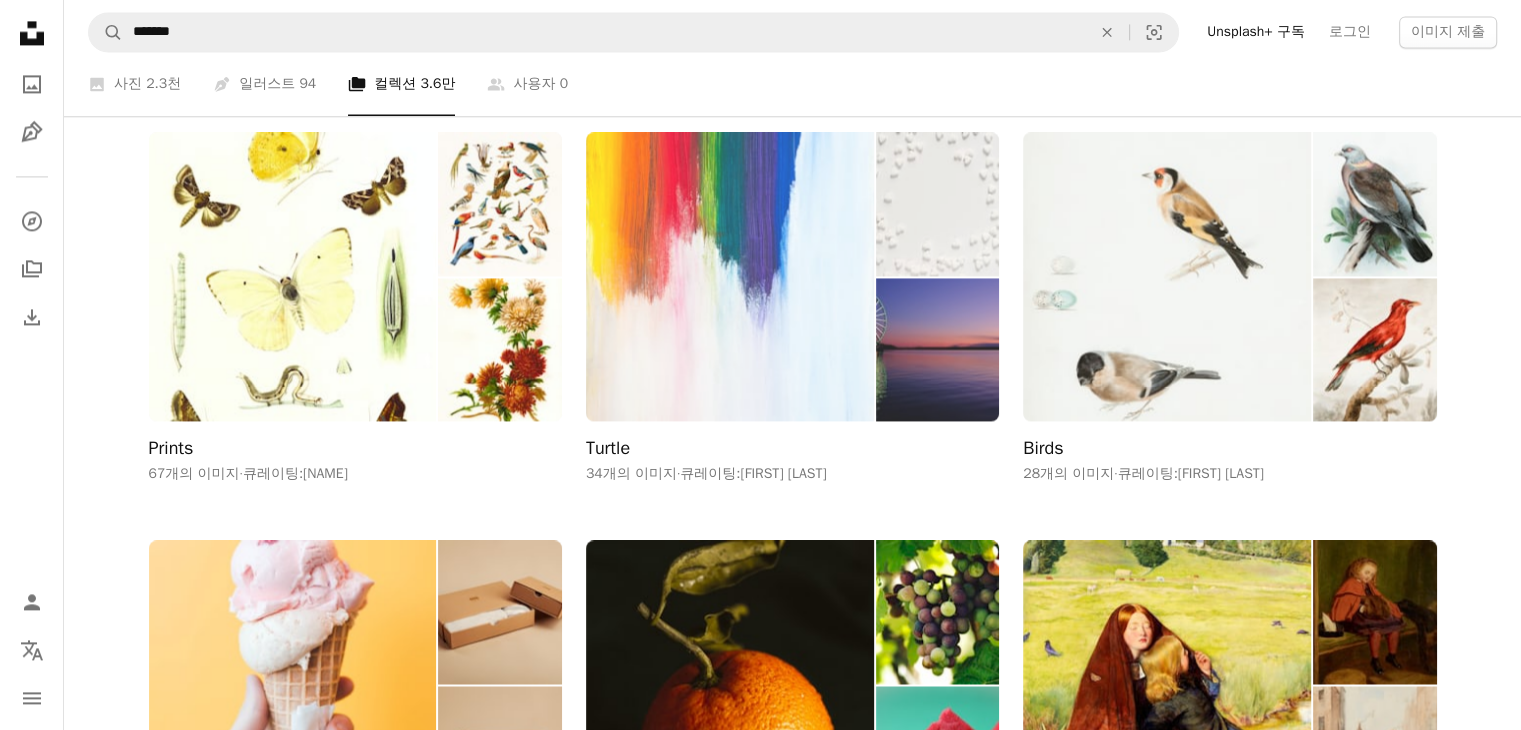 click at bounding box center (730, 276) 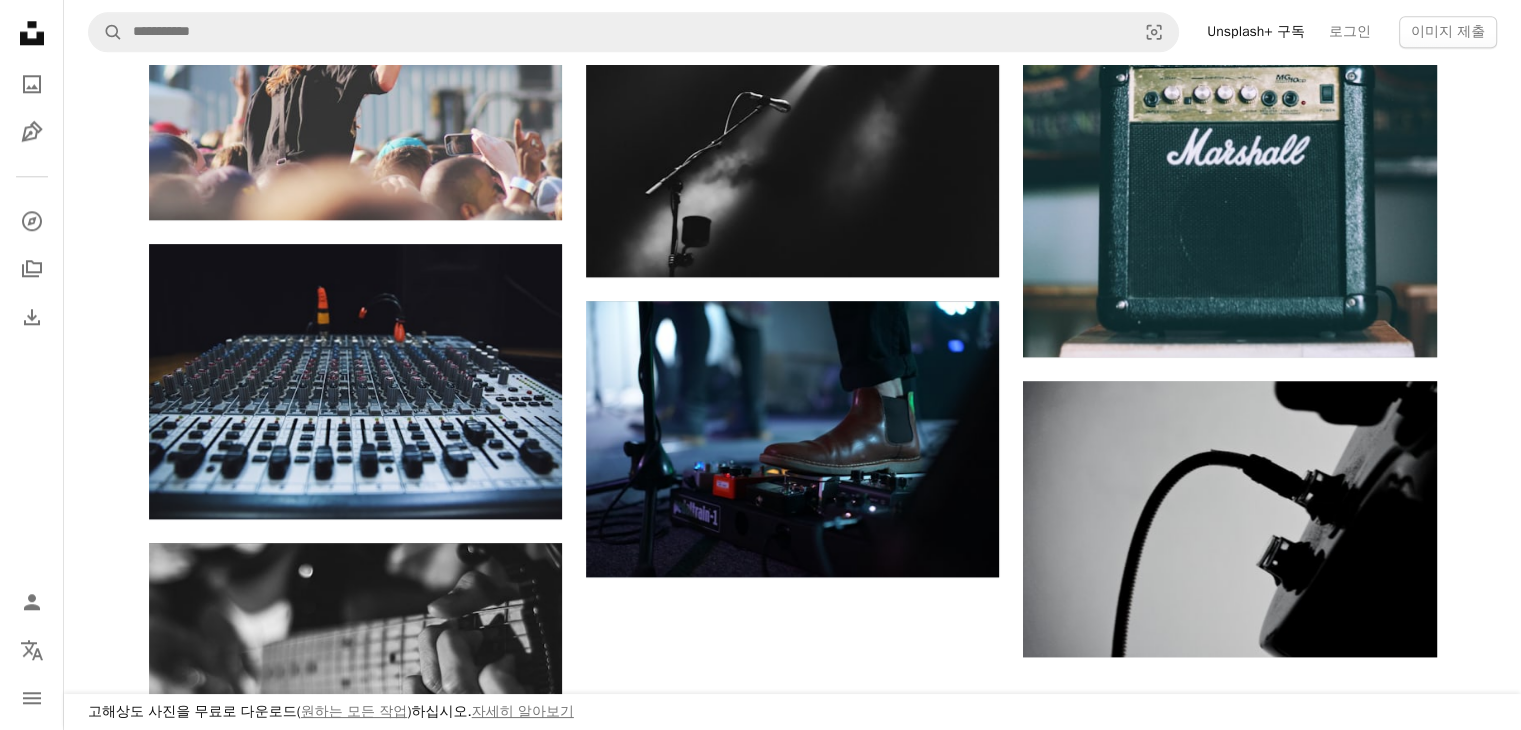 scroll, scrollTop: 2400, scrollLeft: 0, axis: vertical 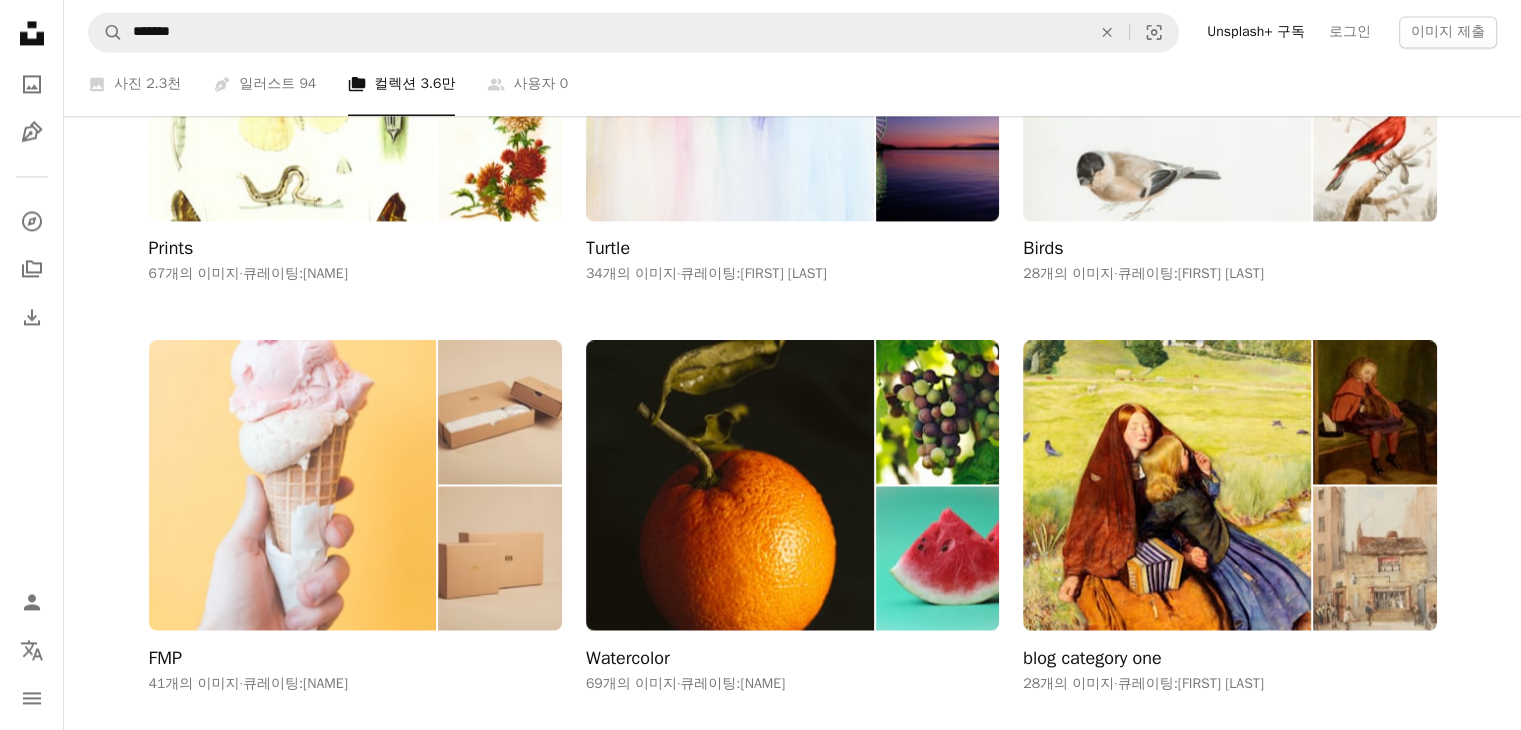 click at bounding box center [293, 484] 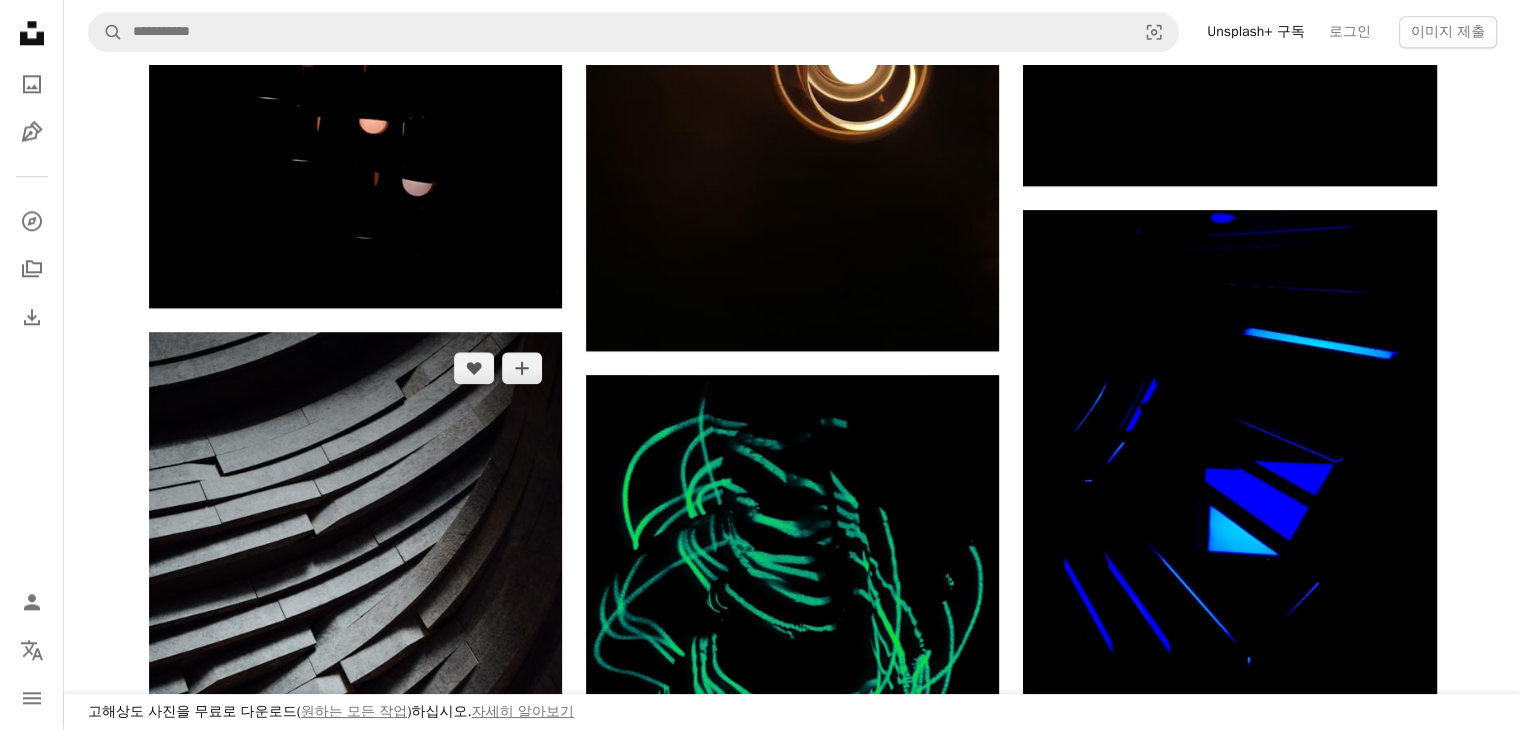scroll, scrollTop: 2600, scrollLeft: 0, axis: vertical 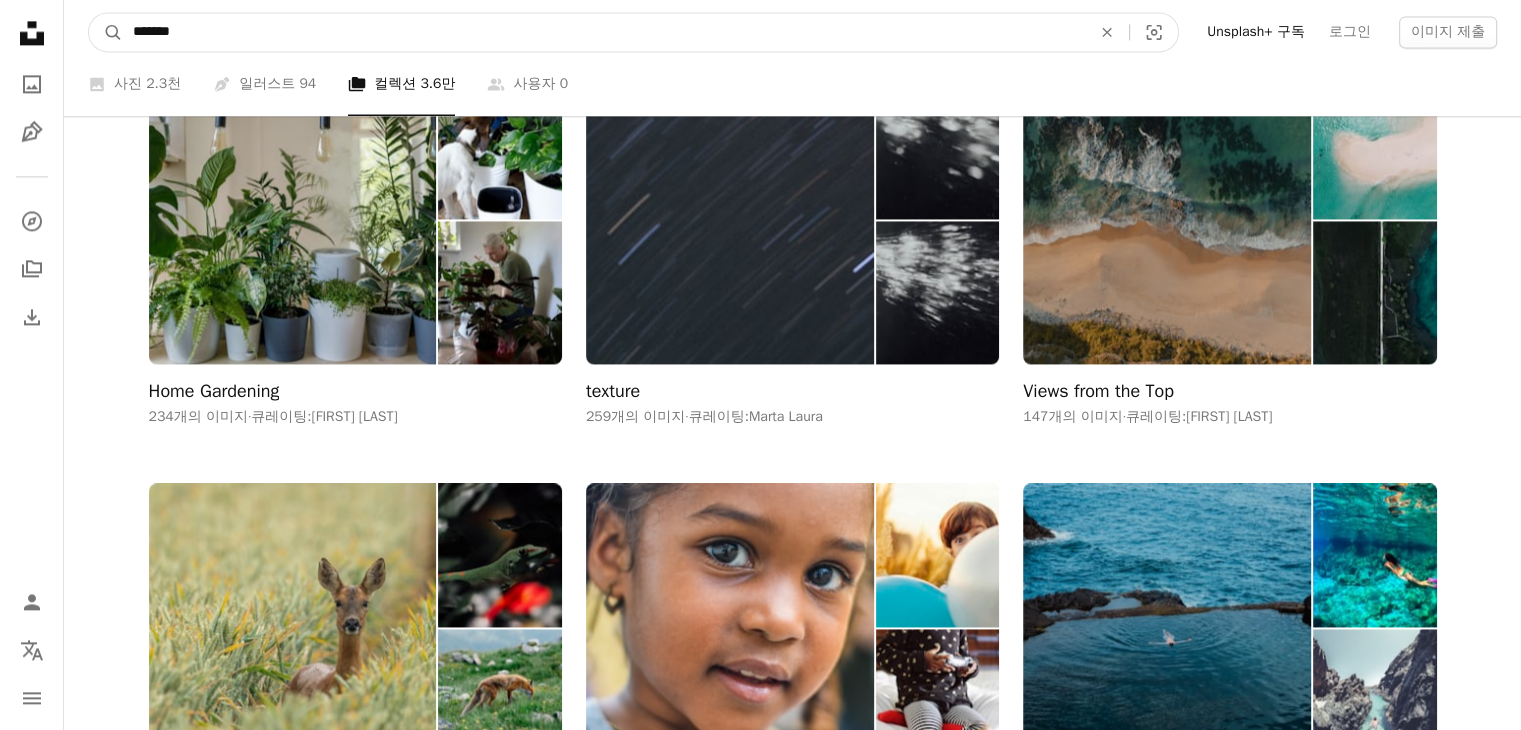 drag, startPoint x: 176, startPoint y: 33, endPoint x: 465, endPoint y: 17, distance: 289.44257 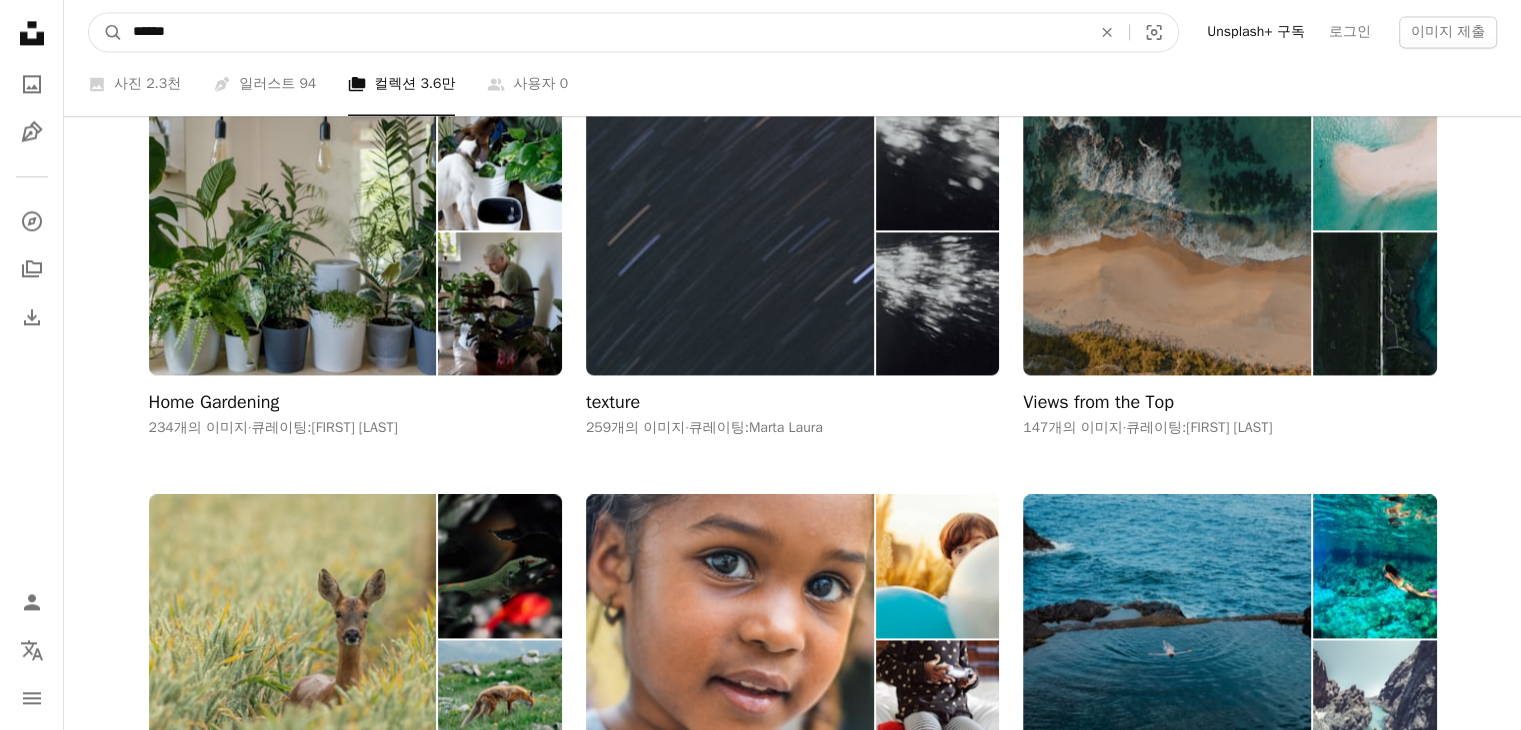type on "******" 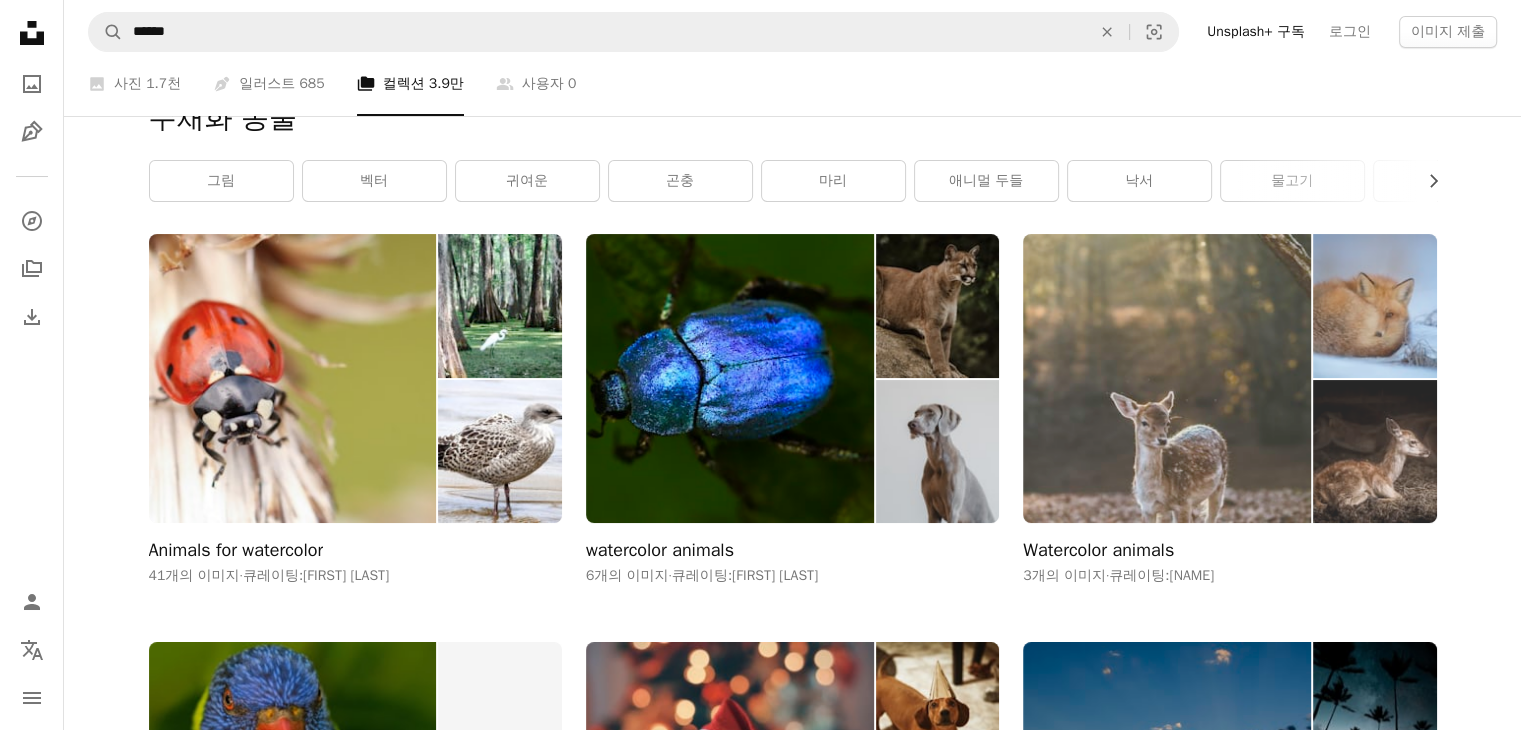 scroll, scrollTop: 0, scrollLeft: 0, axis: both 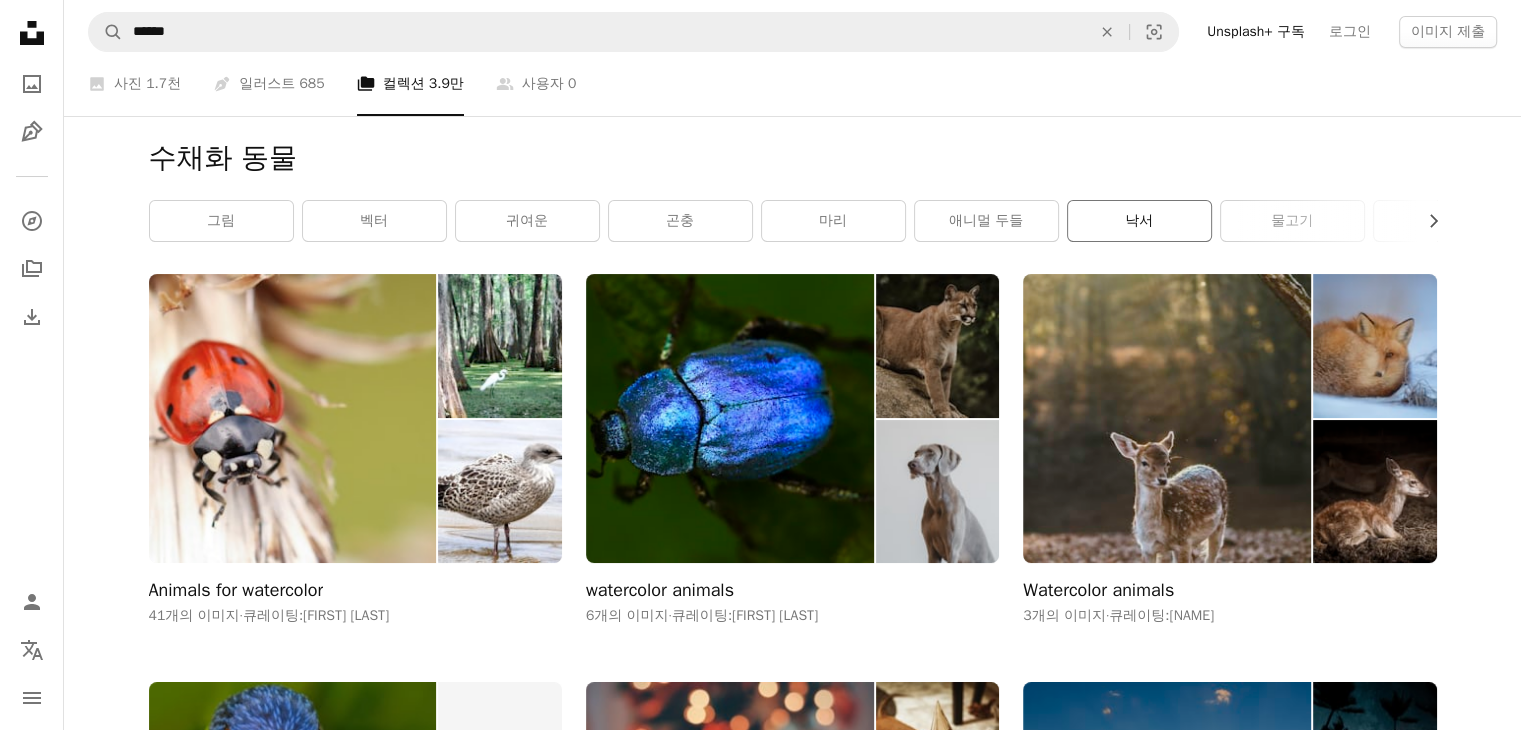 click on "낙서" at bounding box center [1139, 221] 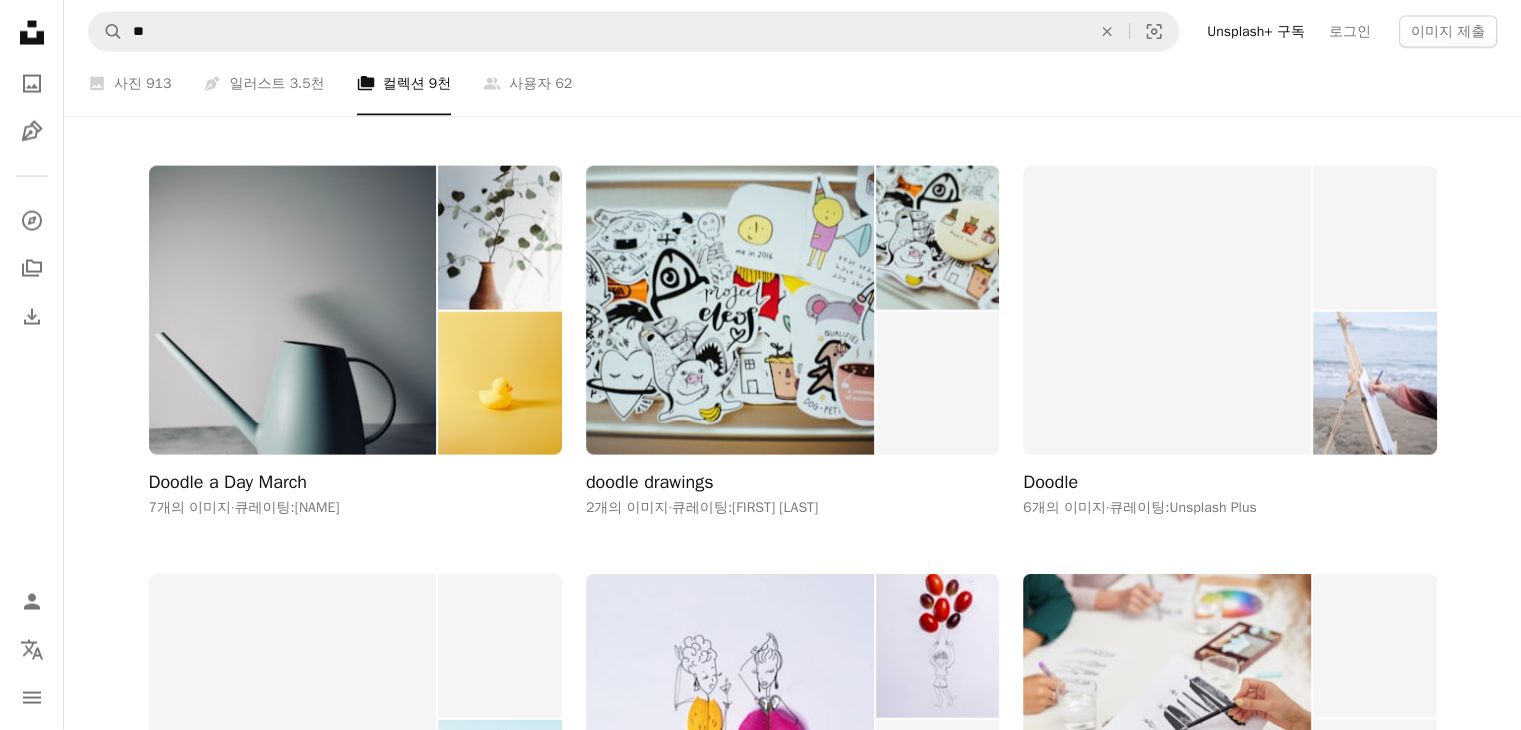 scroll, scrollTop: 4200, scrollLeft: 0, axis: vertical 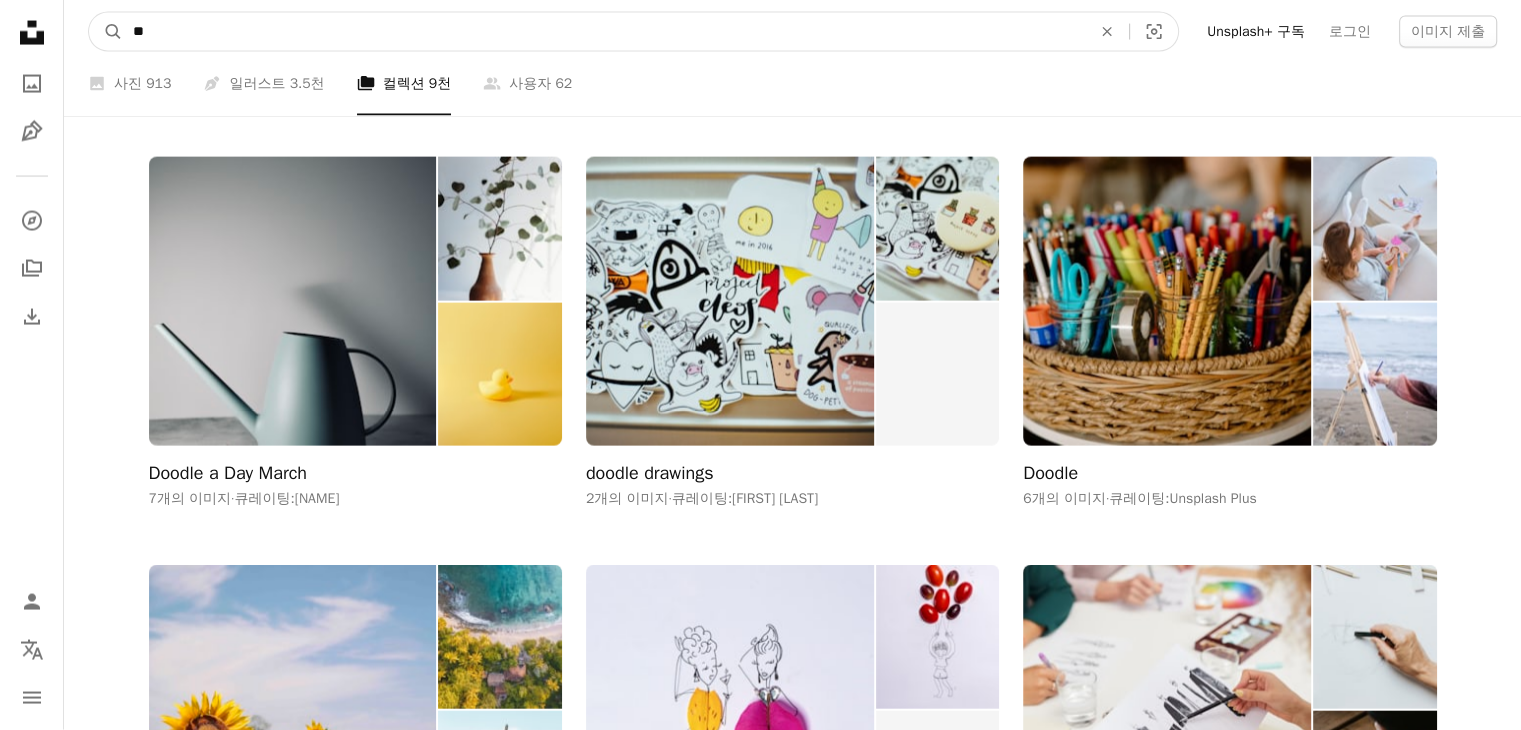 click on "**" at bounding box center [604, 32] 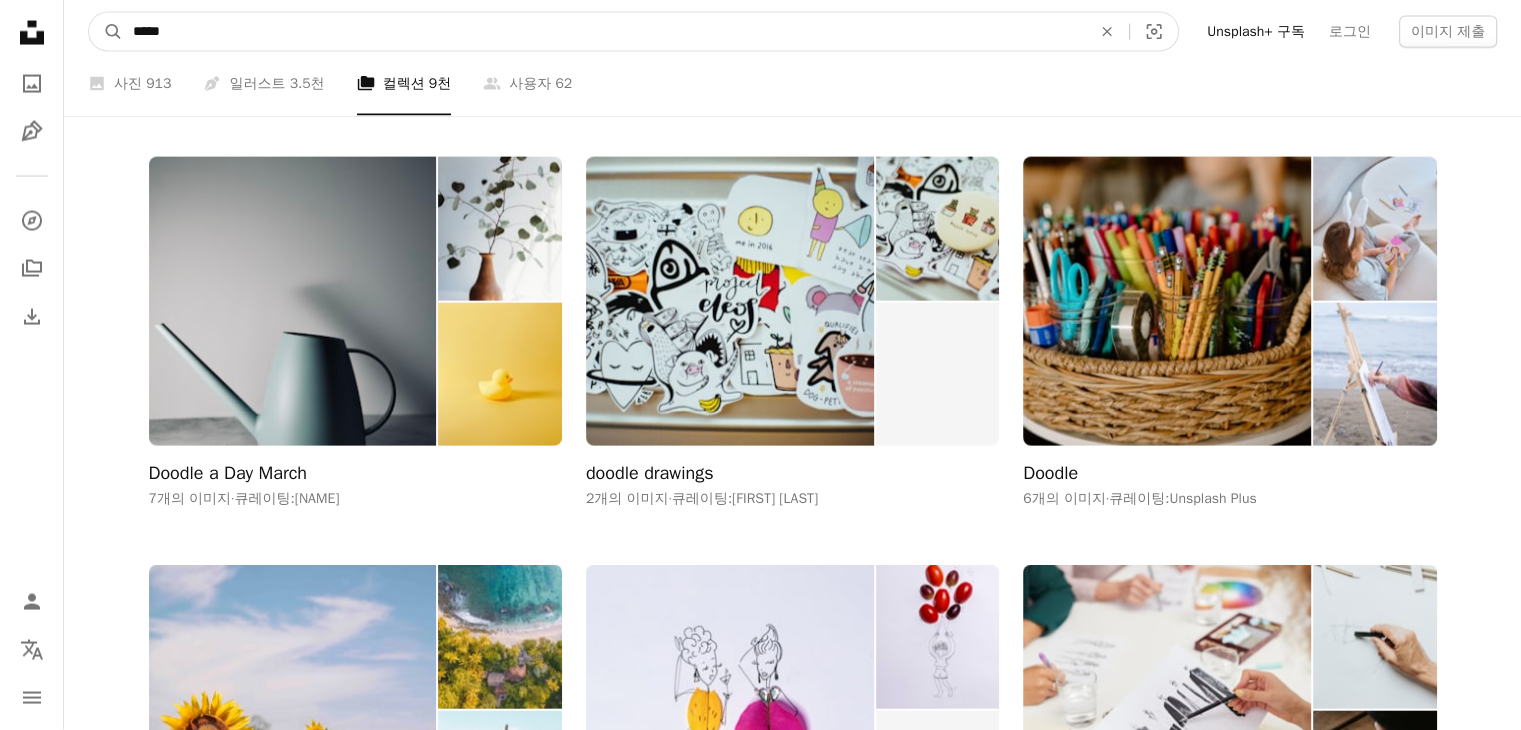 type on "*****" 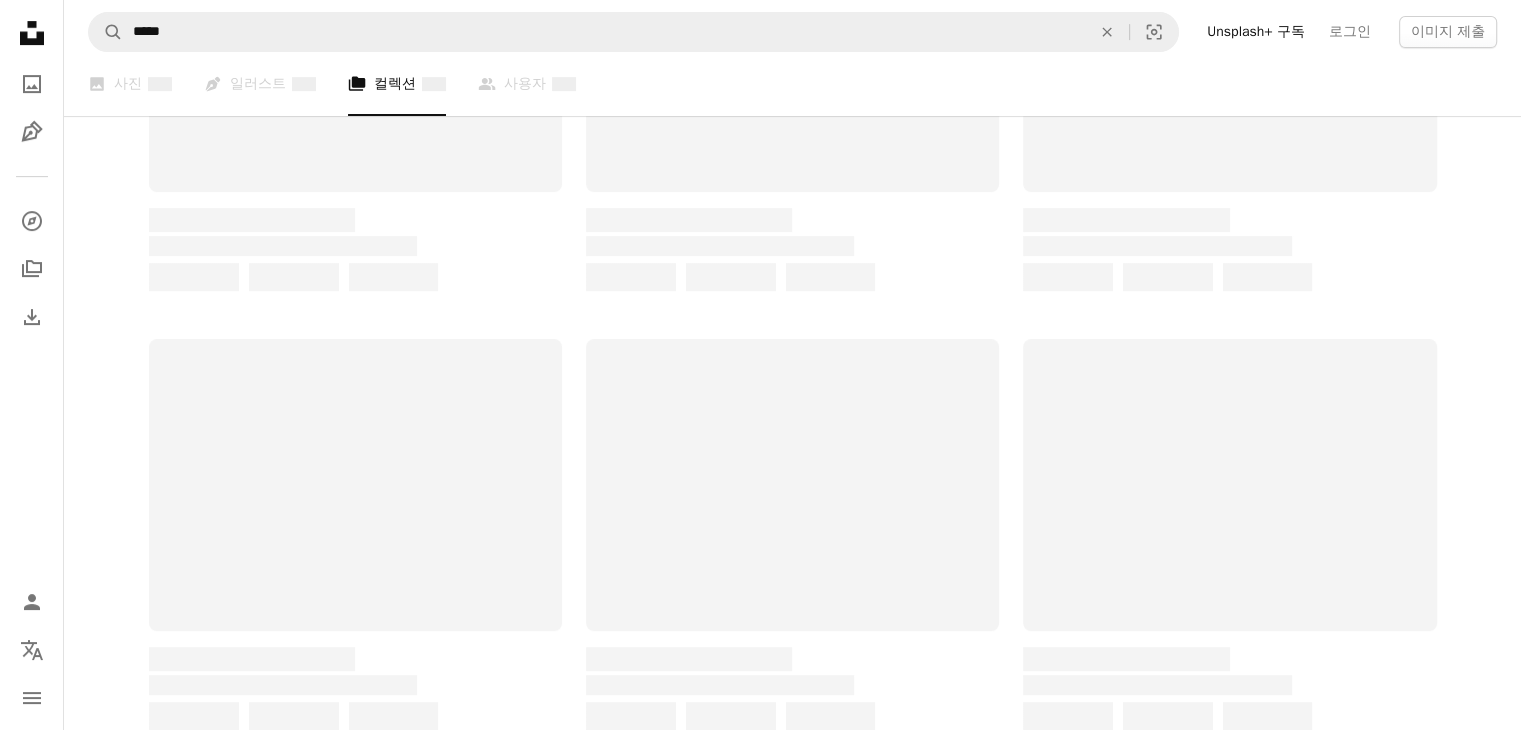 scroll, scrollTop: 0, scrollLeft: 0, axis: both 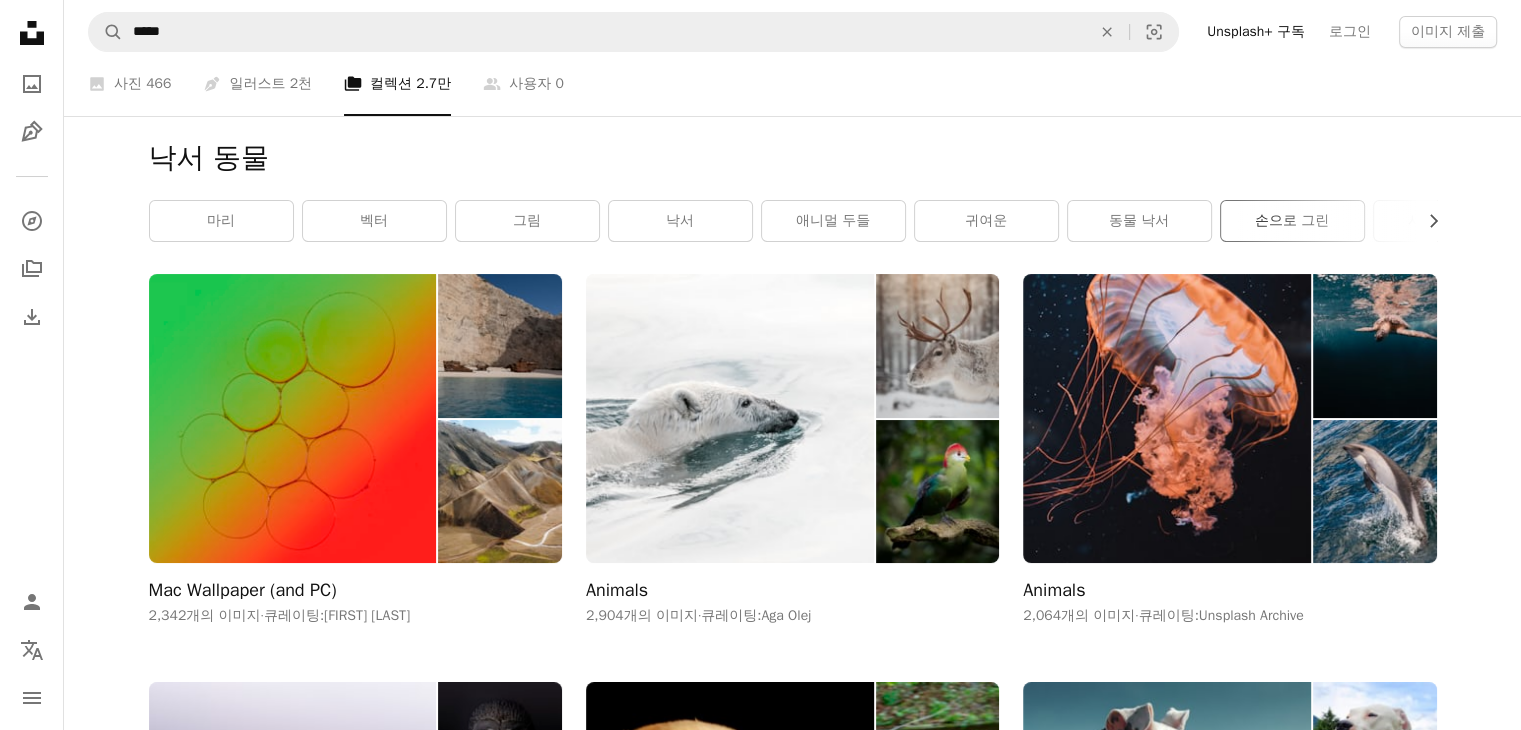 click on "손으로 그린" at bounding box center [1292, 221] 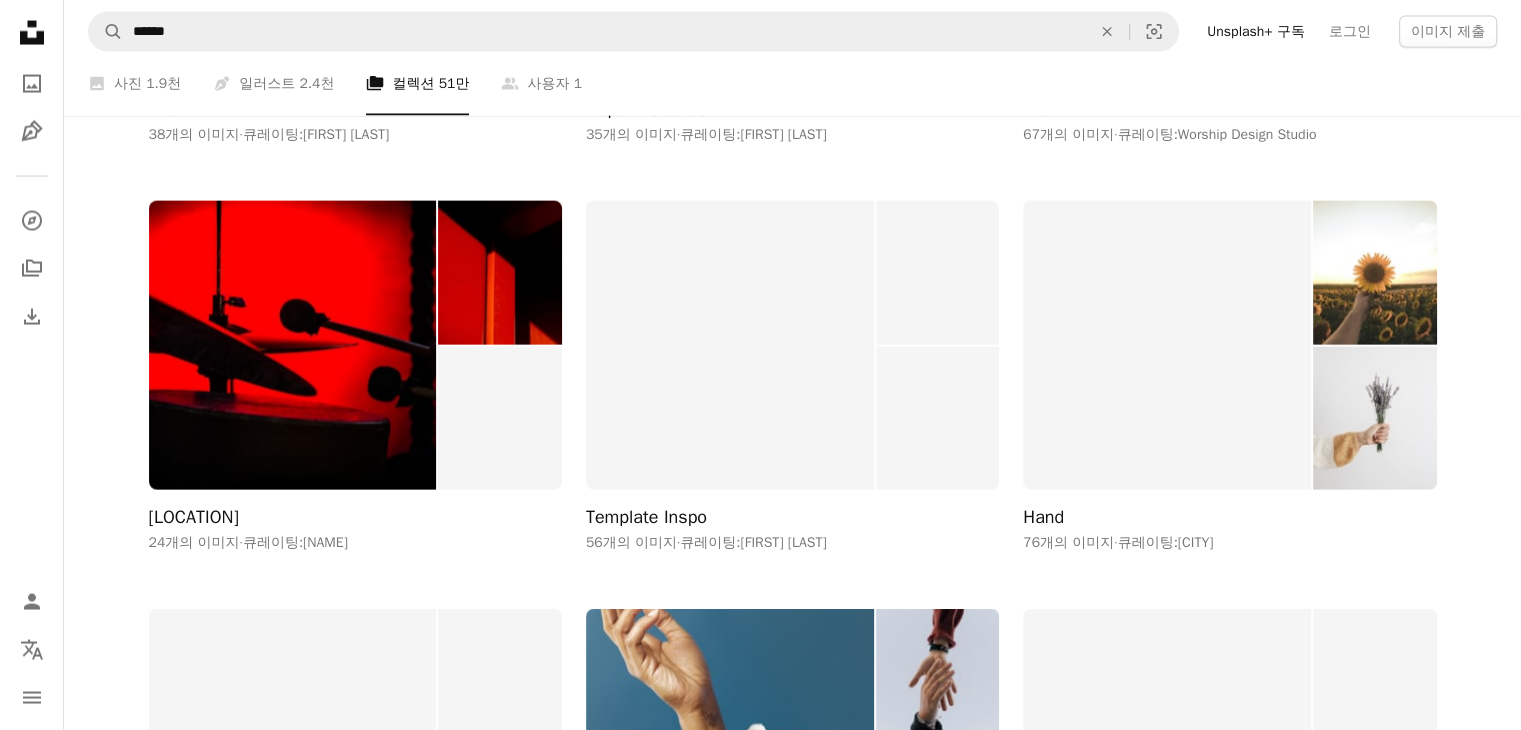 scroll, scrollTop: 3900, scrollLeft: 0, axis: vertical 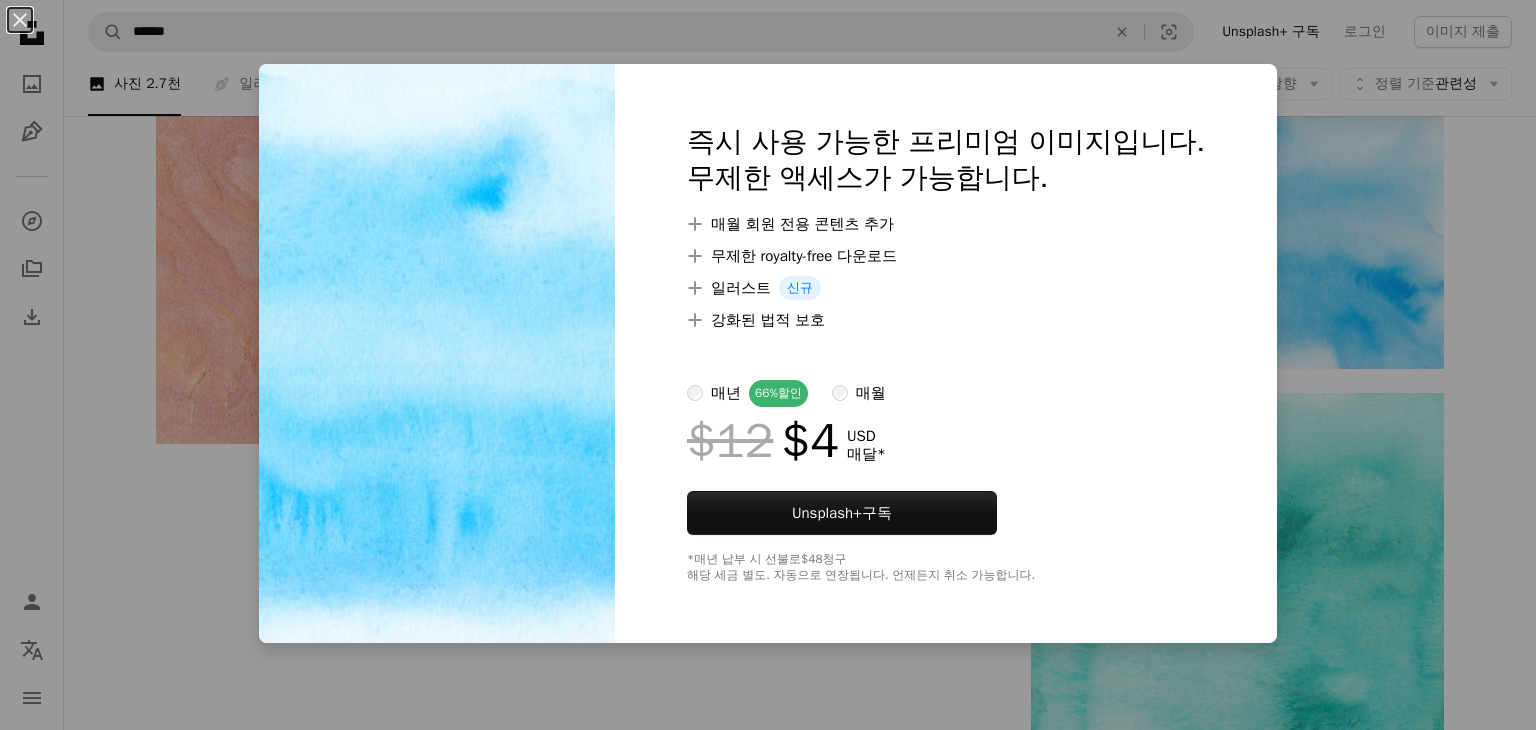 click on "매월" at bounding box center (871, 393) 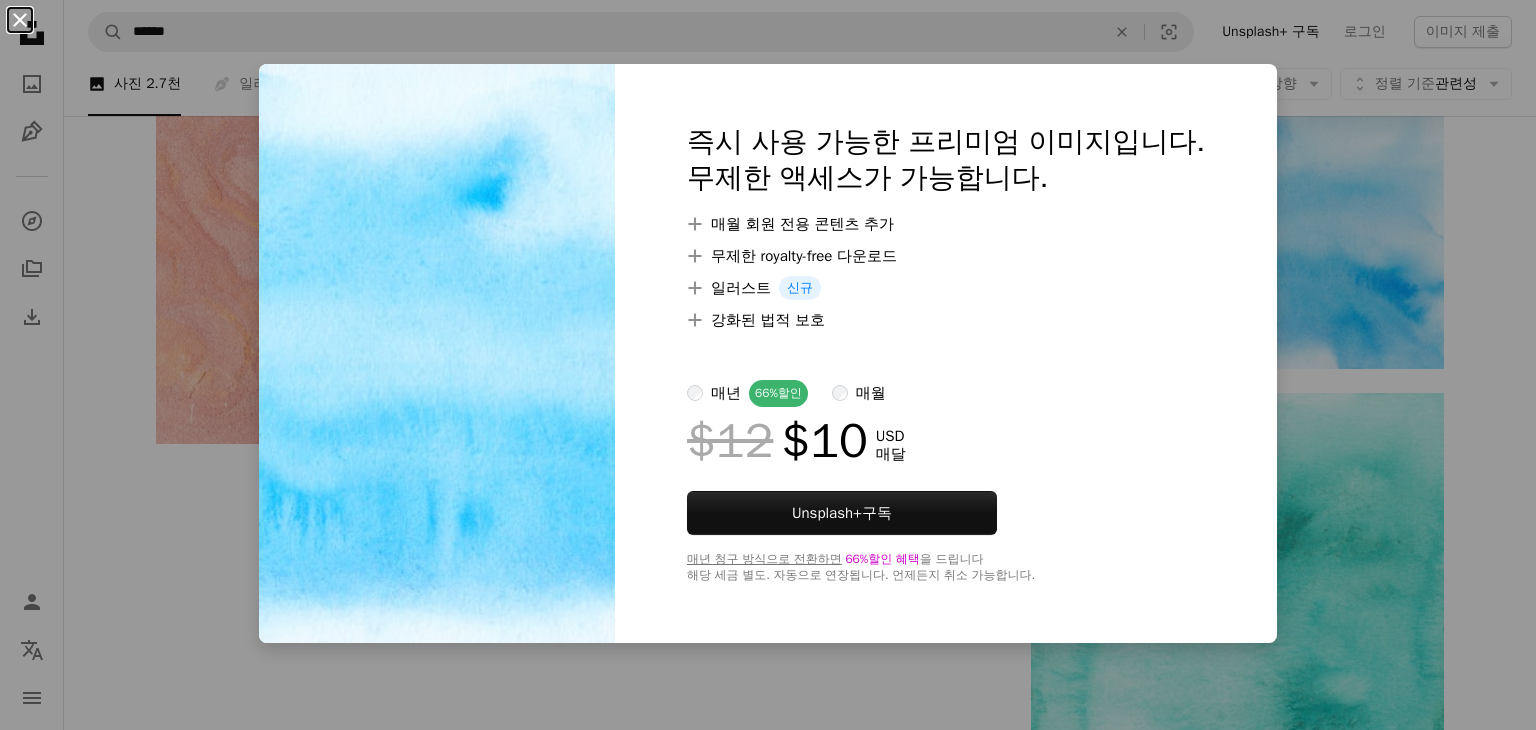 click on "An X shape" at bounding box center (20, 20) 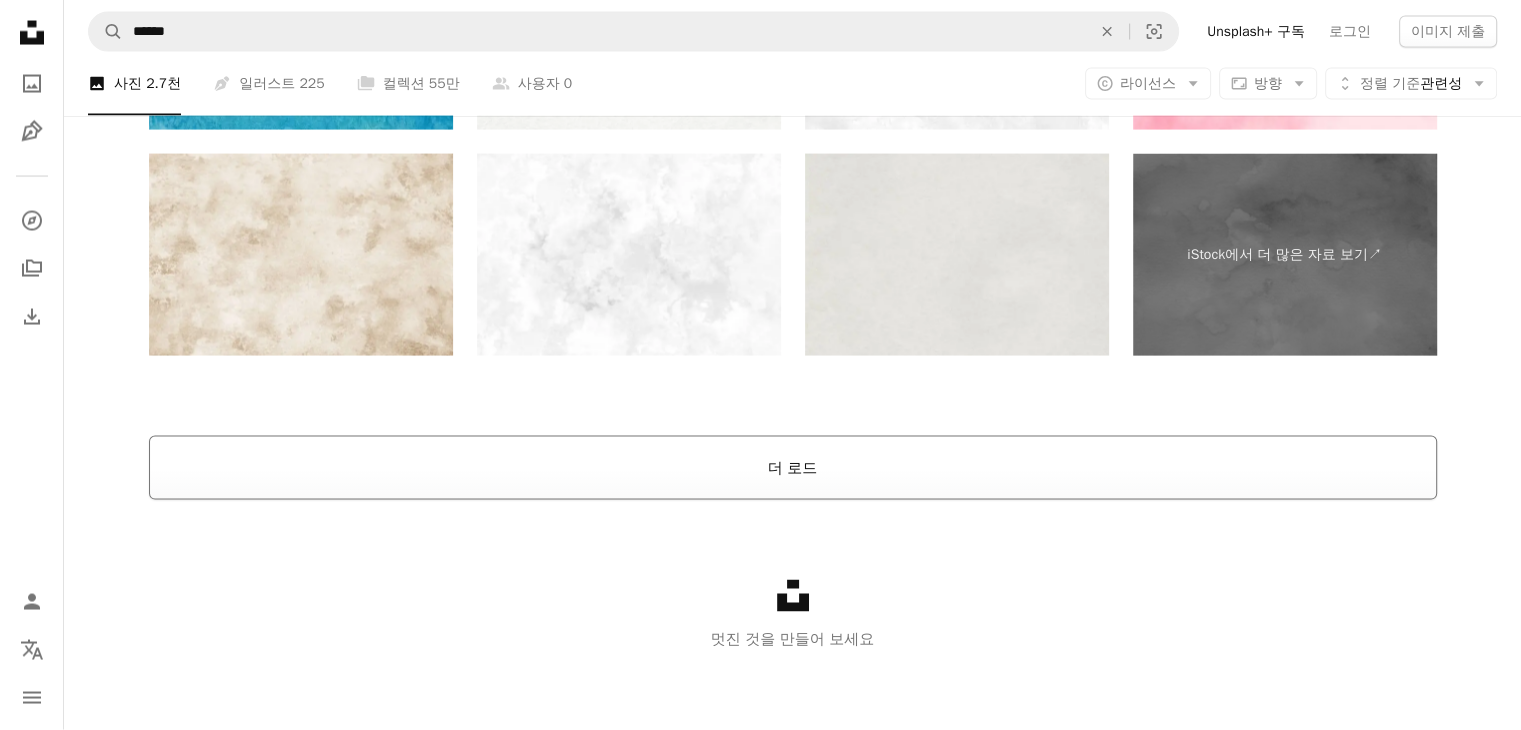 click on "더 로드" at bounding box center (793, 468) 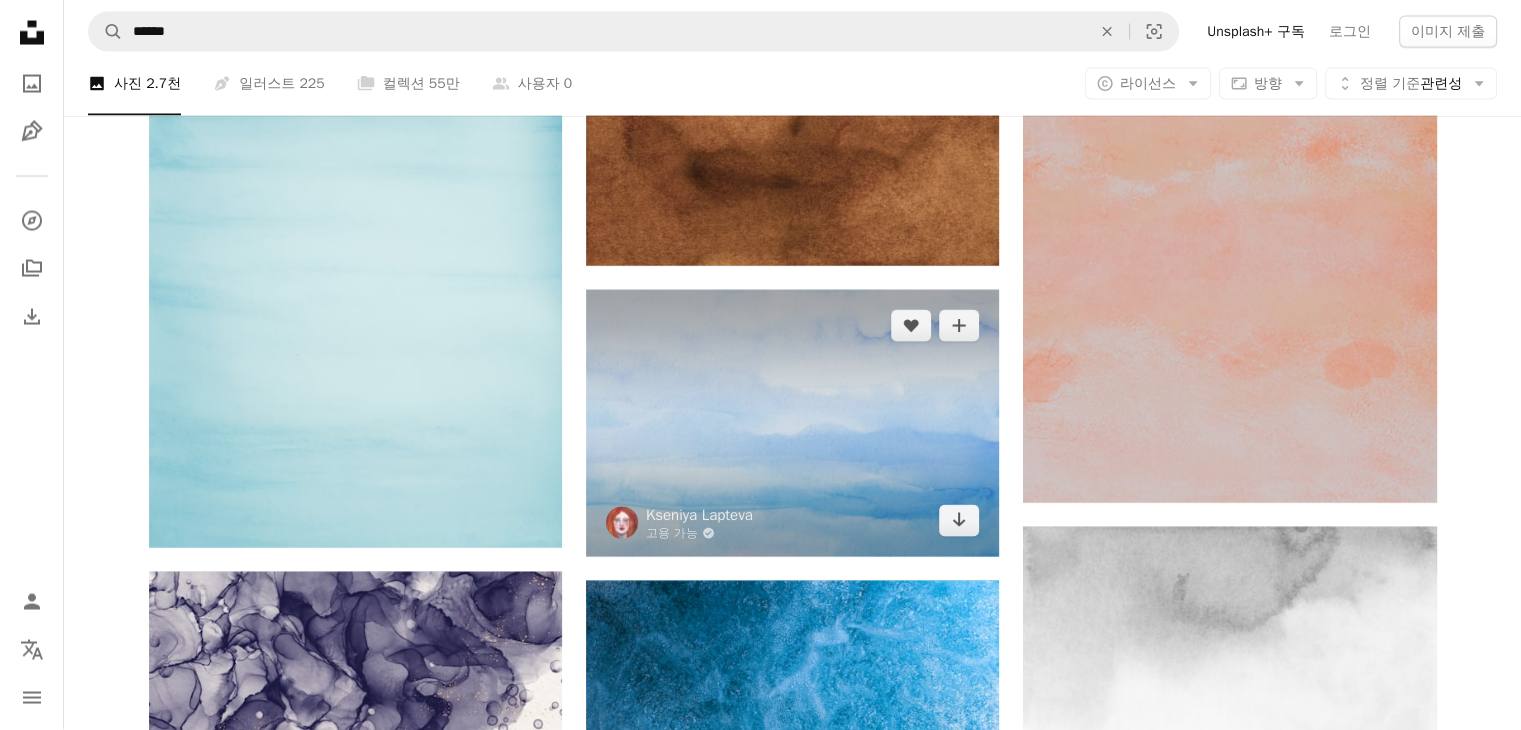 scroll, scrollTop: 4072, scrollLeft: 0, axis: vertical 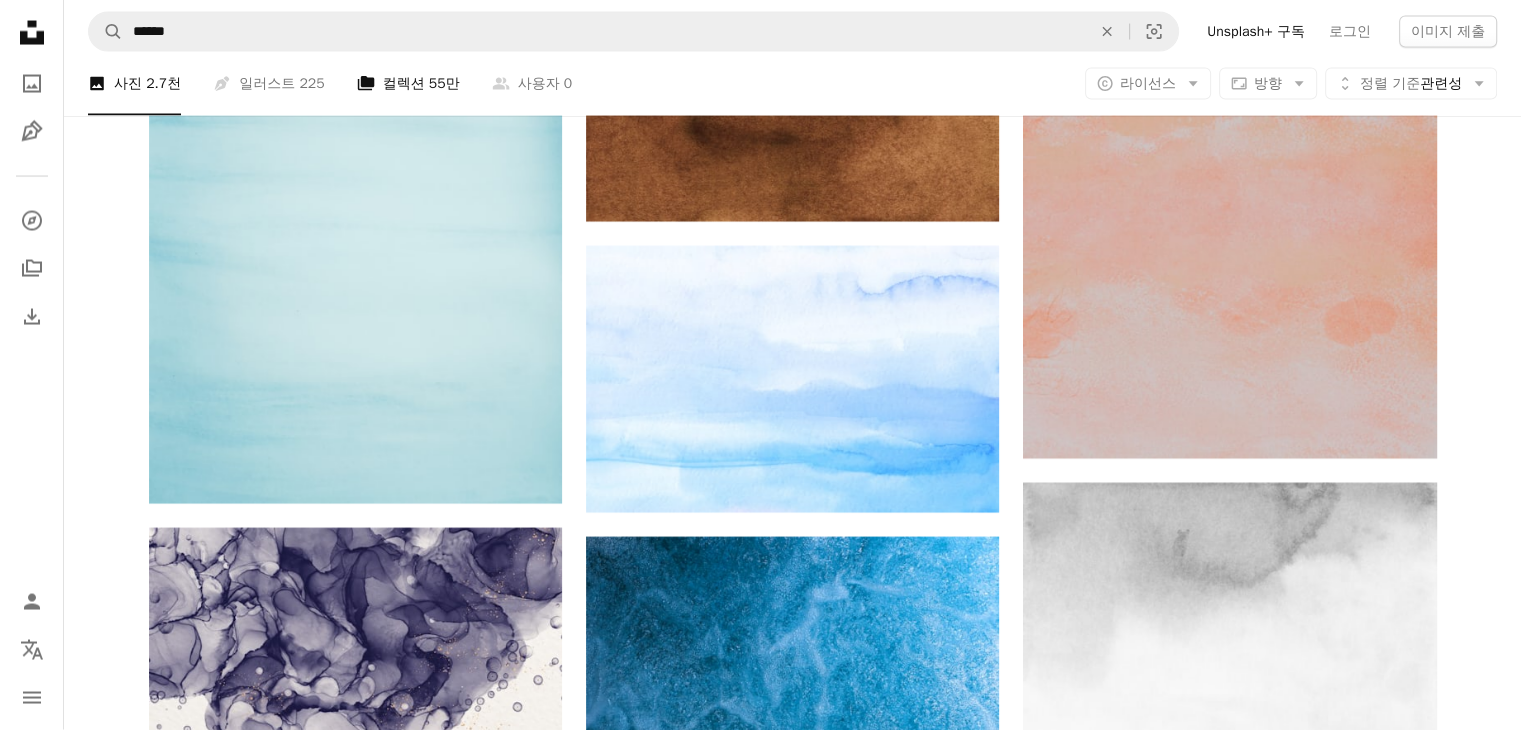 click on "A stack of folders 컬렉션   55만" at bounding box center [408, 84] 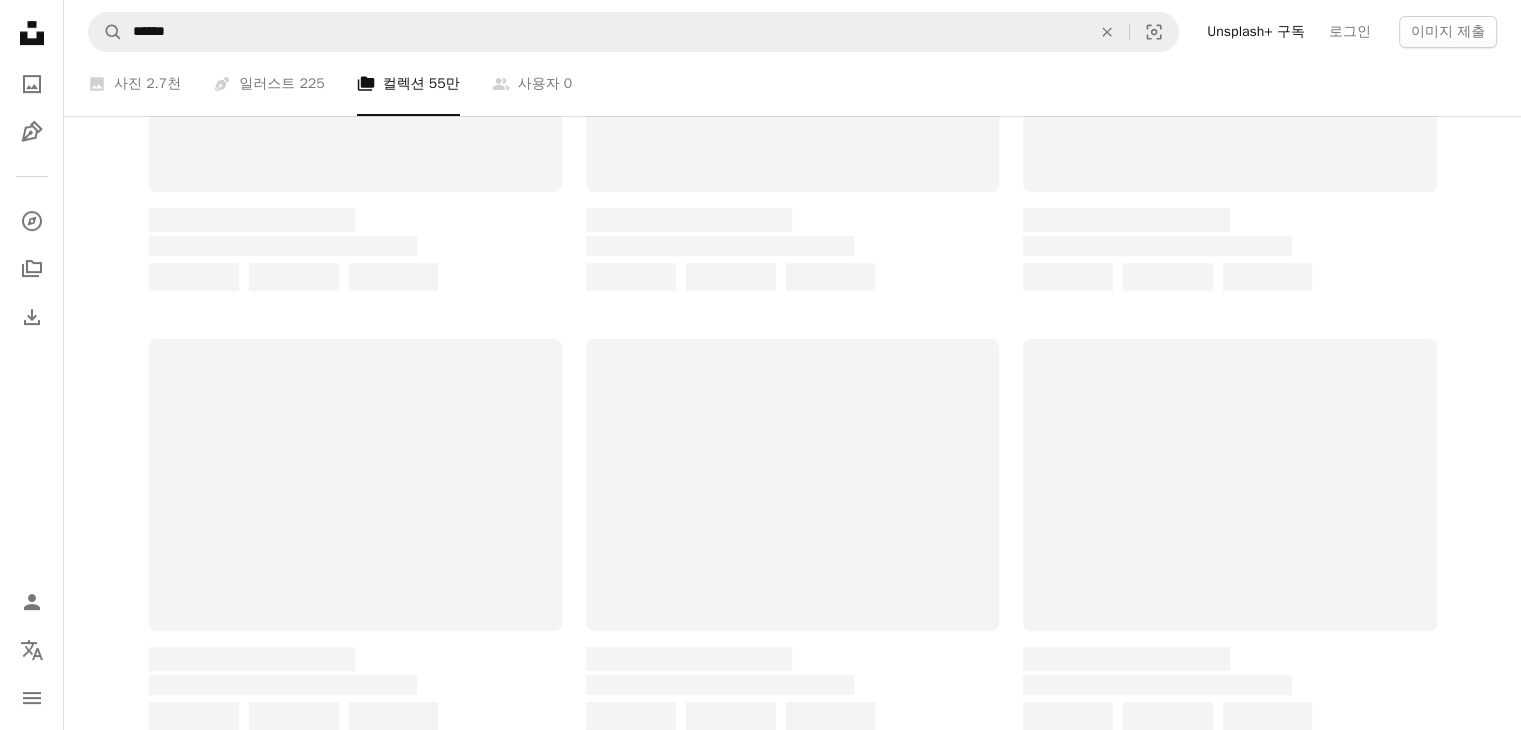 scroll, scrollTop: 0, scrollLeft: 0, axis: both 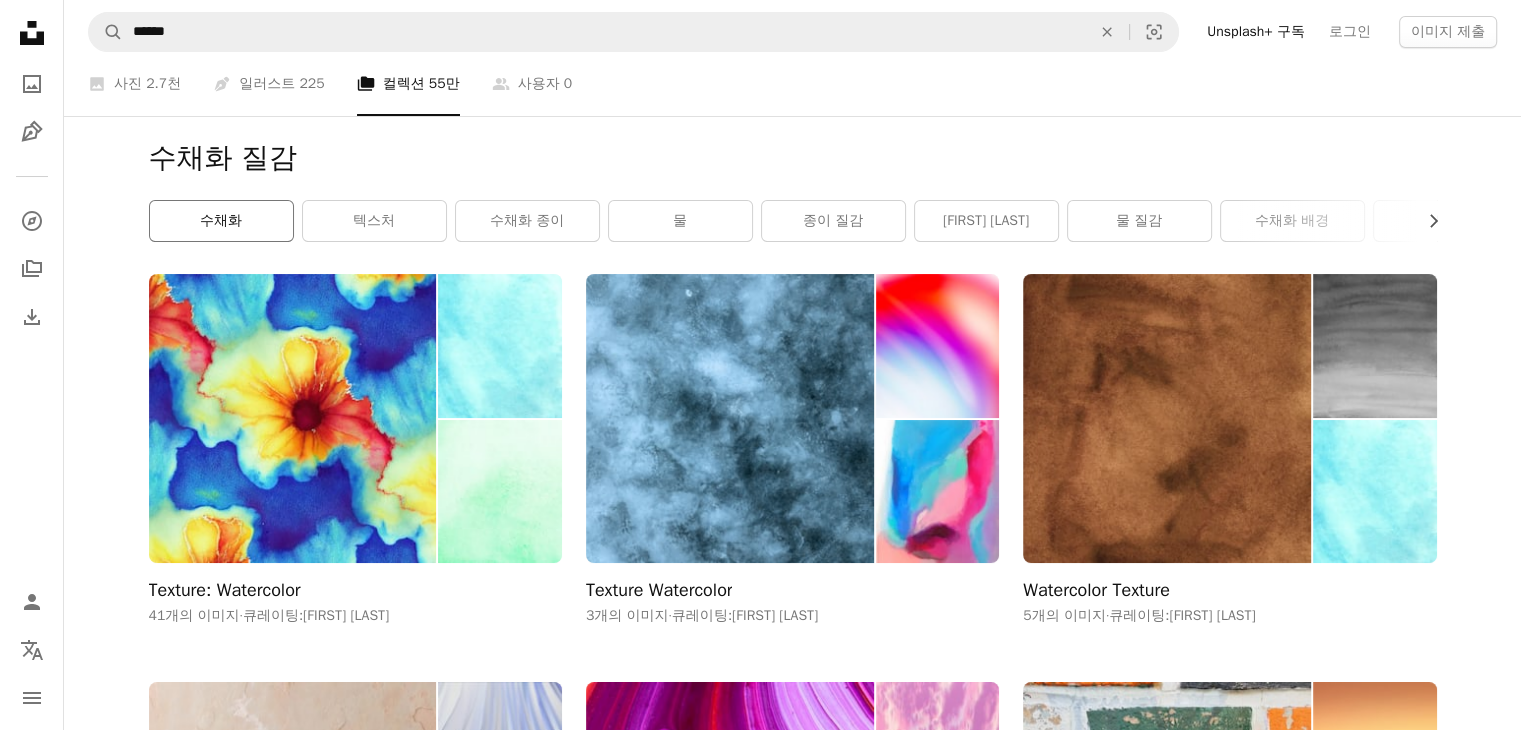 click on "수채화" at bounding box center [221, 221] 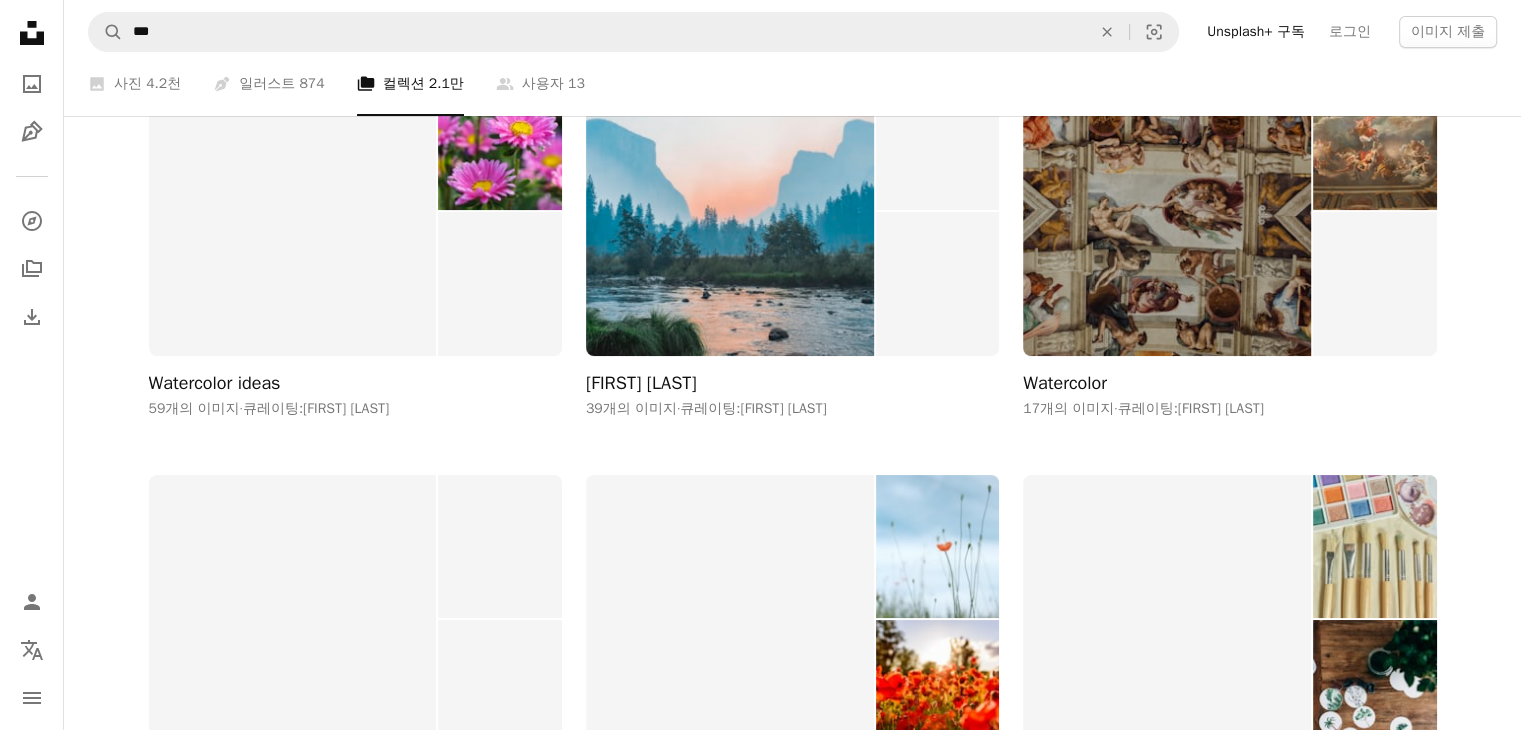 scroll, scrollTop: 7600, scrollLeft: 0, axis: vertical 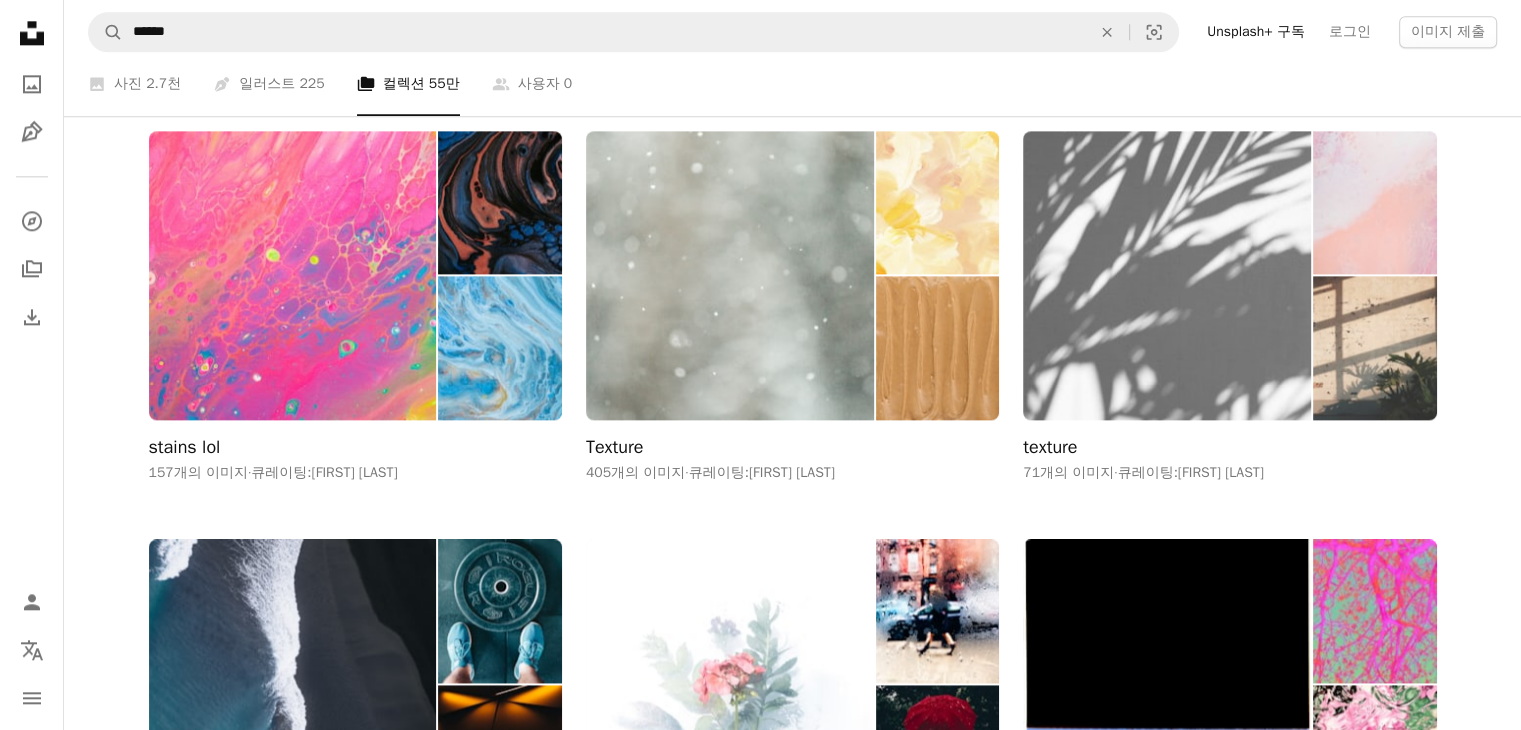 click at bounding box center [1167, 275] 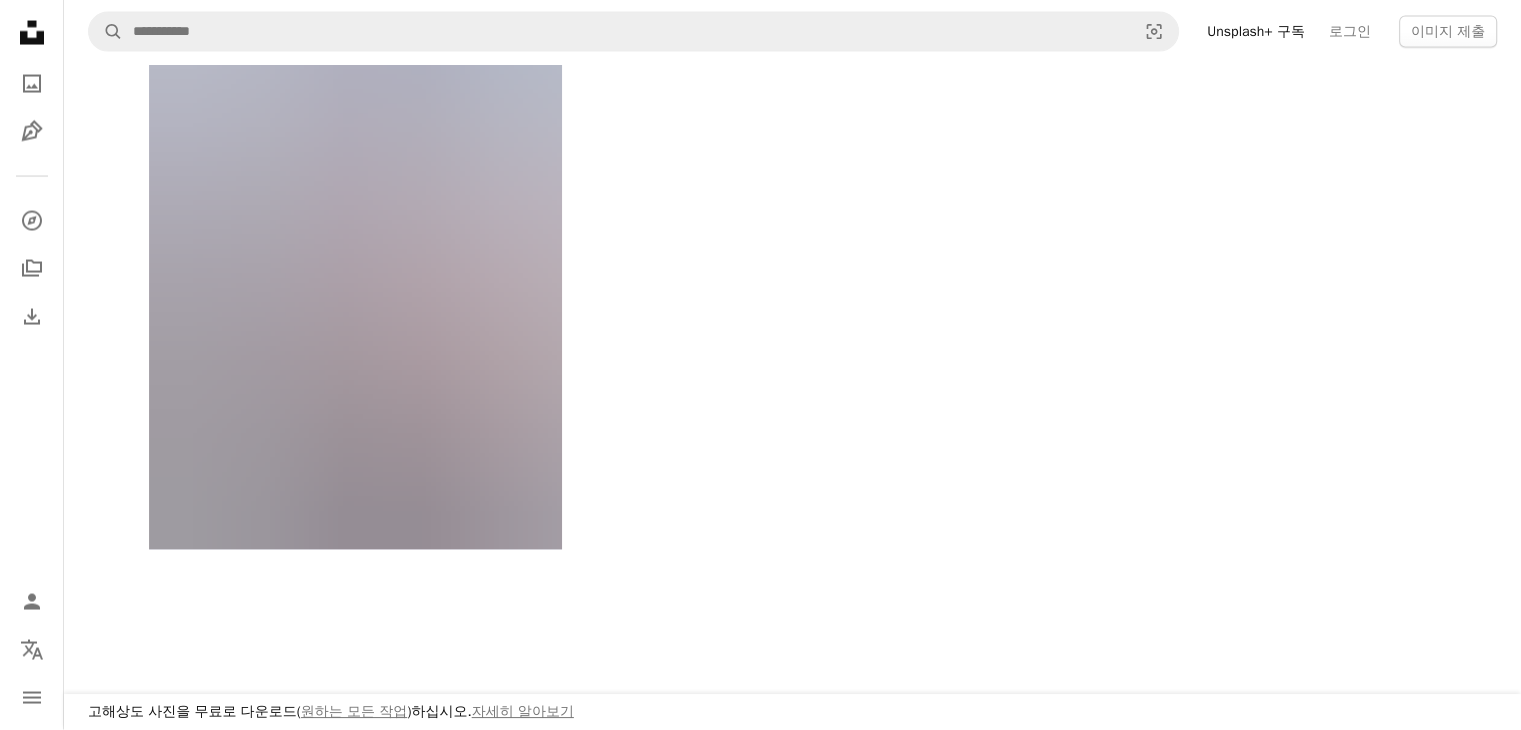 scroll, scrollTop: 4500, scrollLeft: 0, axis: vertical 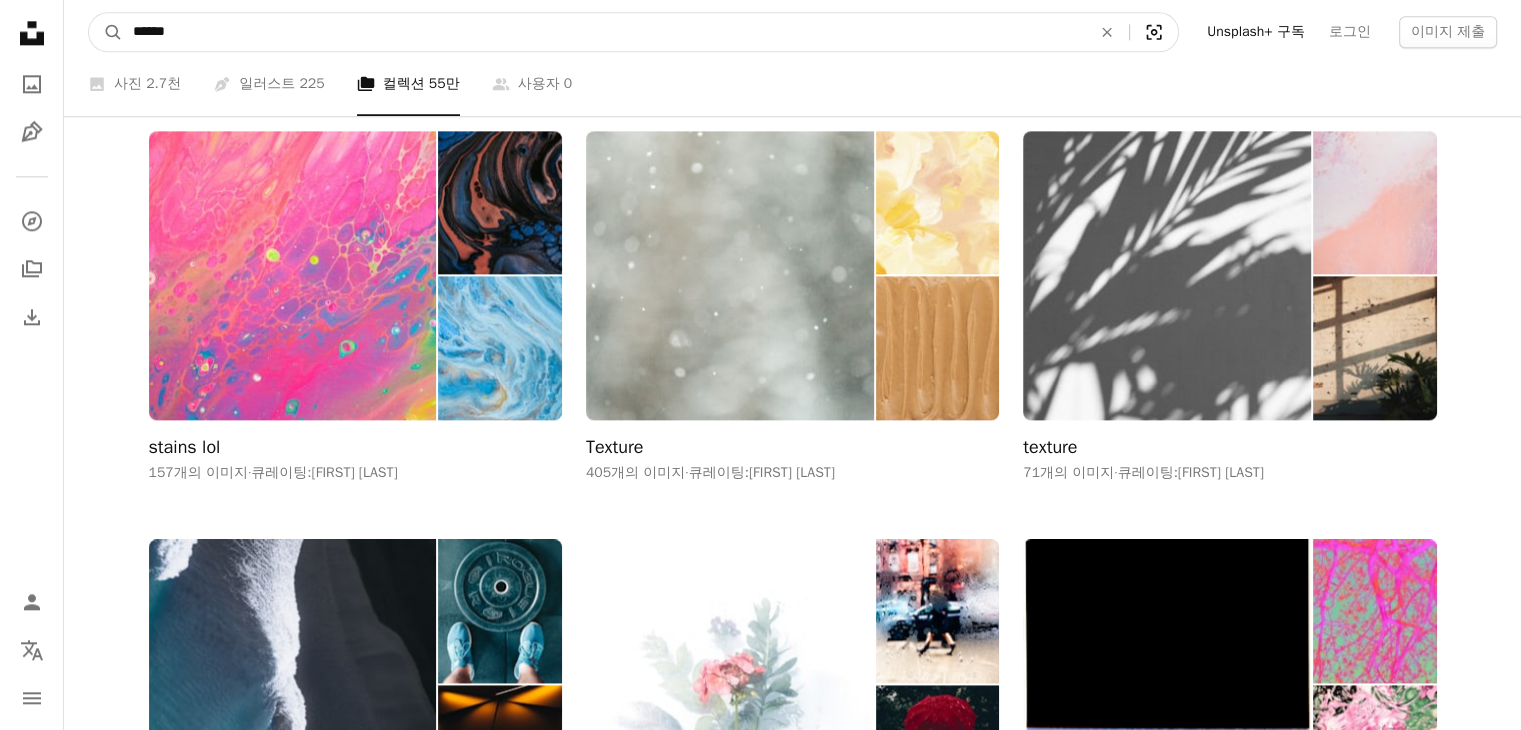 click on "Visual search" 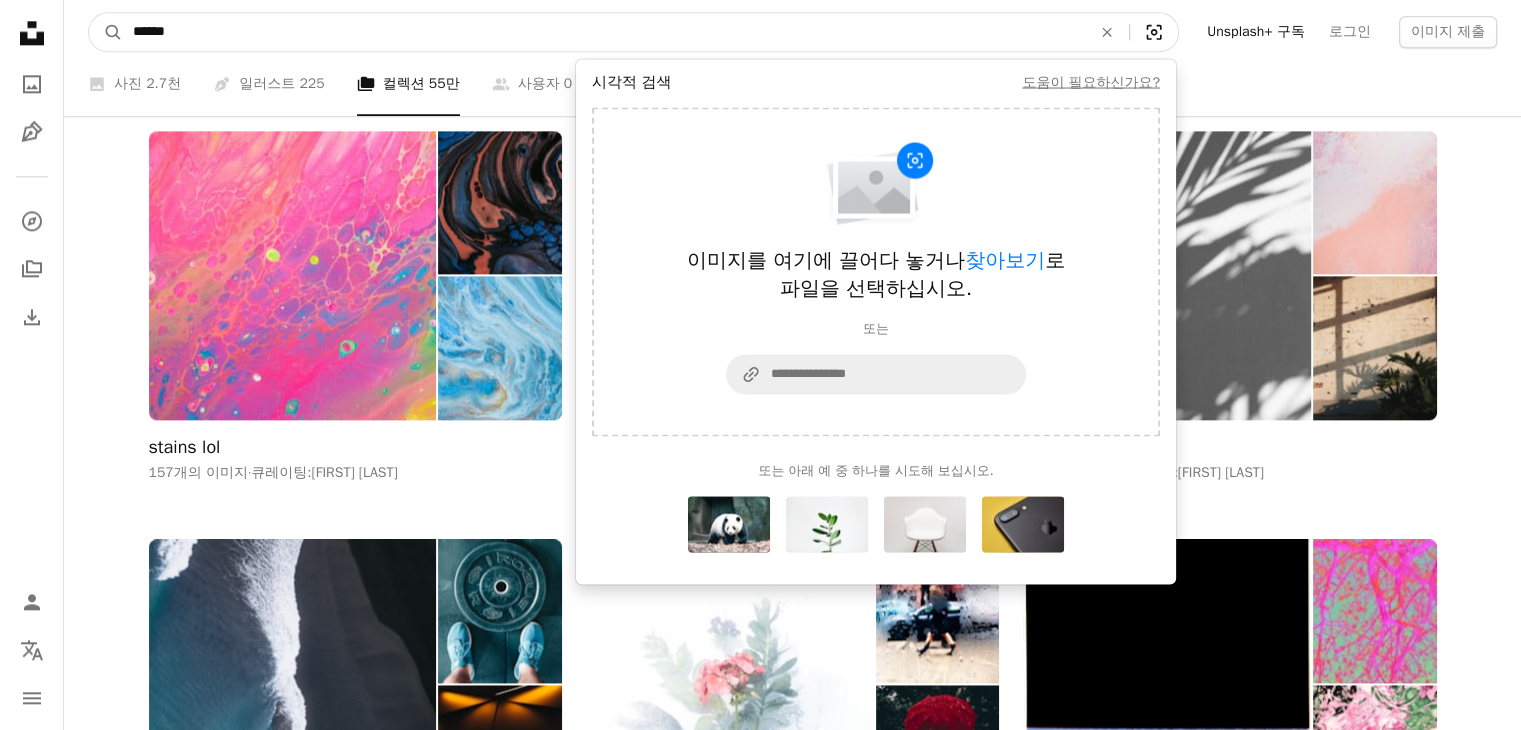 click on "Visual search" 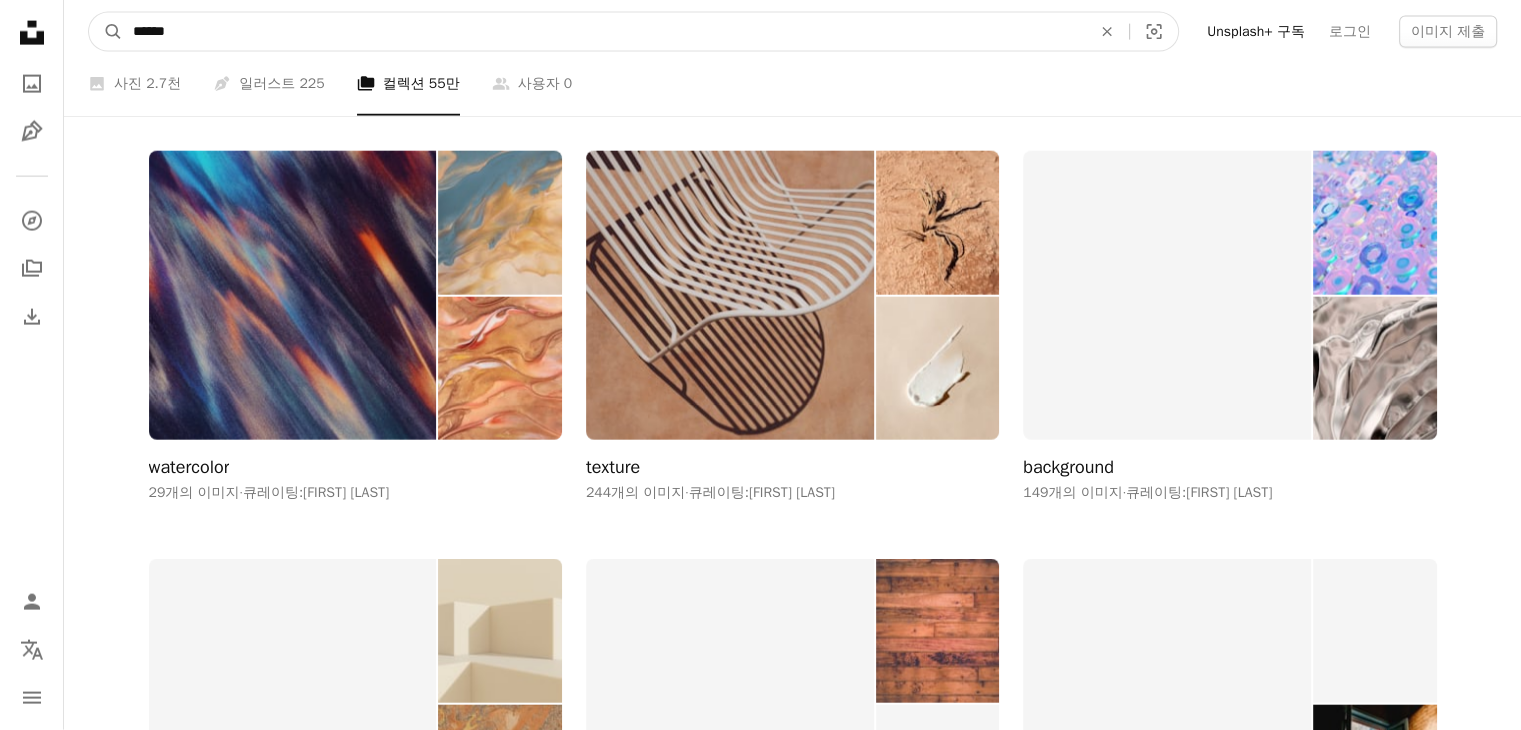 scroll, scrollTop: 27700, scrollLeft: 0, axis: vertical 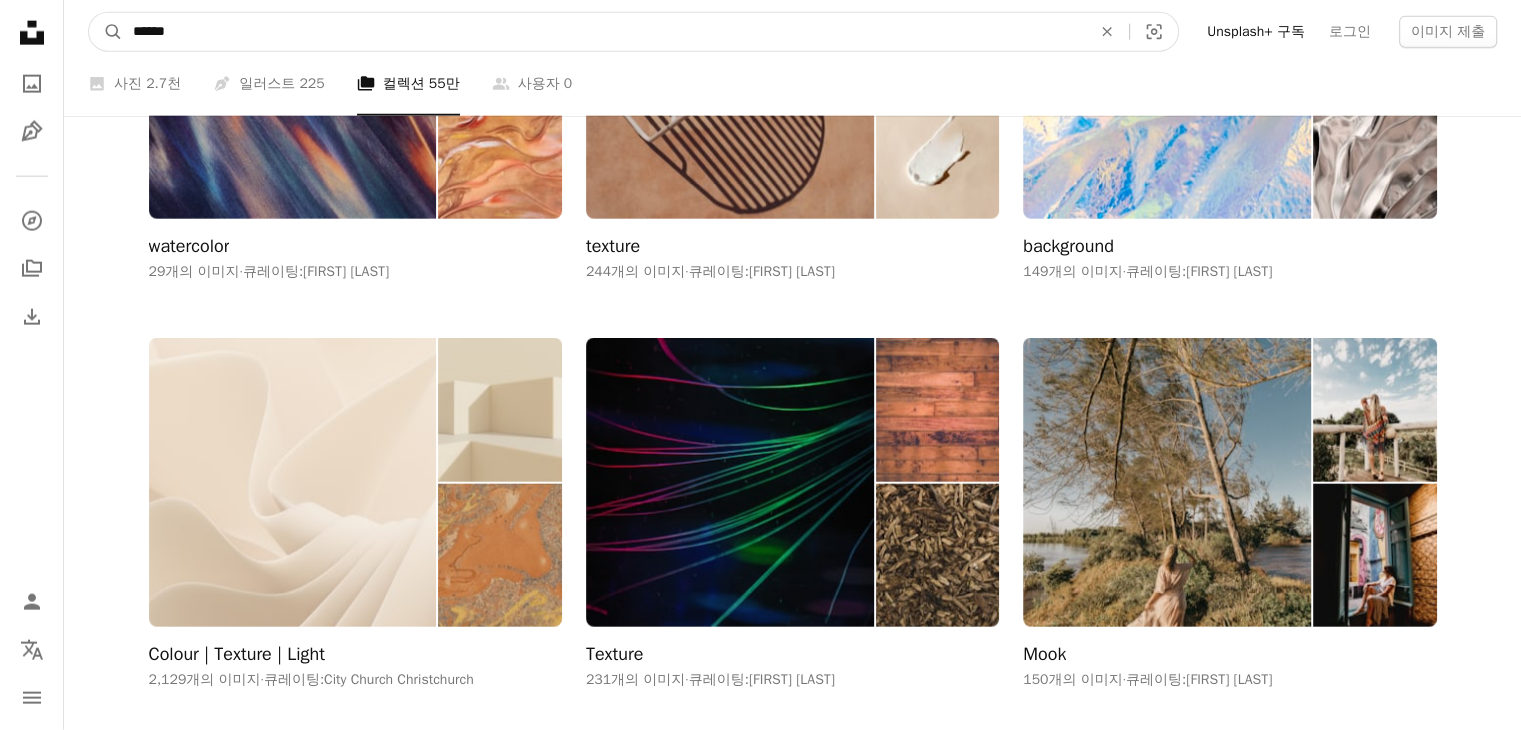 drag, startPoint x: 222, startPoint y: 42, endPoint x: 252, endPoint y: 53, distance: 31.95309 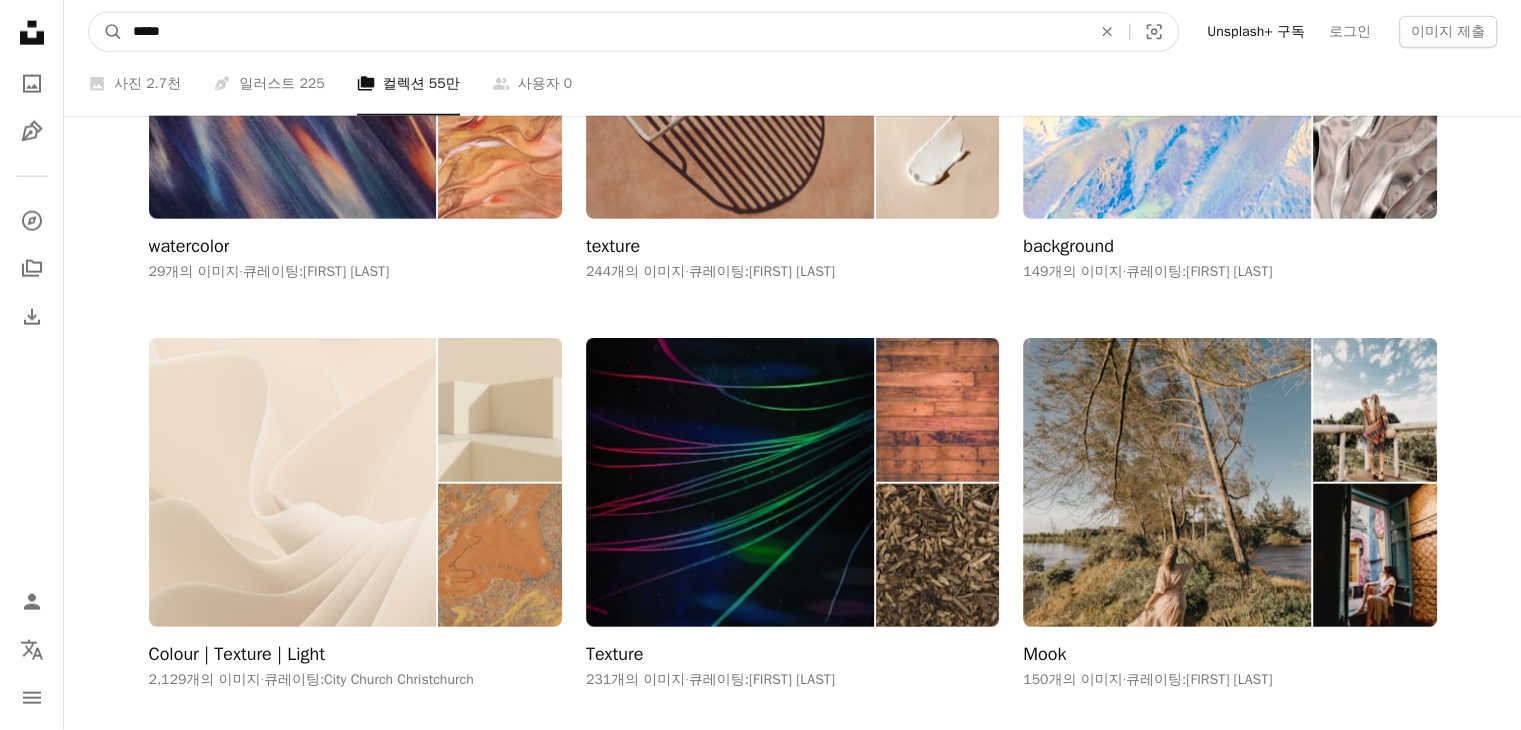type on "*****" 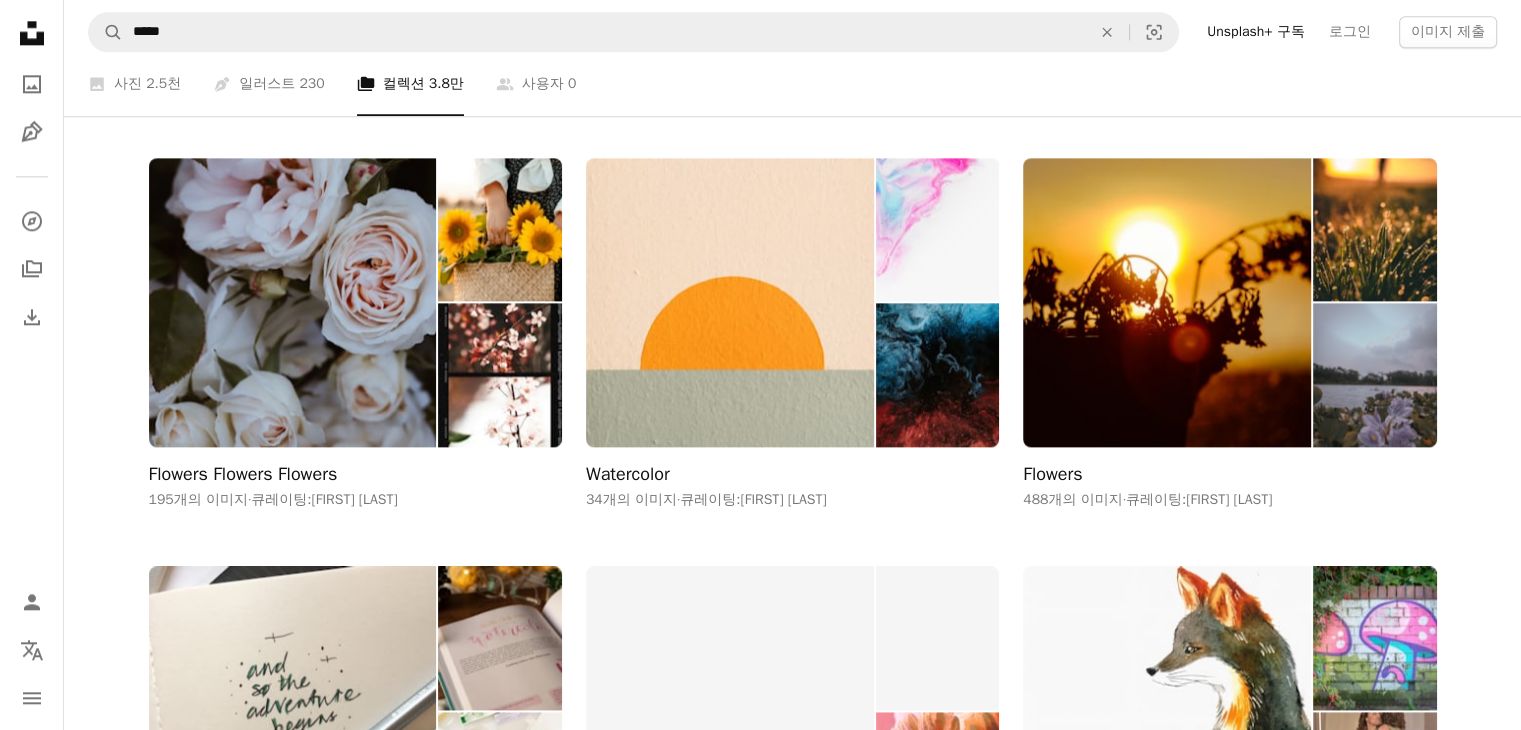 scroll, scrollTop: 17700, scrollLeft: 0, axis: vertical 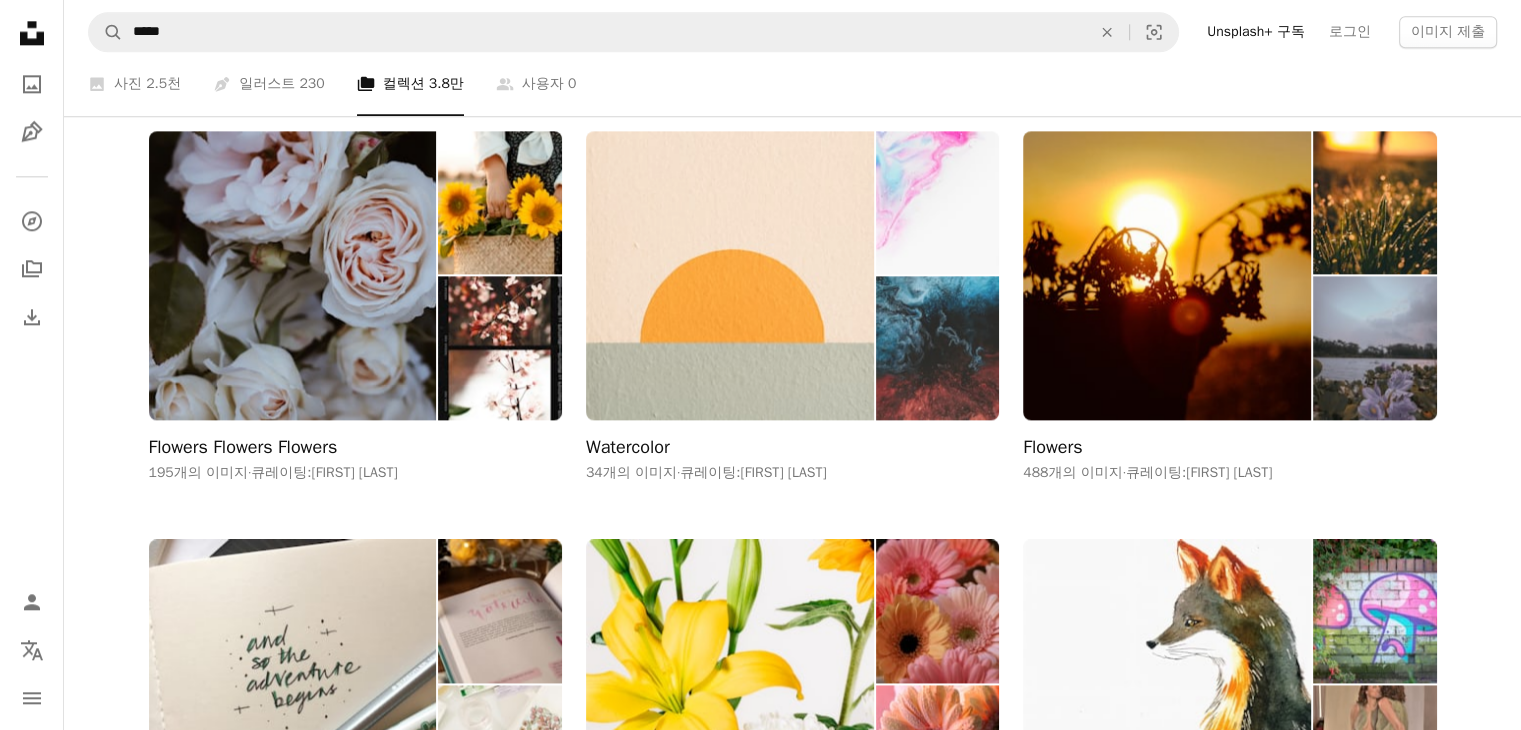 click at bounding box center [730, 275] 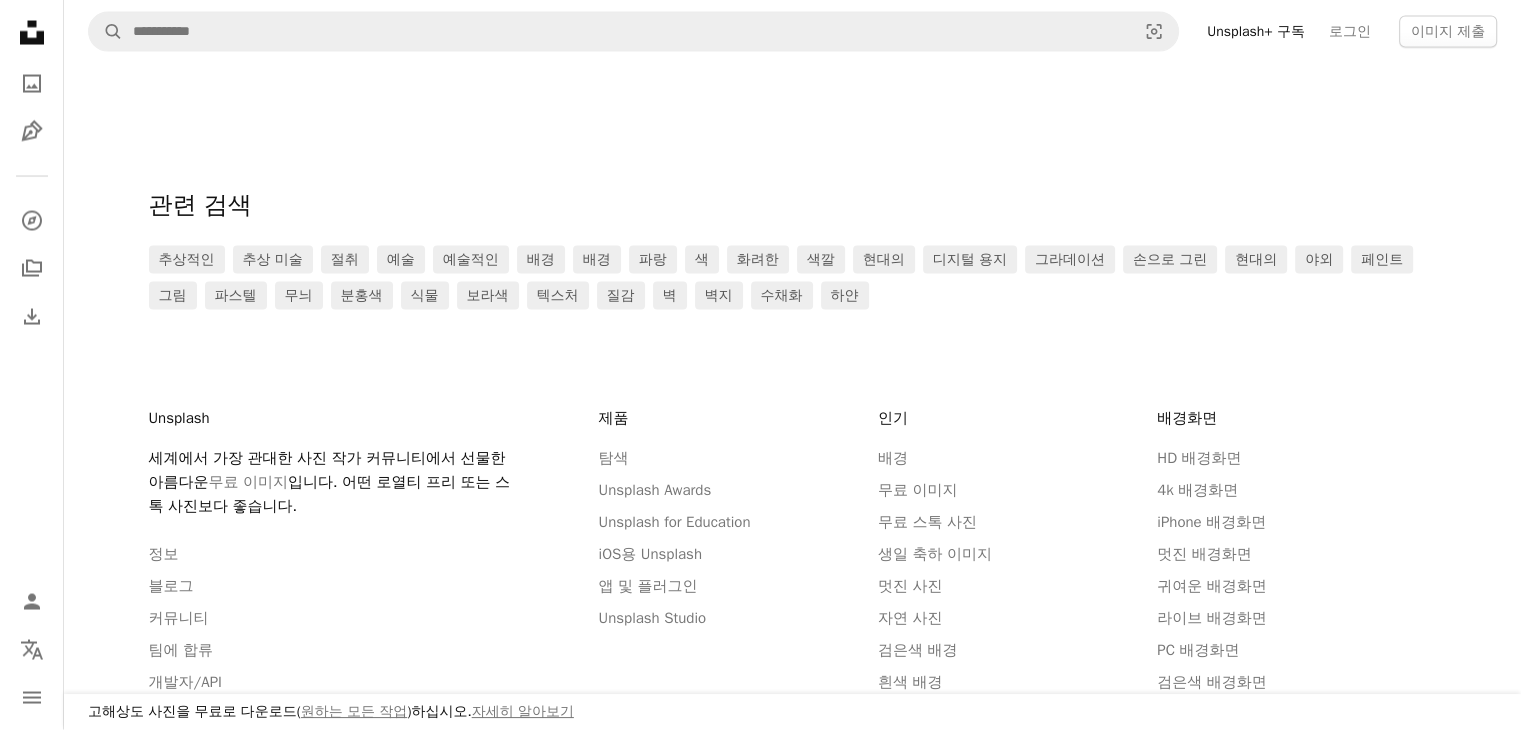 scroll, scrollTop: 4040, scrollLeft: 0, axis: vertical 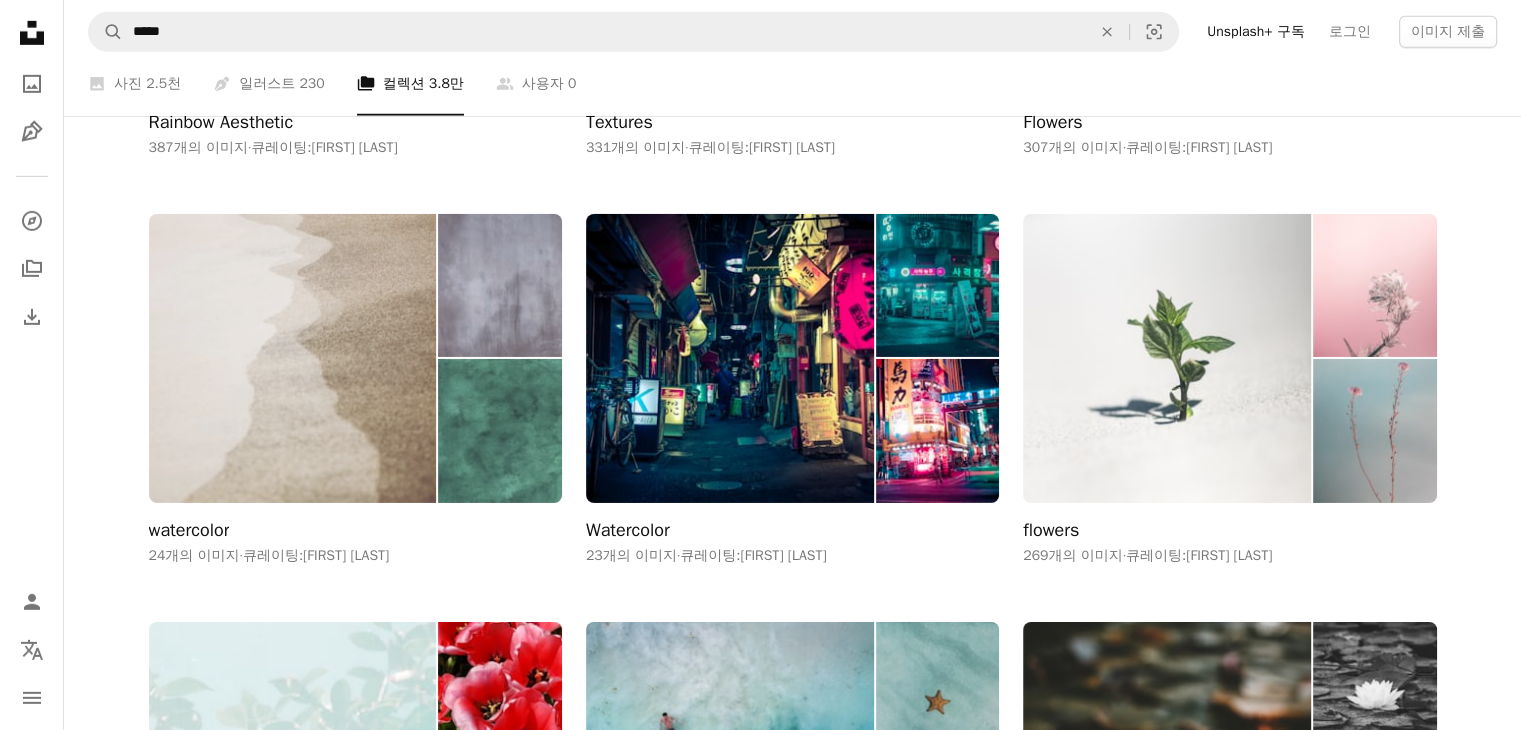 click on "watercolor" at bounding box center [189, 531] 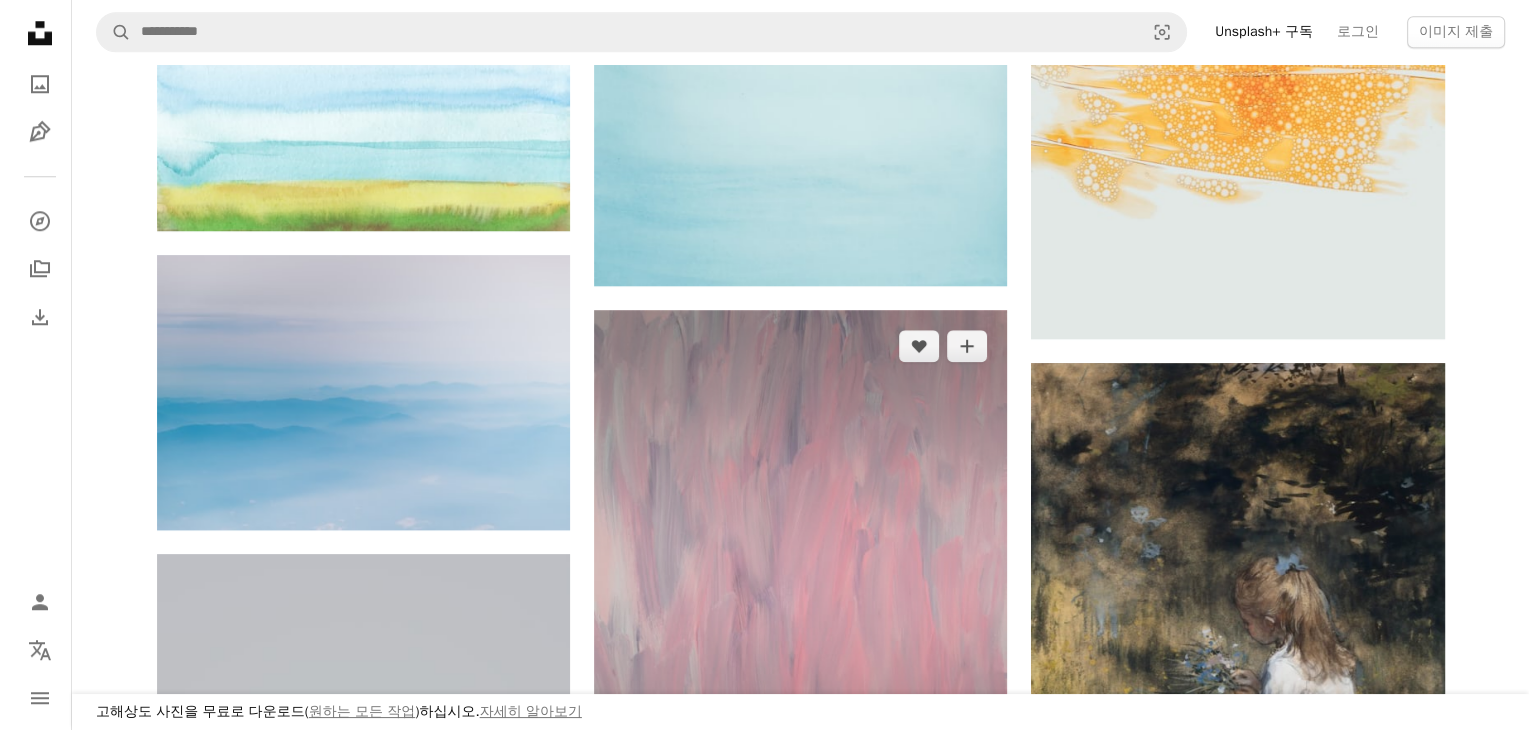 scroll, scrollTop: 1600, scrollLeft: 0, axis: vertical 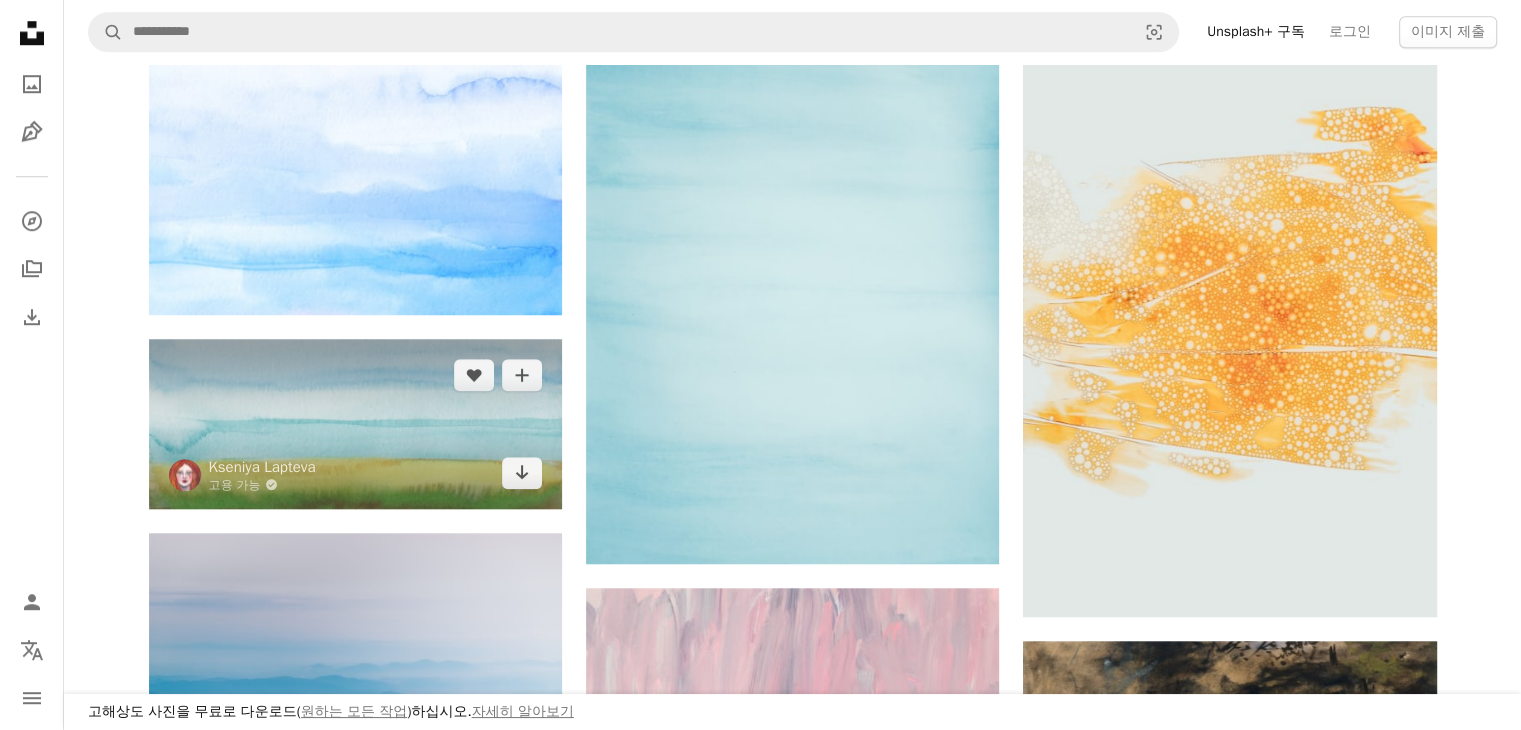 click at bounding box center (355, 424) 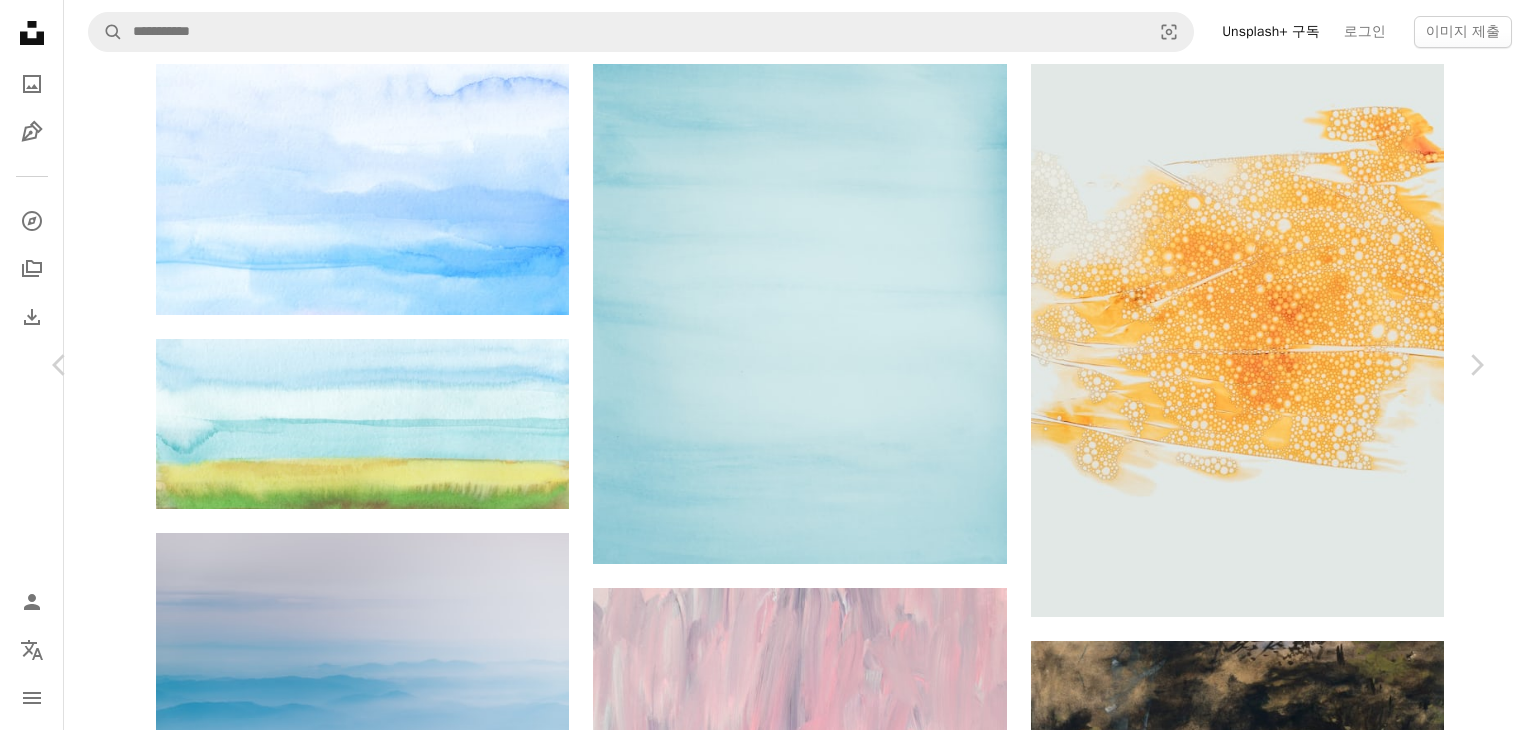 click on "무료 다운로드" at bounding box center (1286, 3572) 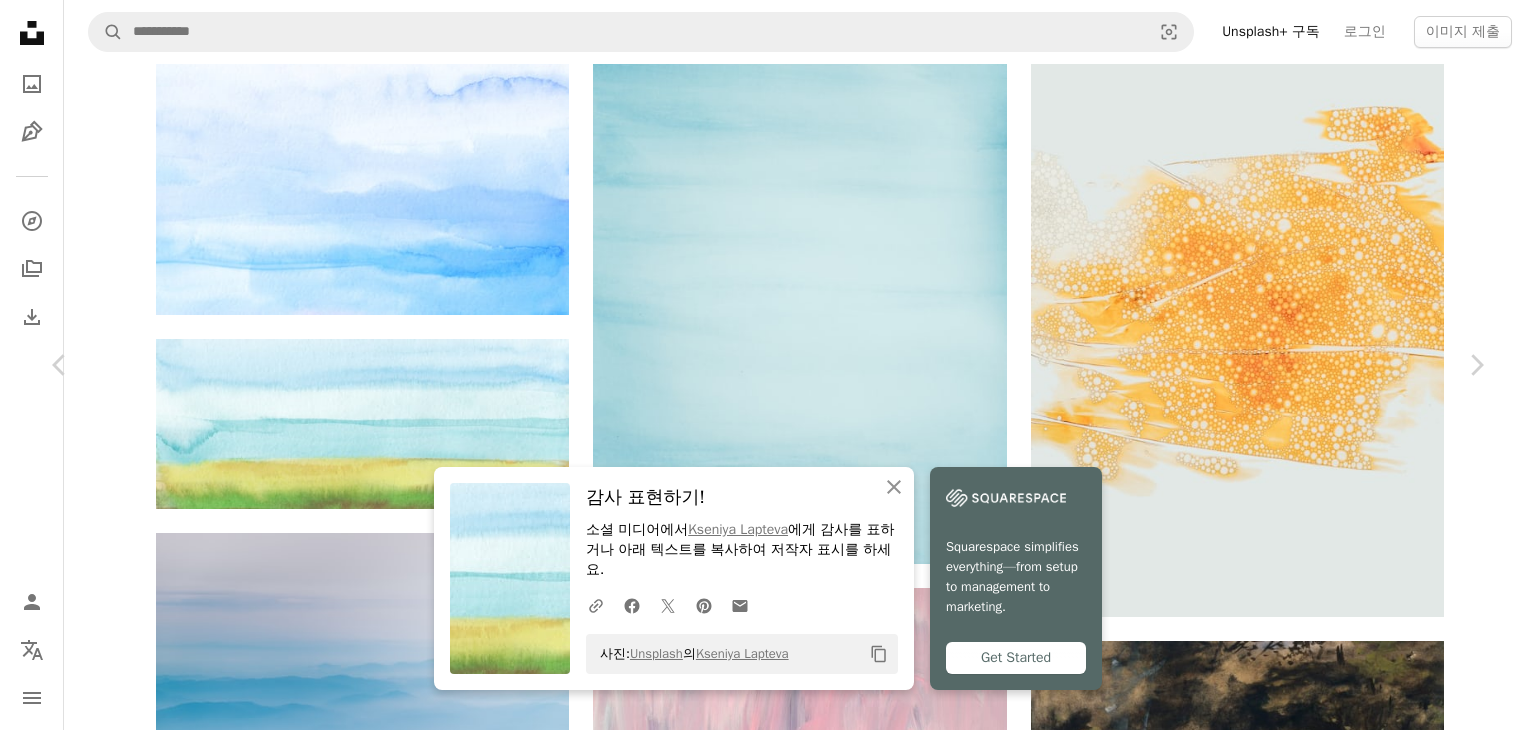 scroll, scrollTop: 2600, scrollLeft: 0, axis: vertical 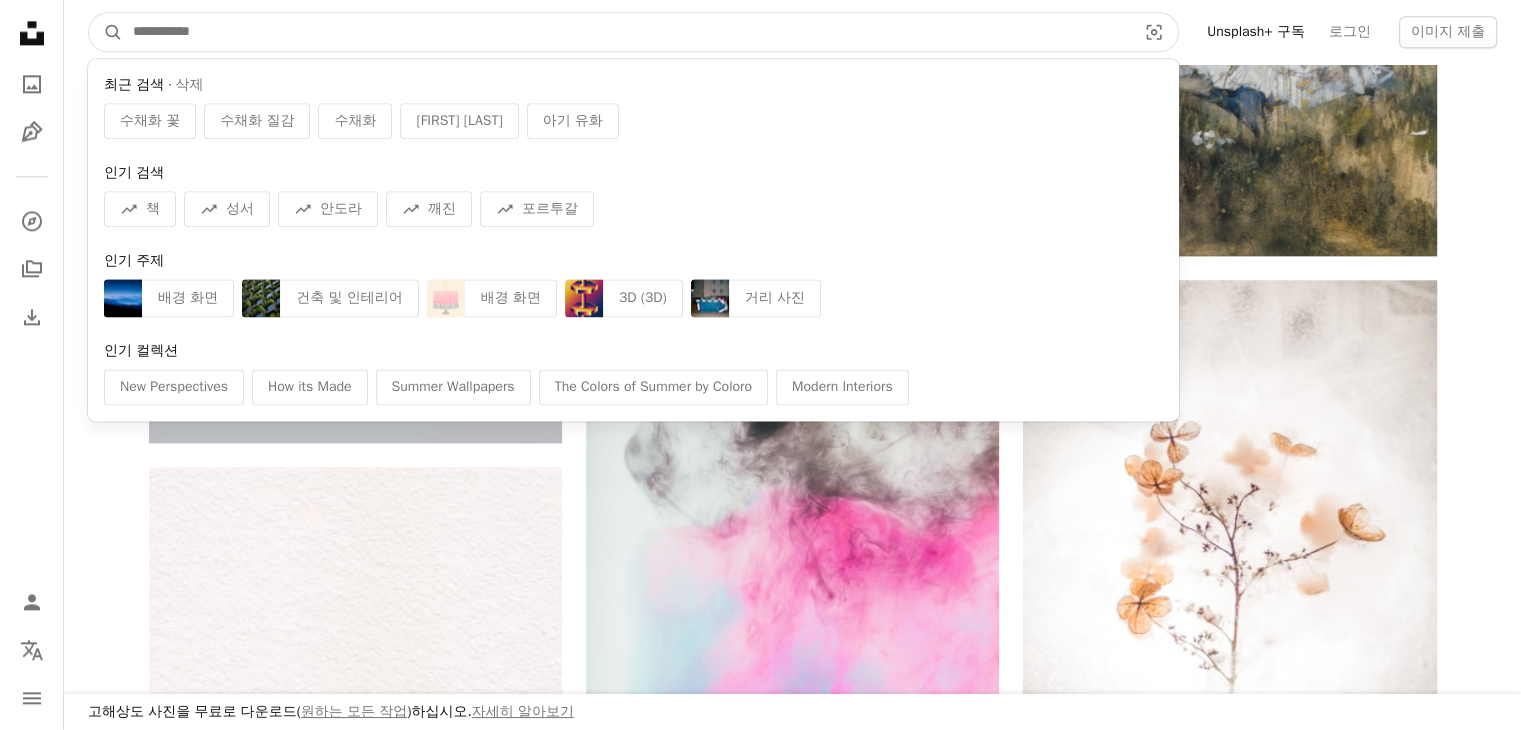 click at bounding box center [626, 32] 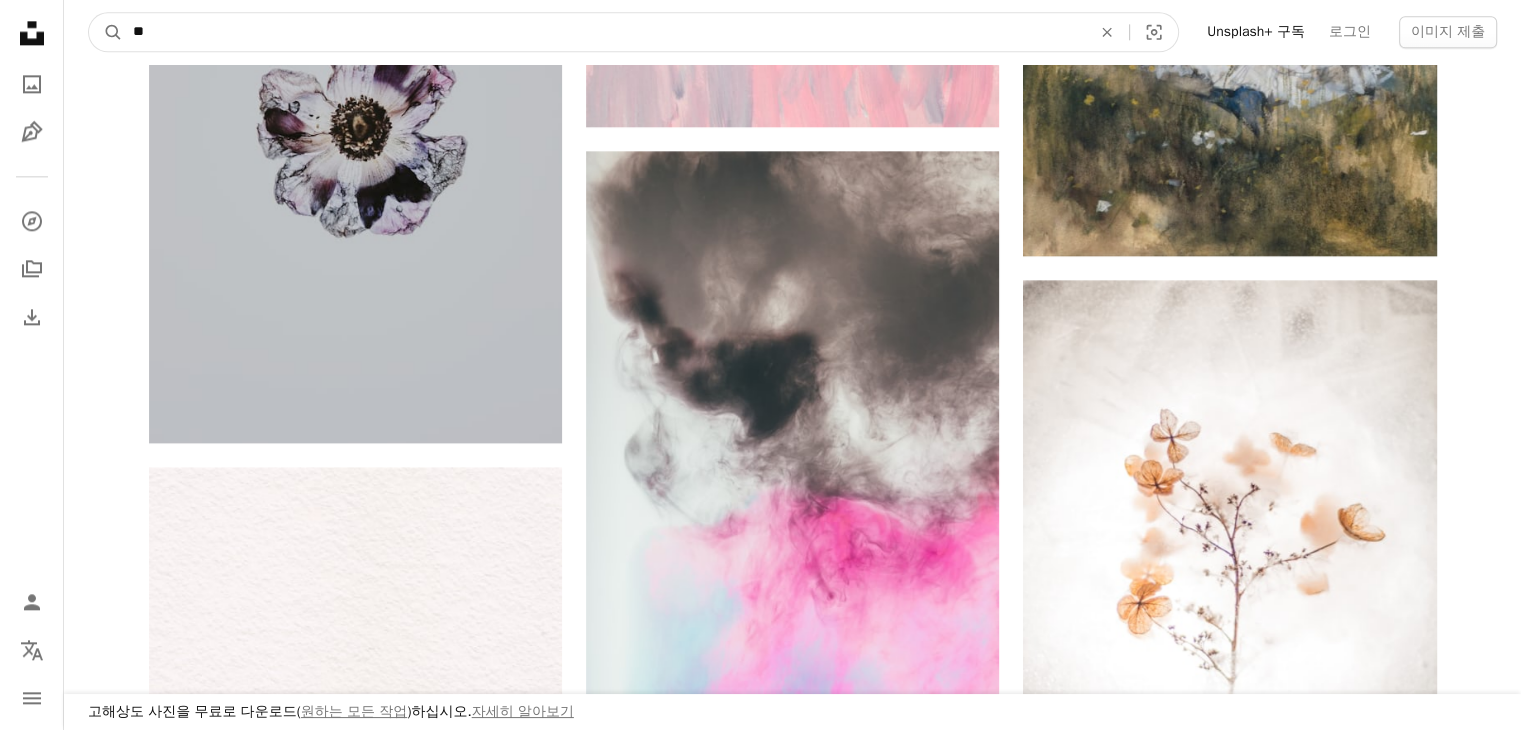 type on "*" 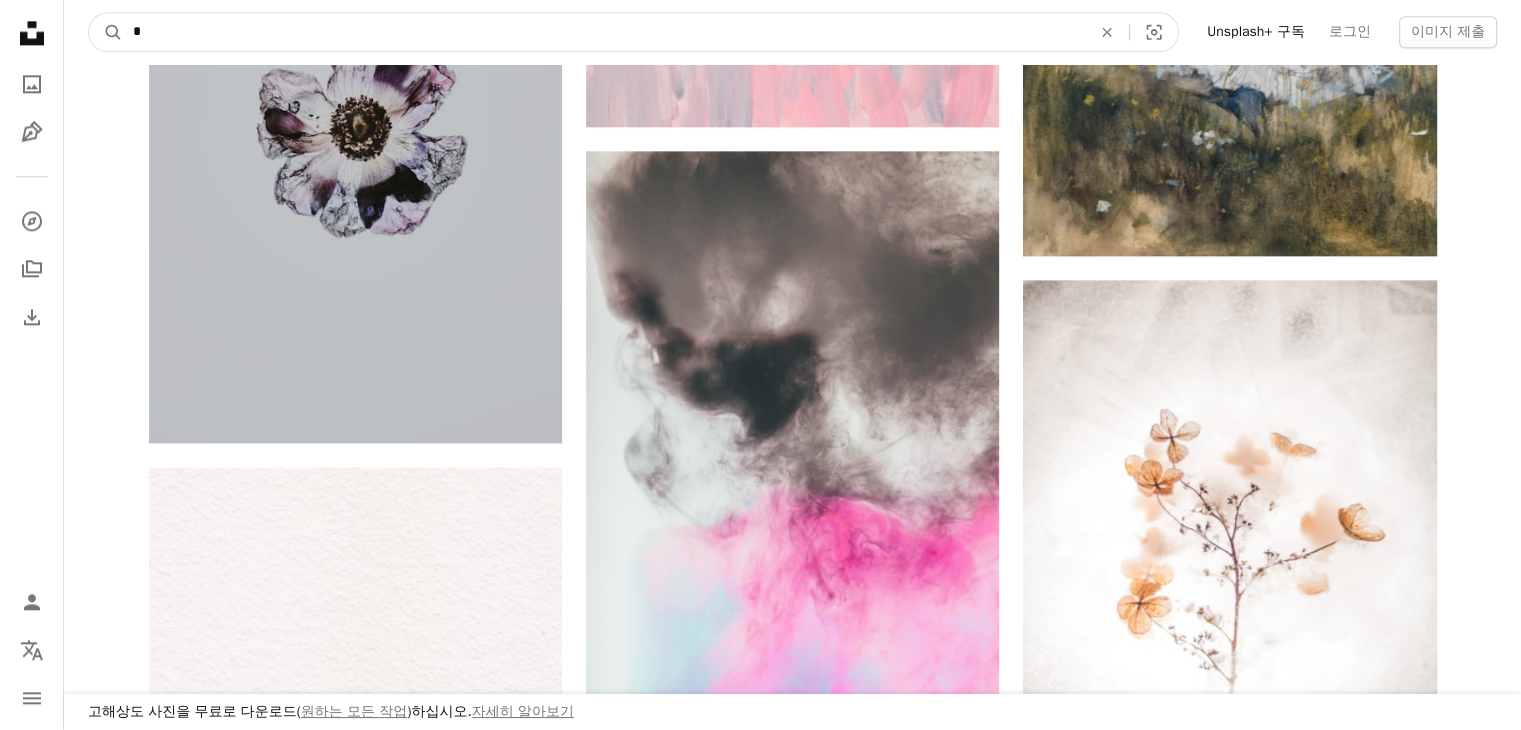 type on "**" 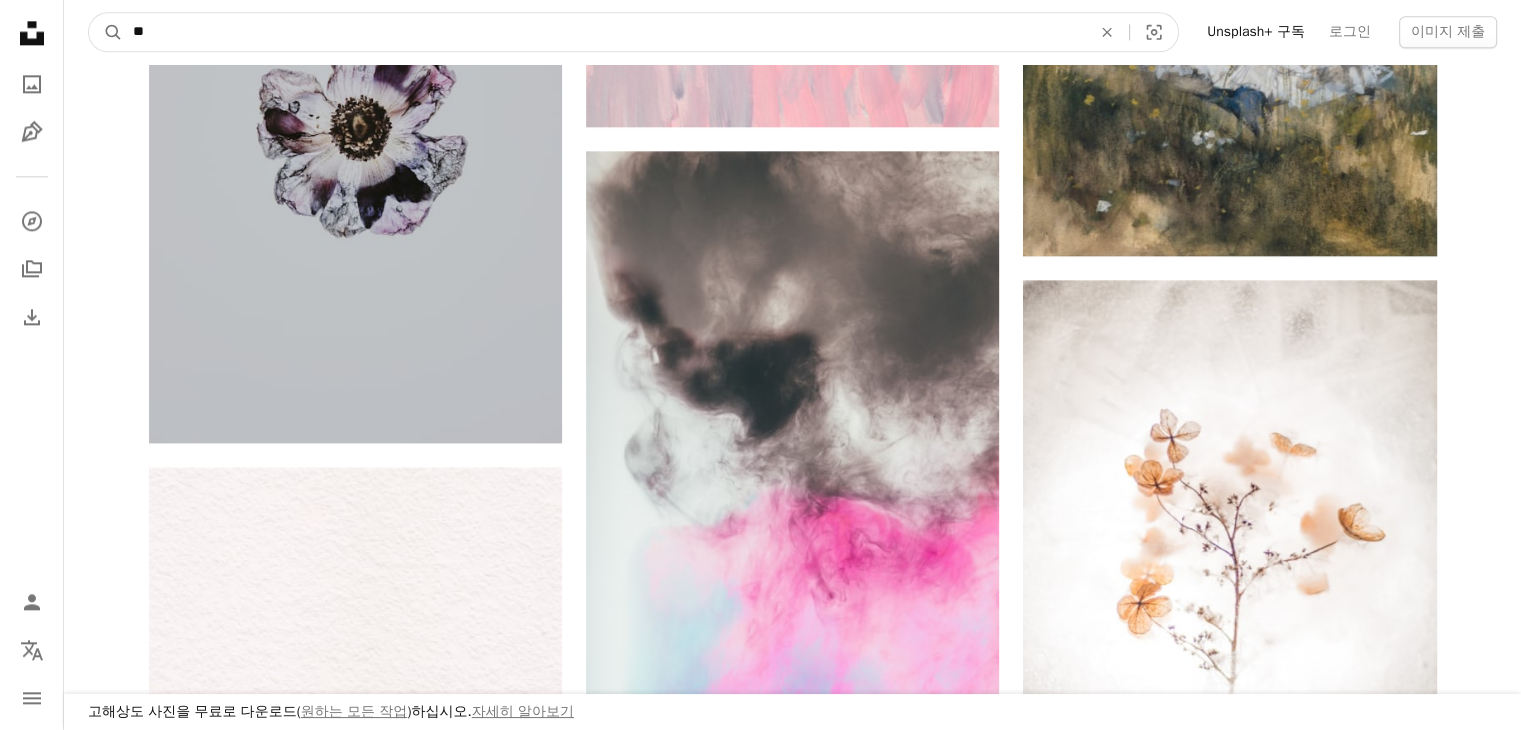 click on "A magnifying glass" at bounding box center [106, 32] 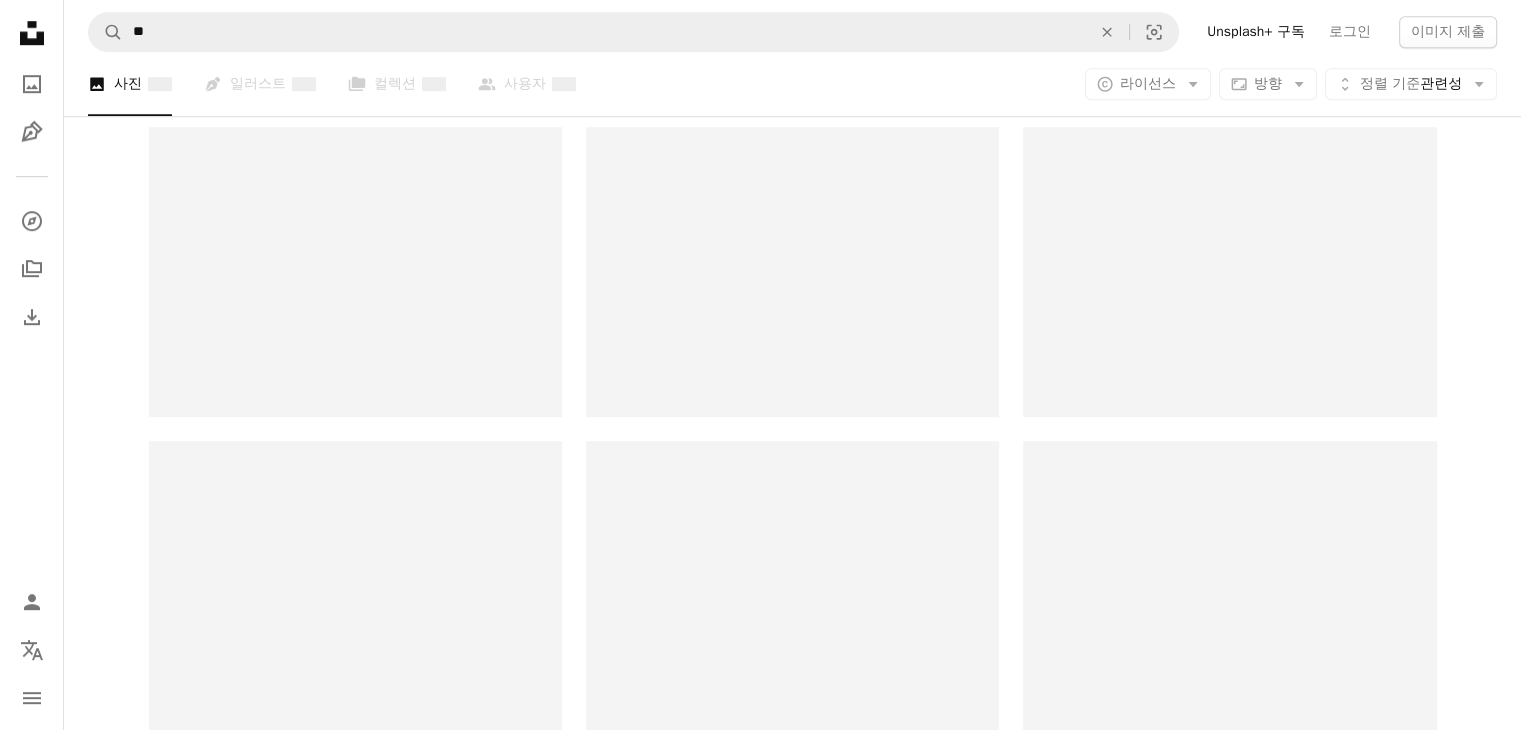 scroll, scrollTop: 0, scrollLeft: 0, axis: both 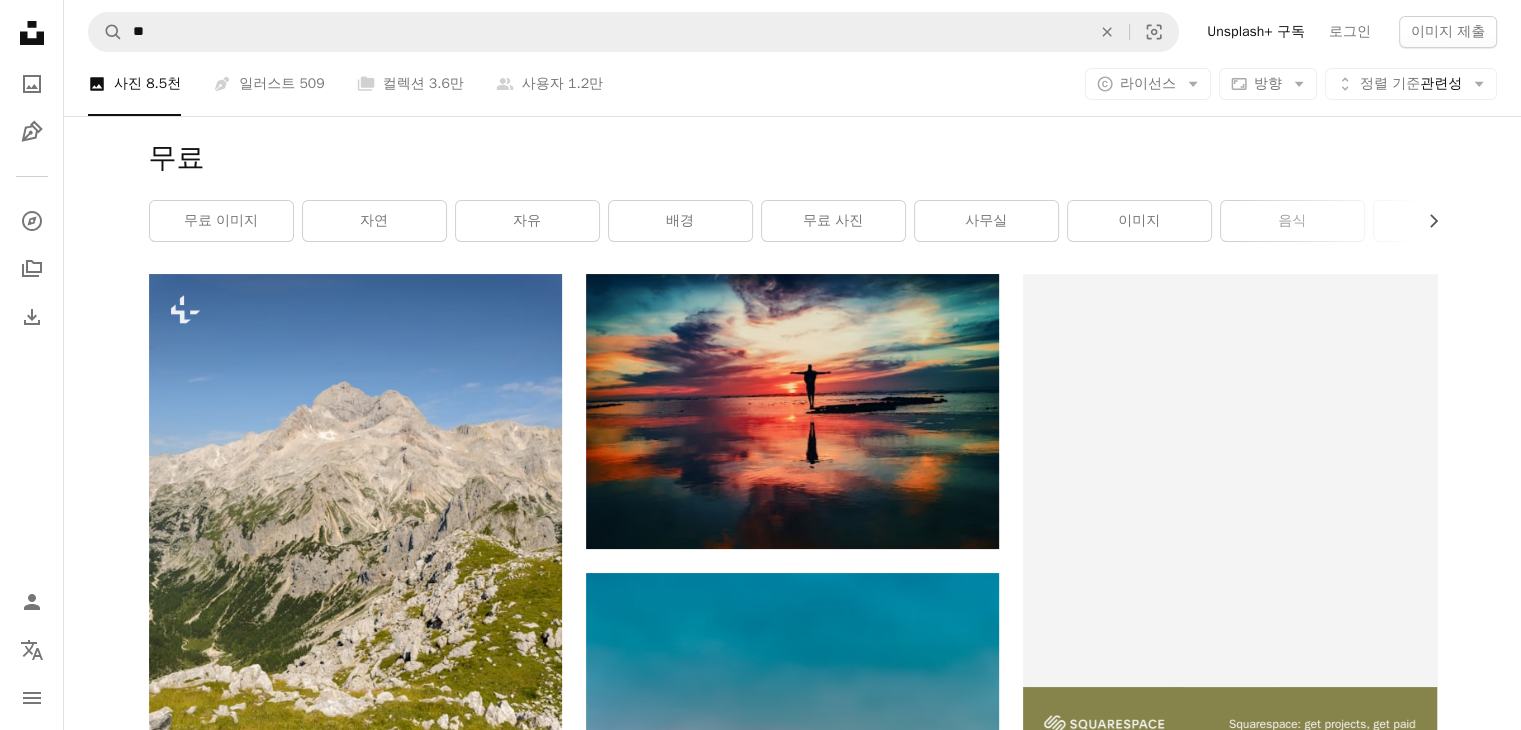 click on "[TERM] [TERM] [TERM] [TERM] [TERM] [TERM] [TERM] [TERM] [TERM] [TERM] [TERM] [TERM]" at bounding box center (793, 195) 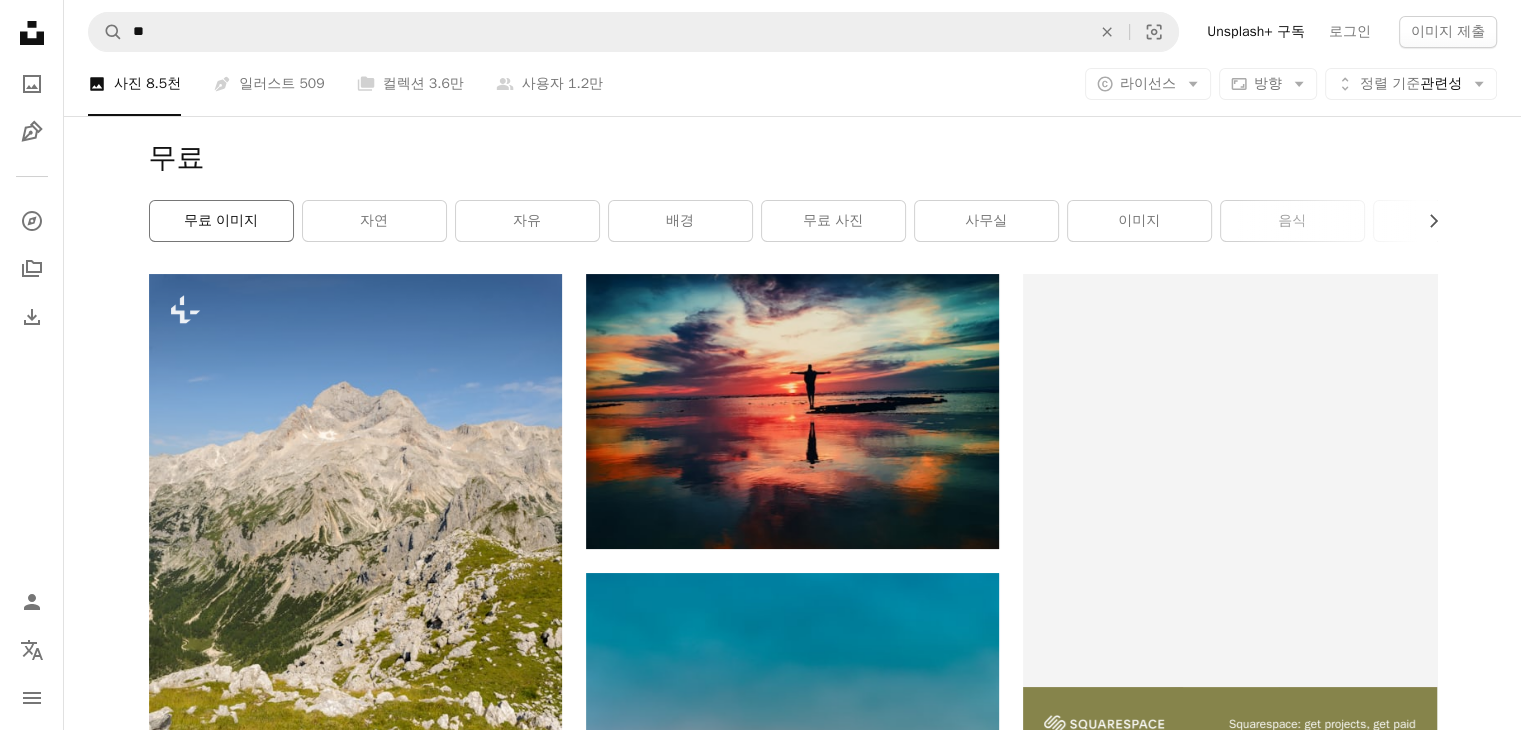 click on "무료 이미지" at bounding box center [221, 221] 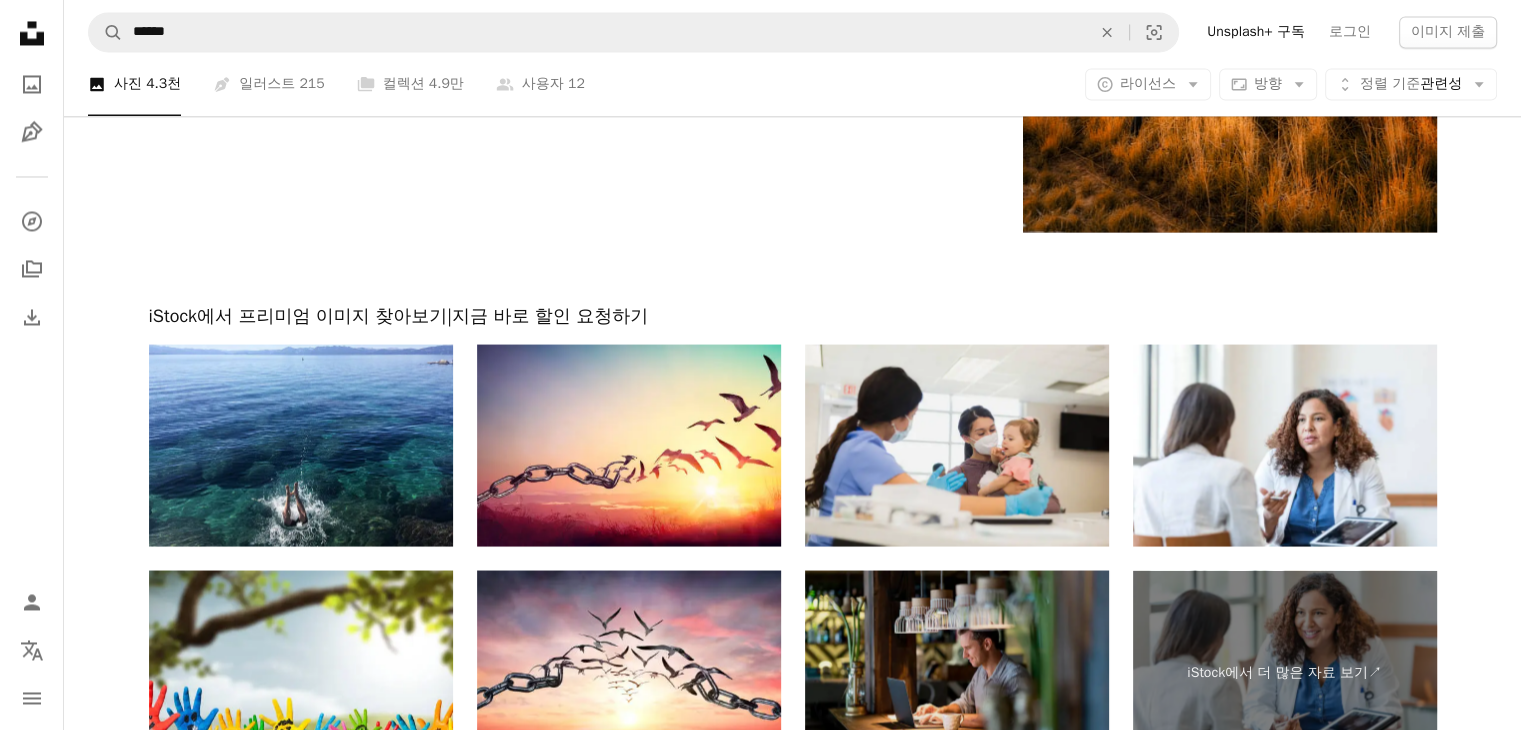 scroll, scrollTop: 3800, scrollLeft: 0, axis: vertical 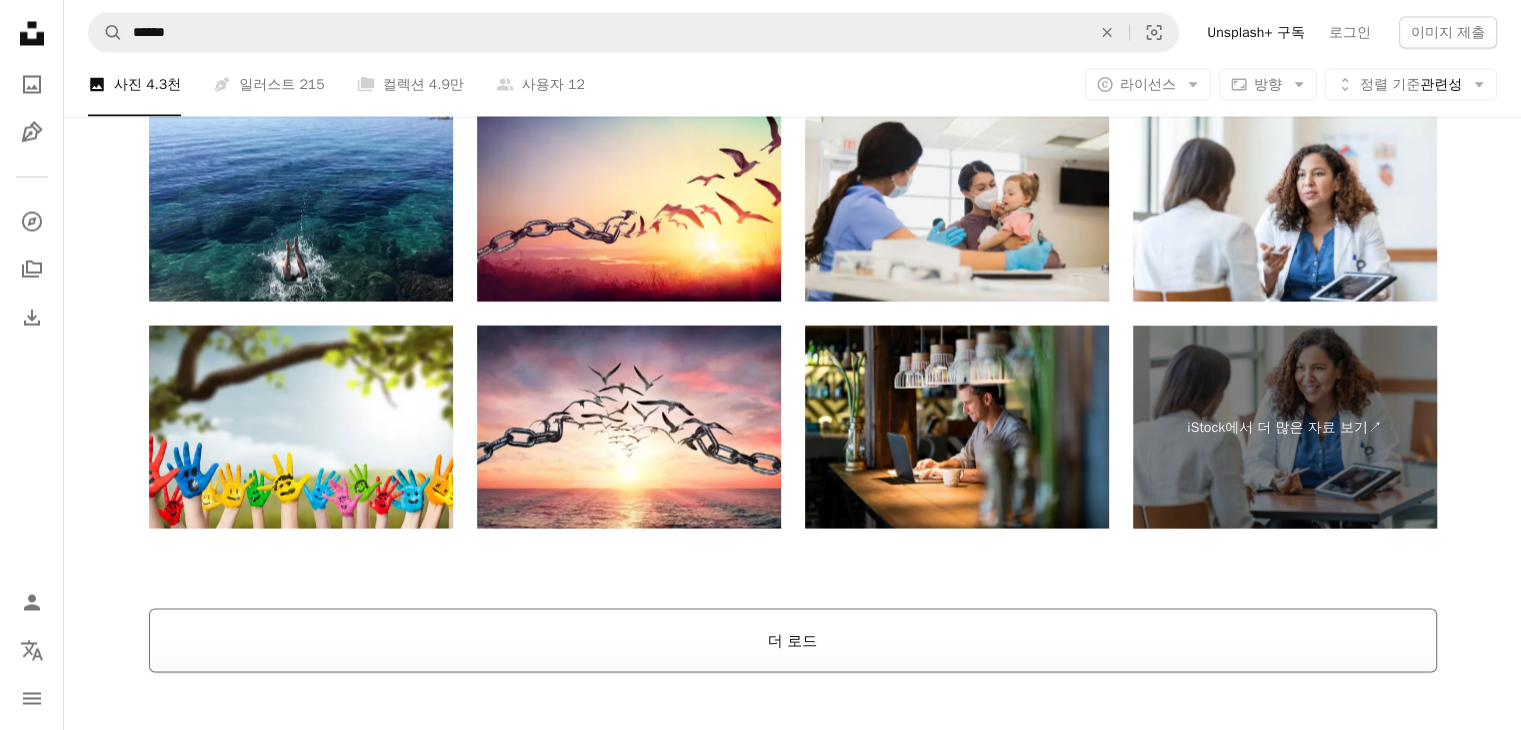 click on "더 로드" at bounding box center (793, 640) 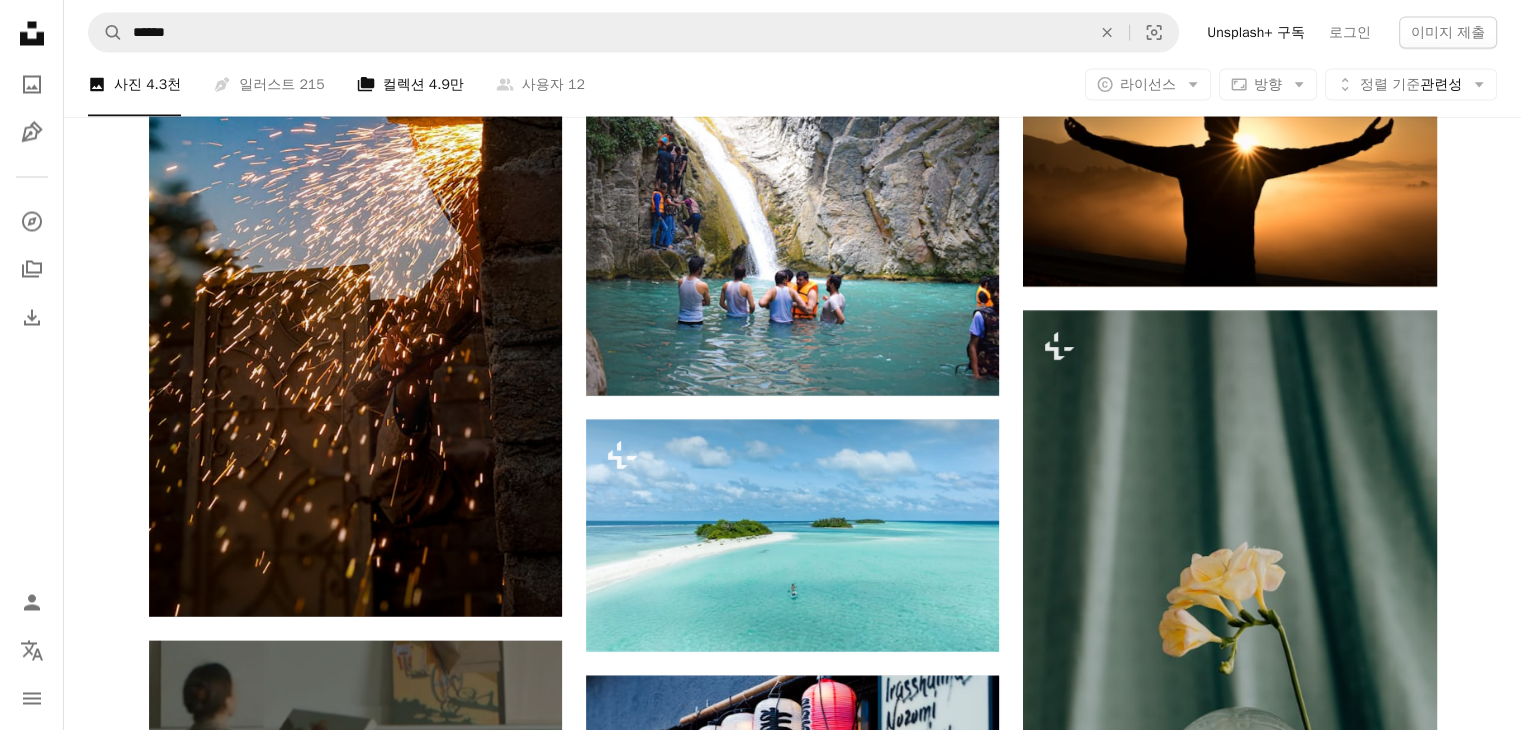 click on "A stack of folders 컬렉션   4.9만" at bounding box center [410, 84] 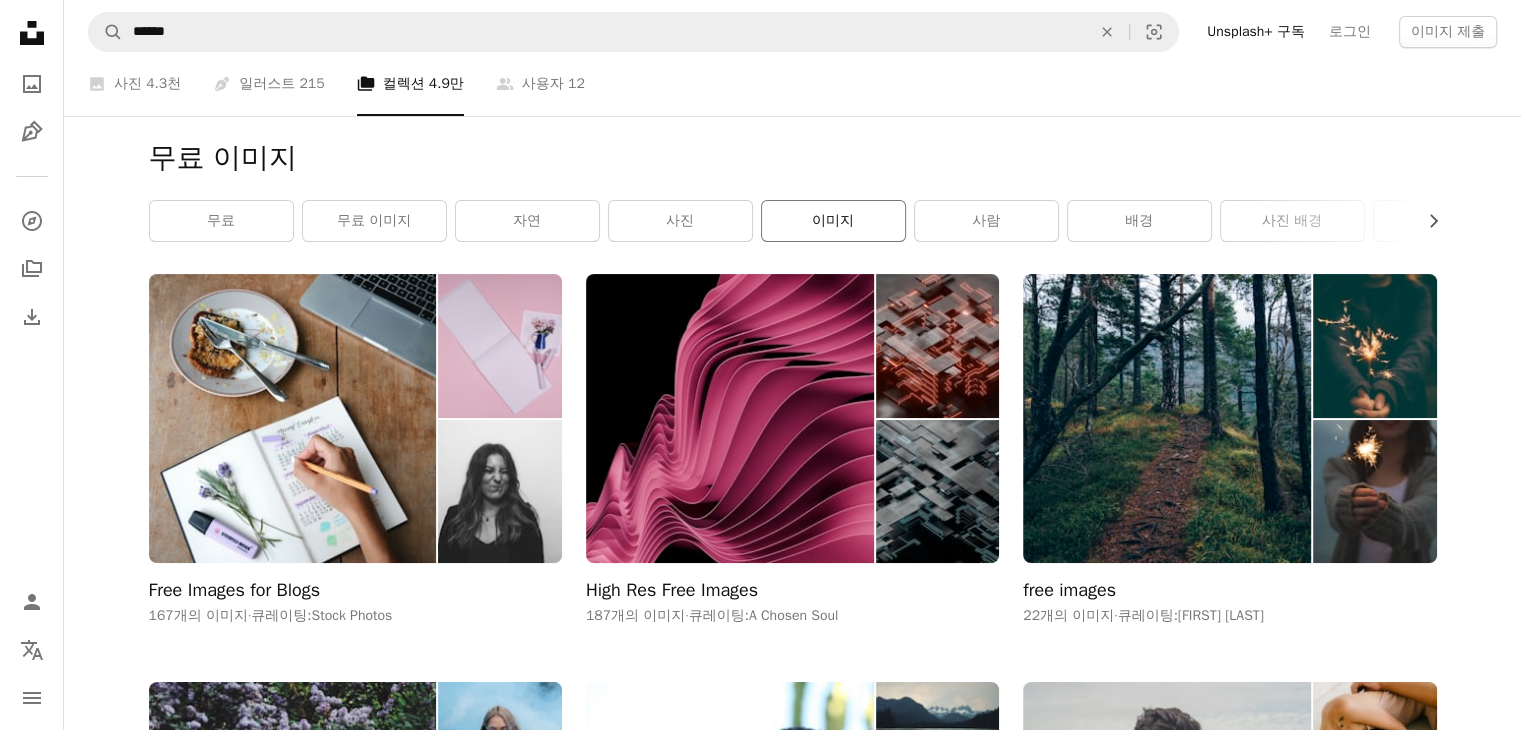 click on "이미지" at bounding box center (833, 221) 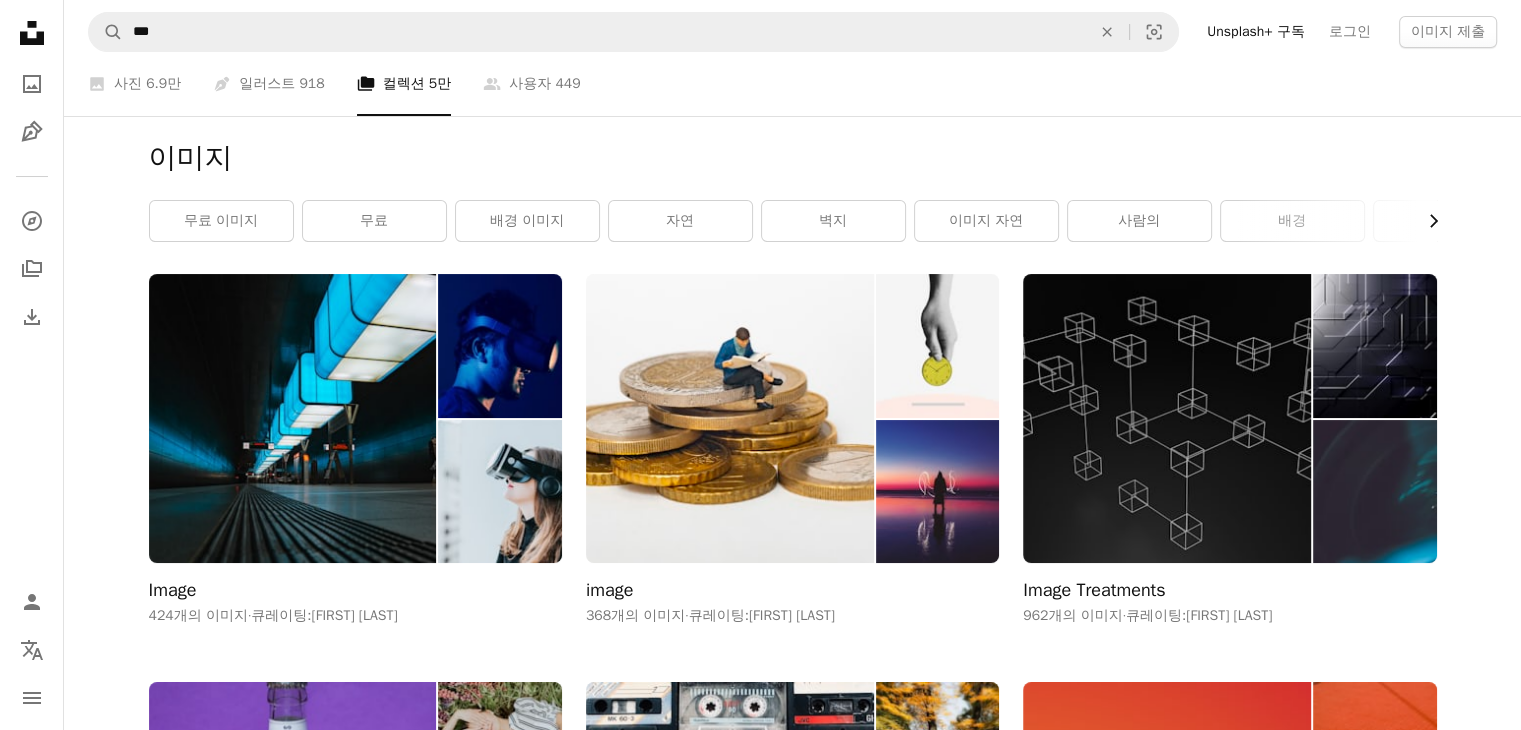 click on "Chevron right" 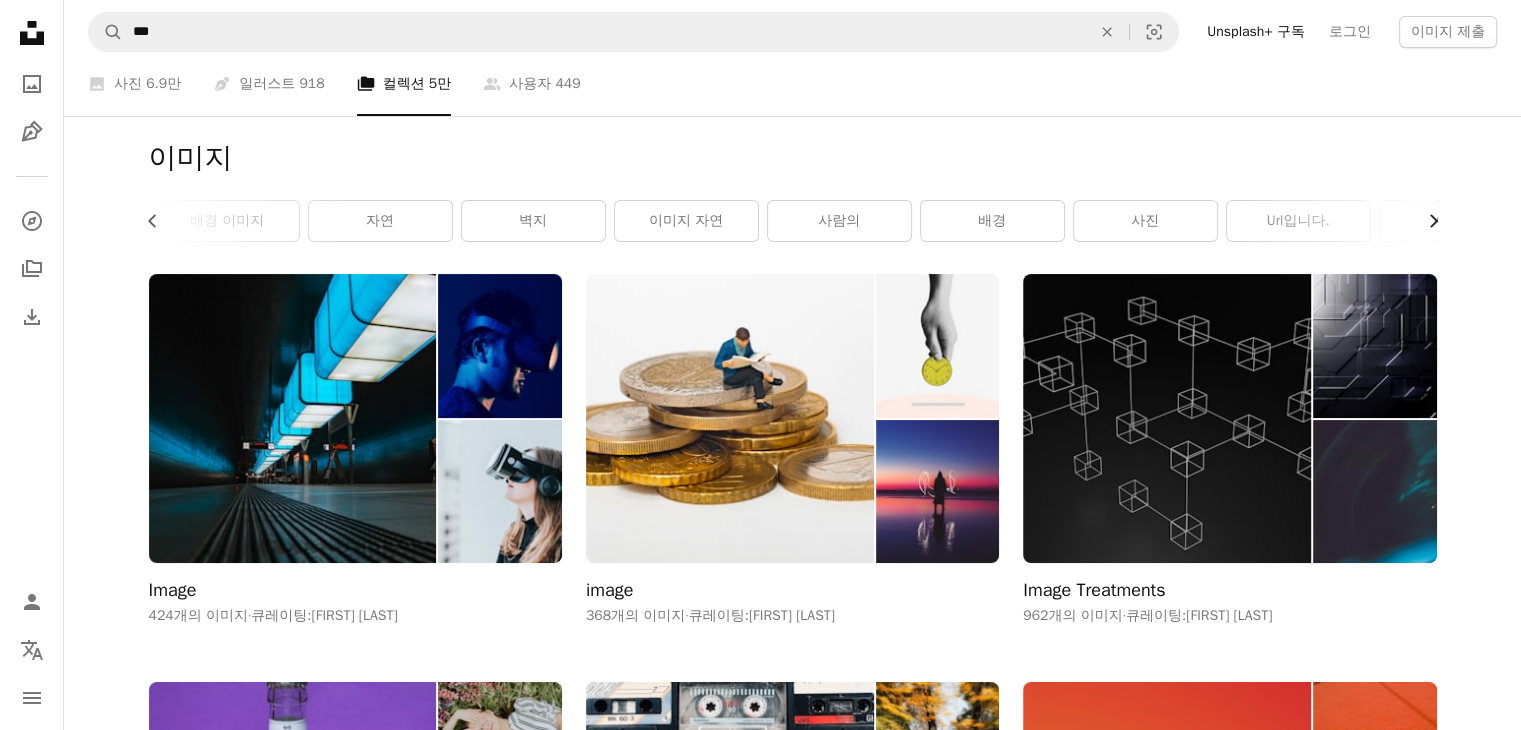 click on "Chevron right" 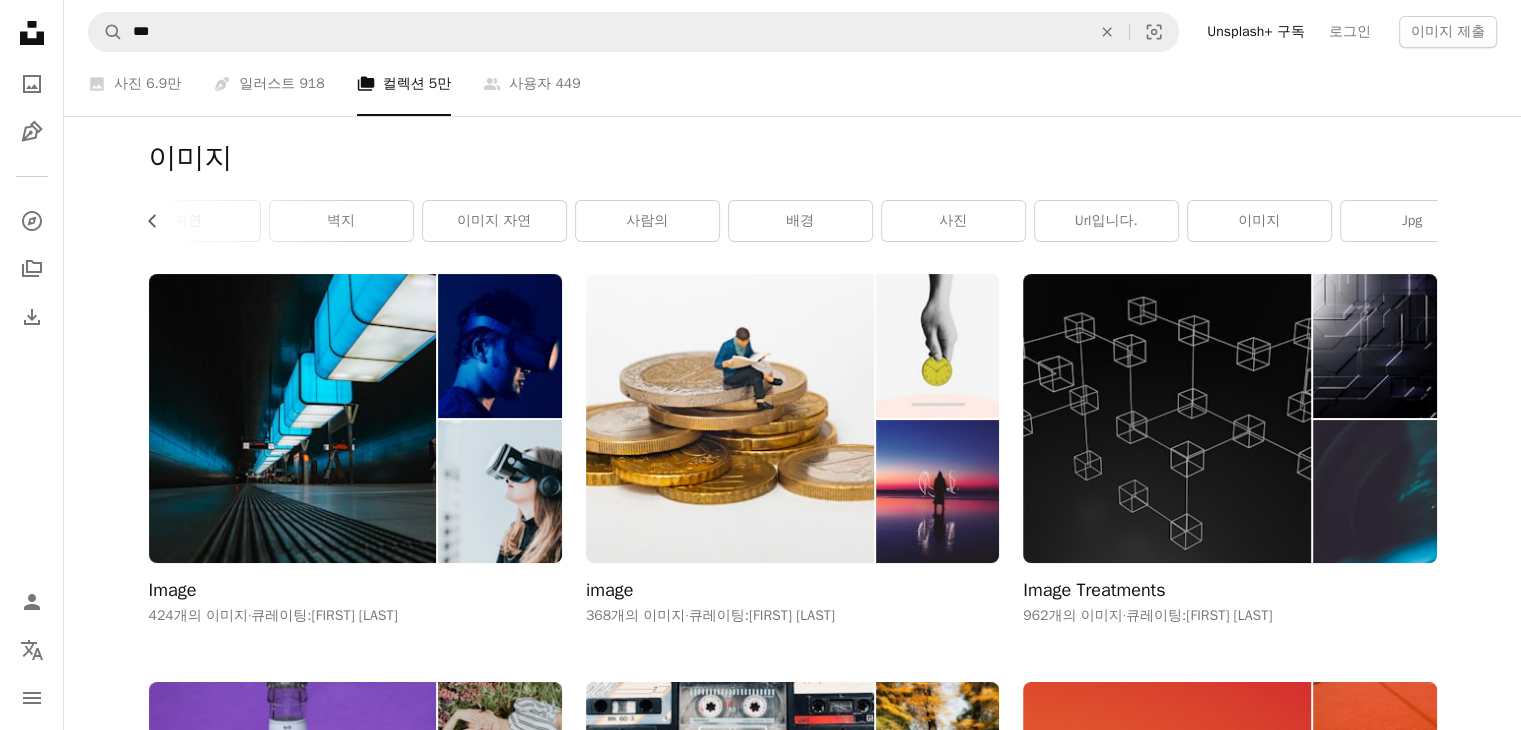 scroll, scrollTop: 0, scrollLeft: 540, axis: horizontal 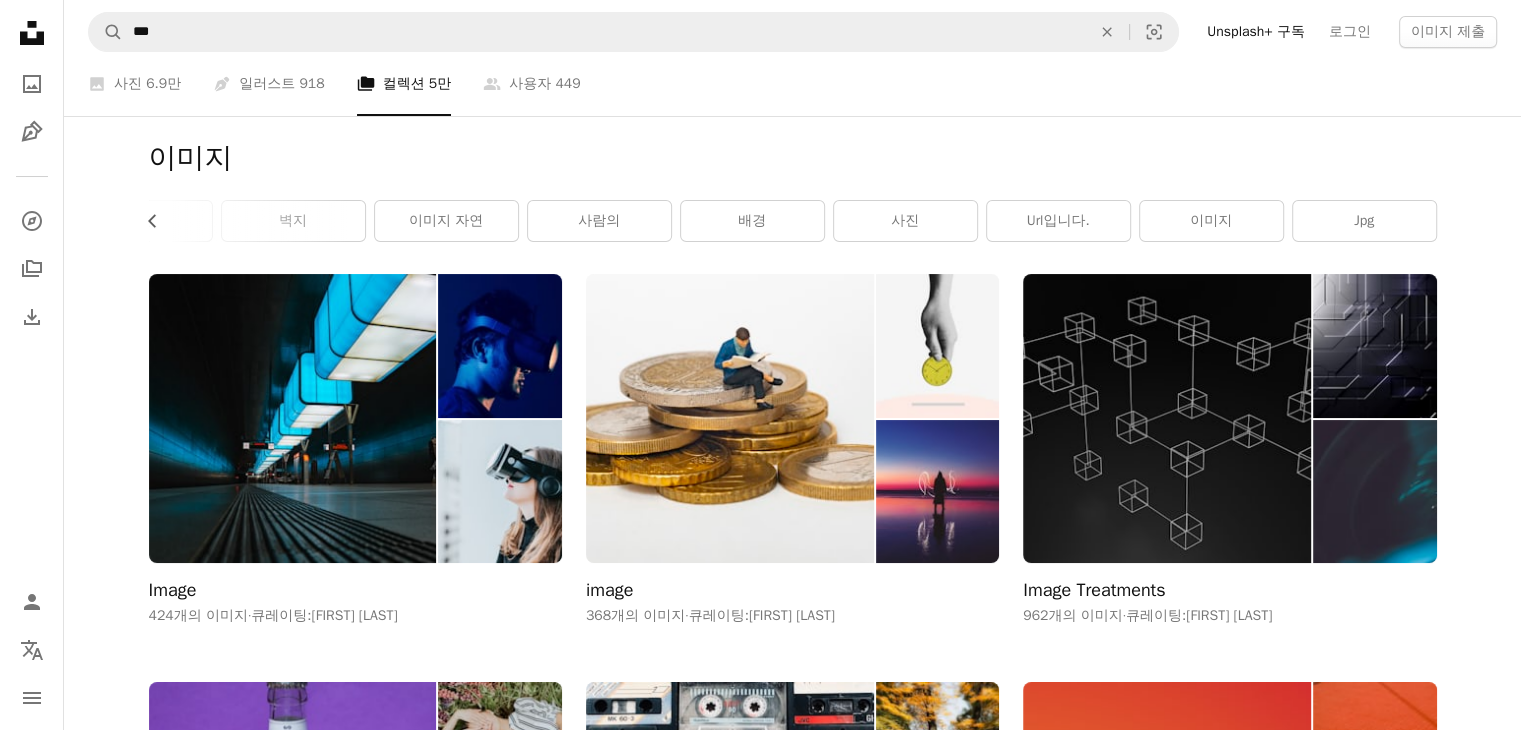 click on "[IMAGE] [FREE] [FREE] [FREE] [FREE] [FREE]" at bounding box center (793, 195) 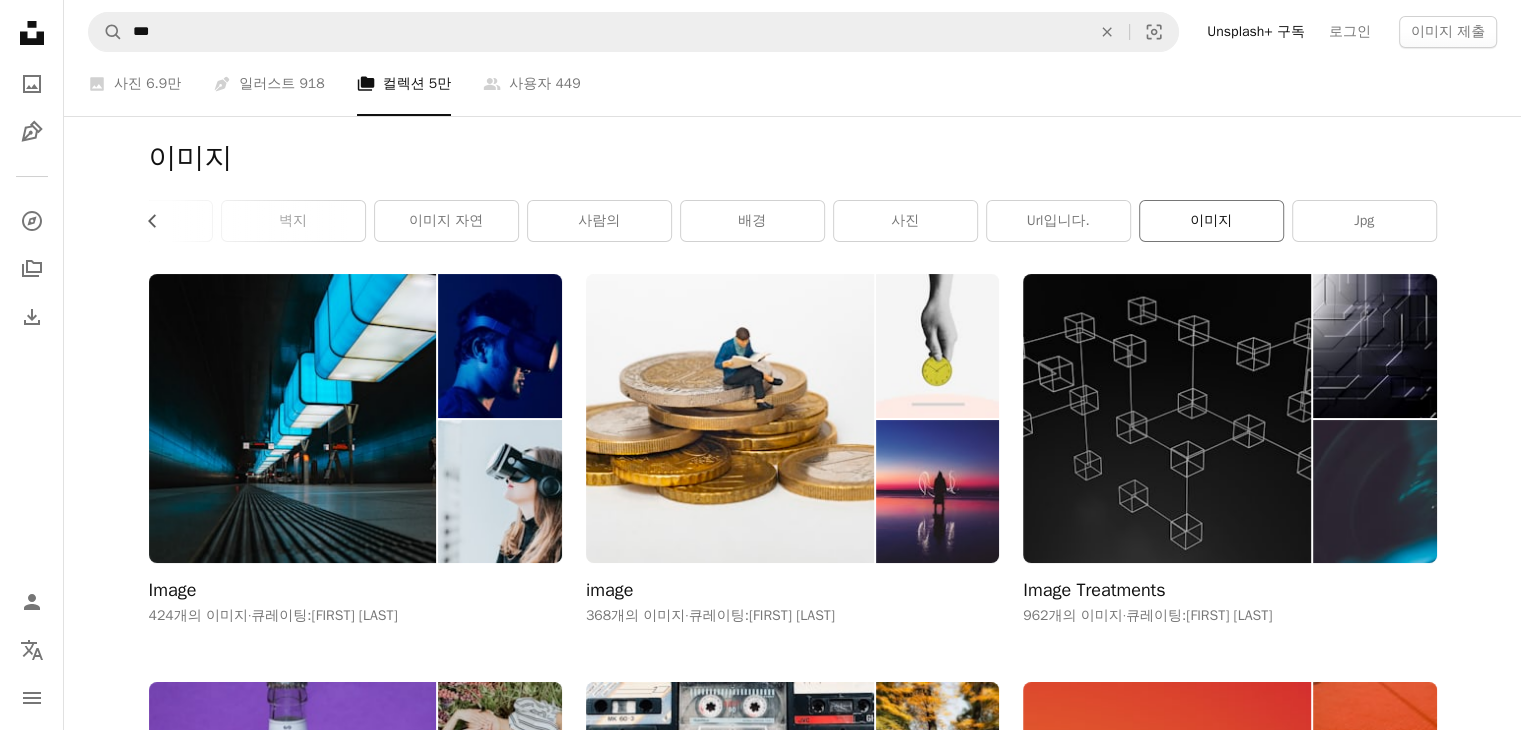 click on "이미지" at bounding box center [1211, 221] 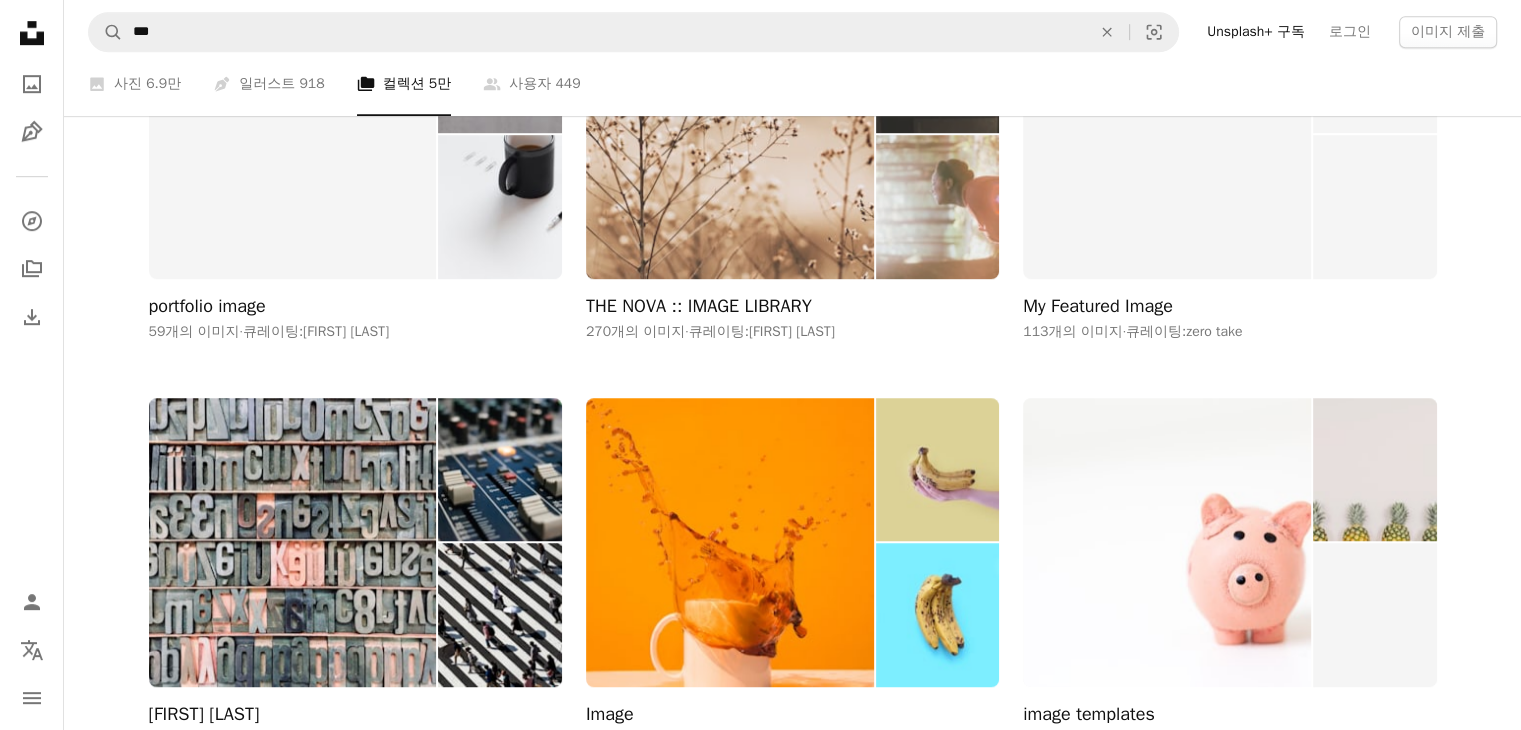 scroll, scrollTop: 8900, scrollLeft: 0, axis: vertical 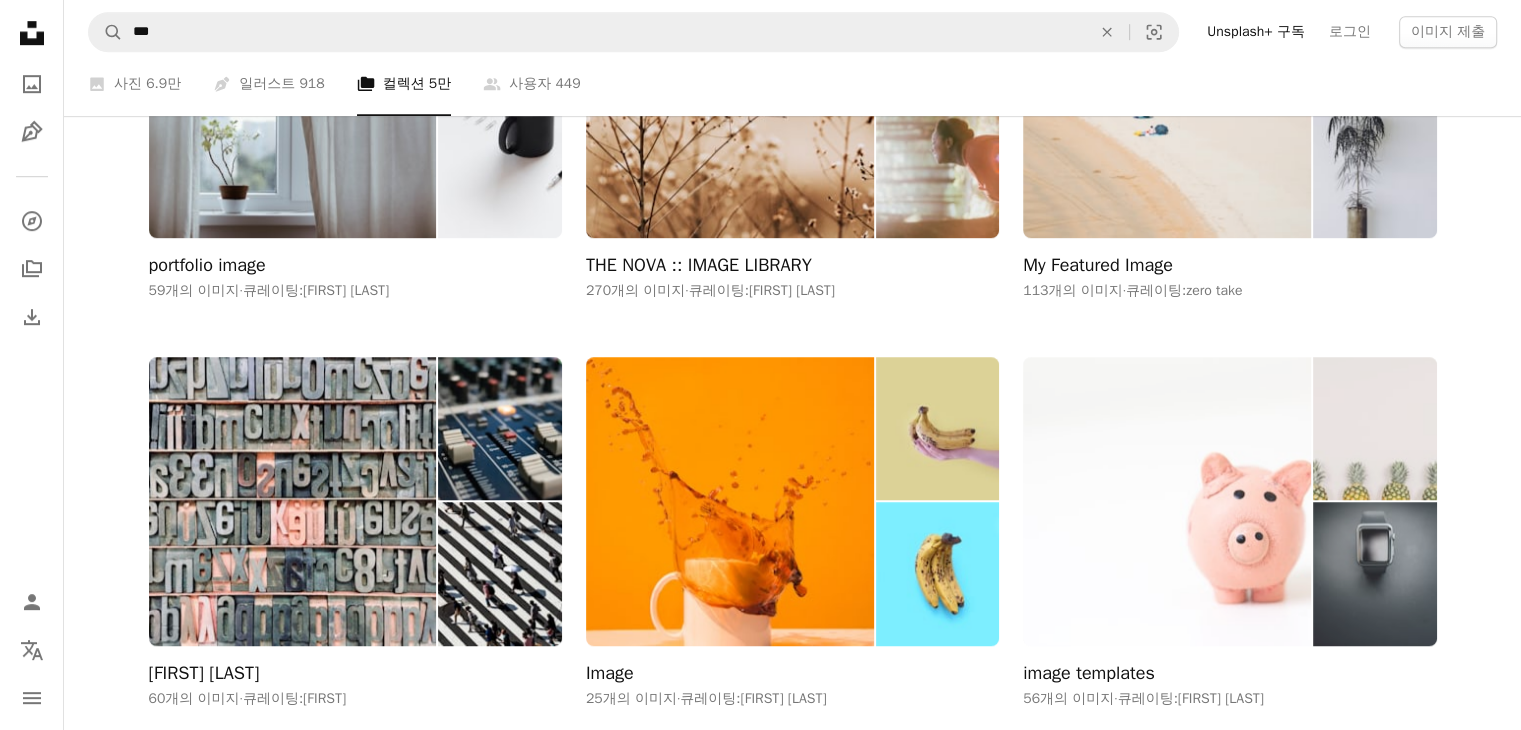 click at bounding box center (1167, 501) 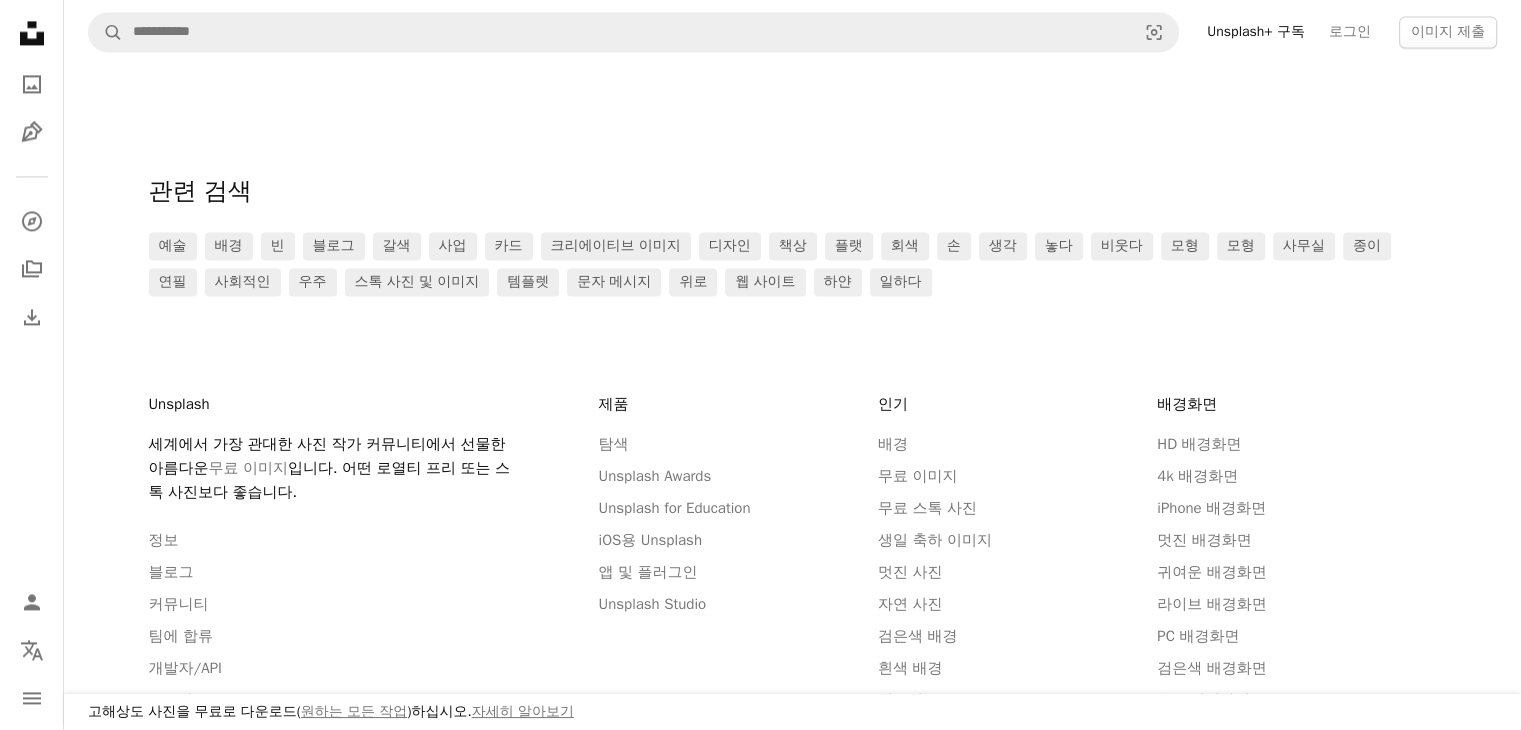 scroll, scrollTop: 2827, scrollLeft: 0, axis: vertical 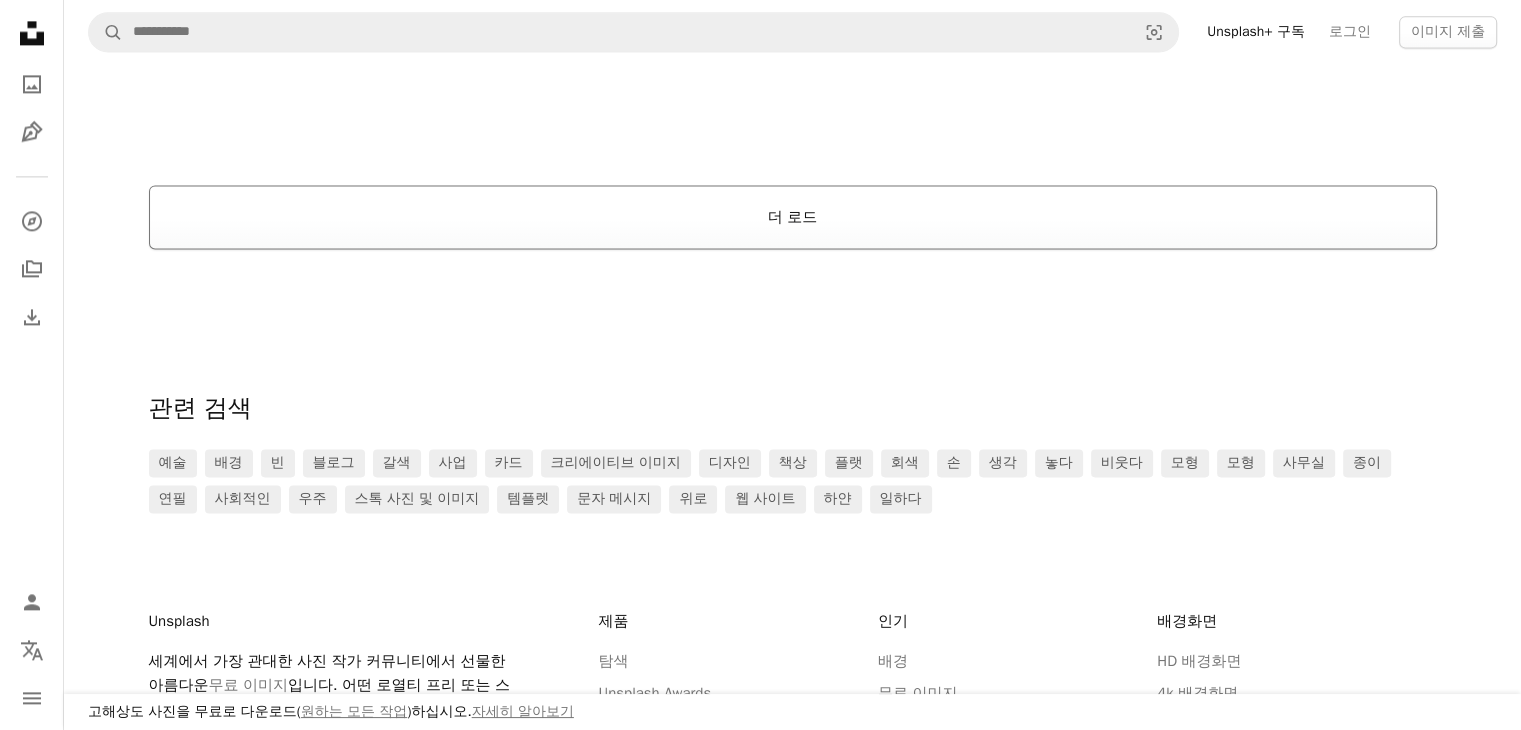 click on "더 로드" at bounding box center (793, 217) 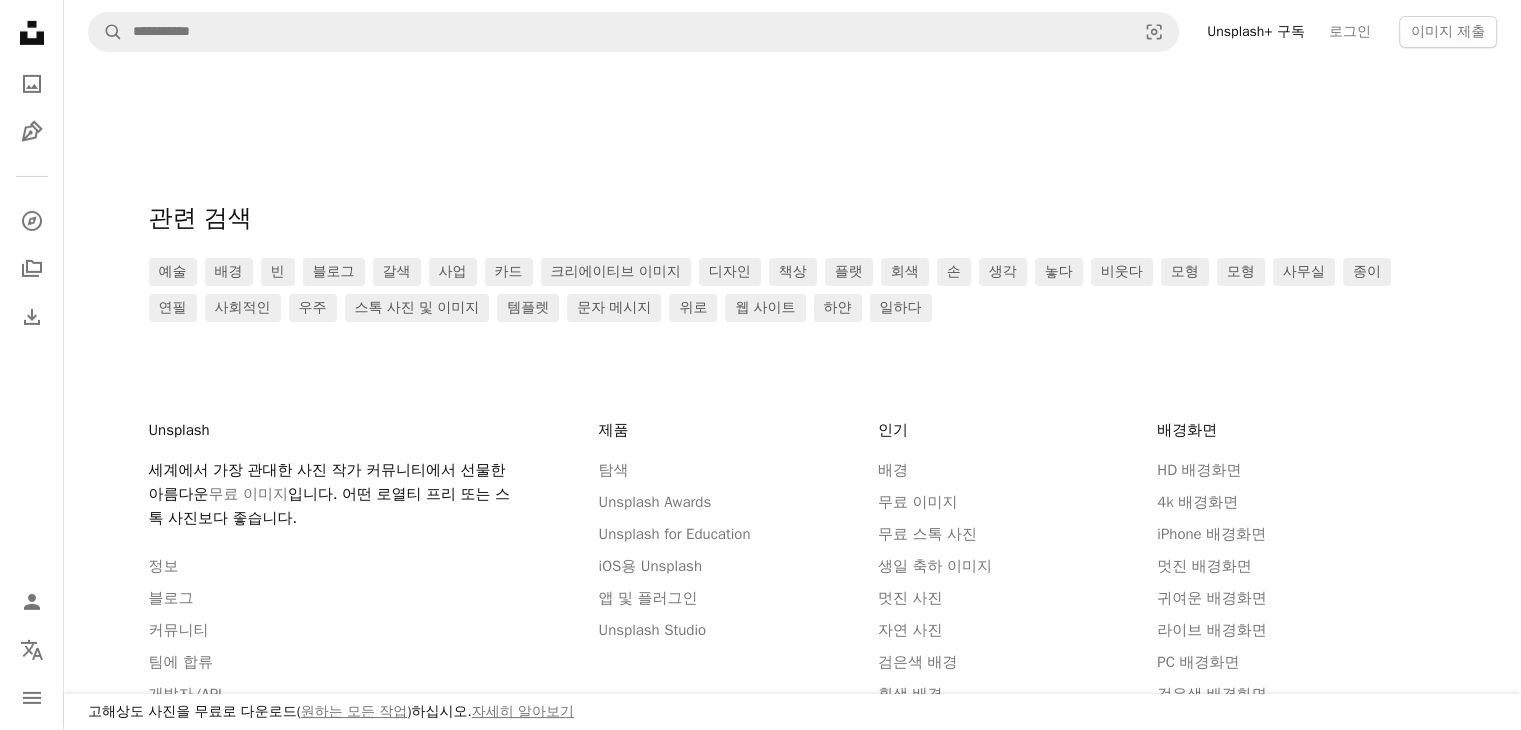 scroll, scrollTop: 6127, scrollLeft: 0, axis: vertical 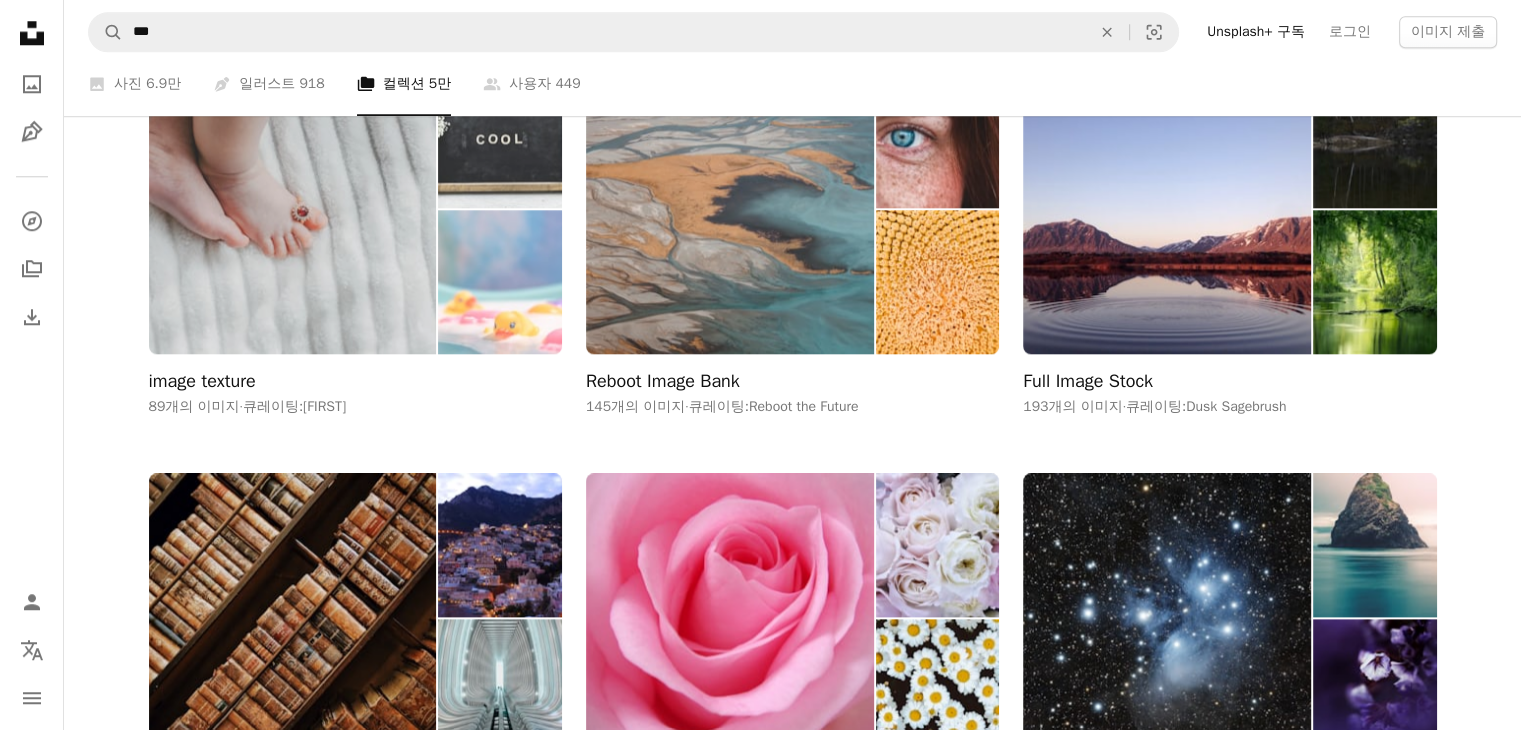 click at bounding box center [499, 282] 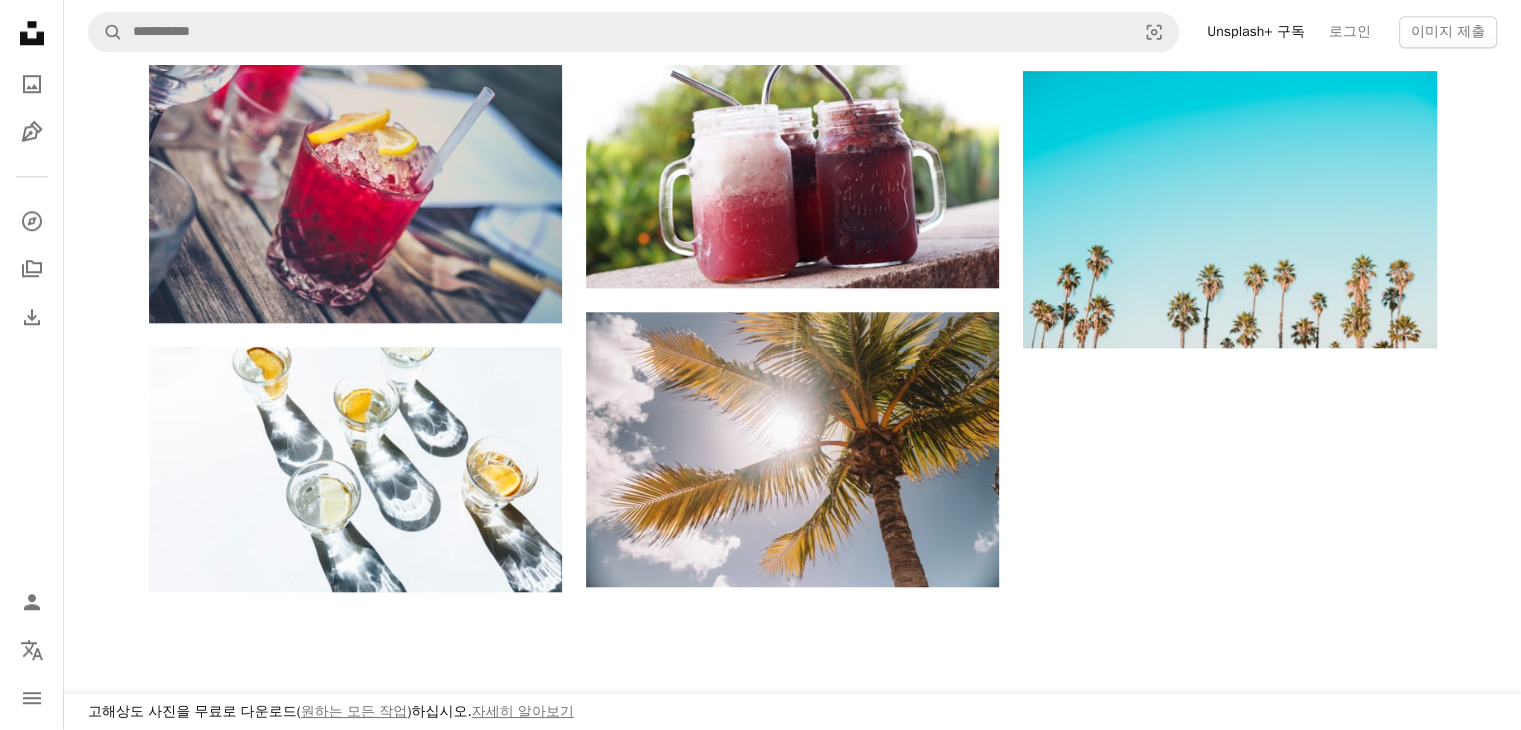 scroll, scrollTop: 1800, scrollLeft: 0, axis: vertical 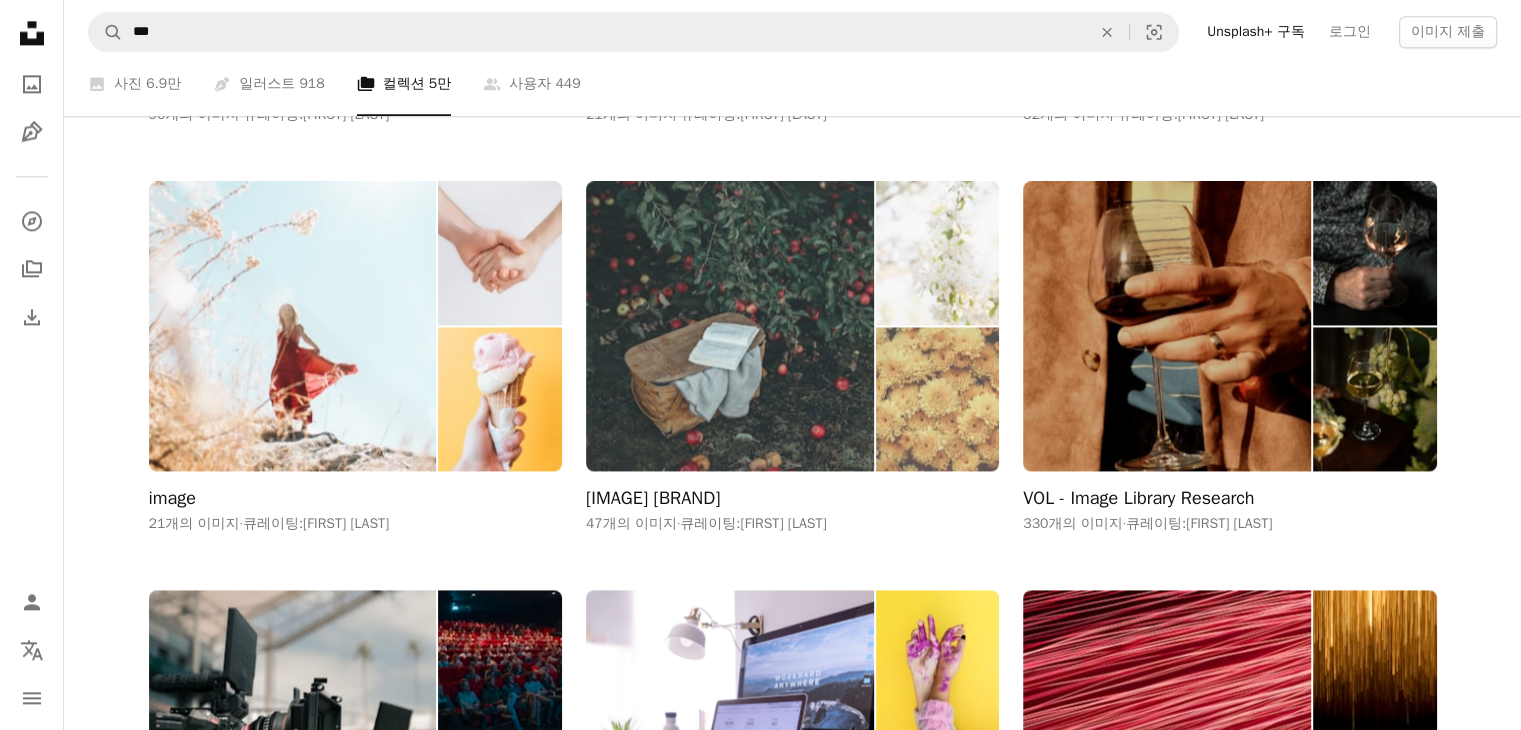 click at bounding box center (937, 399) 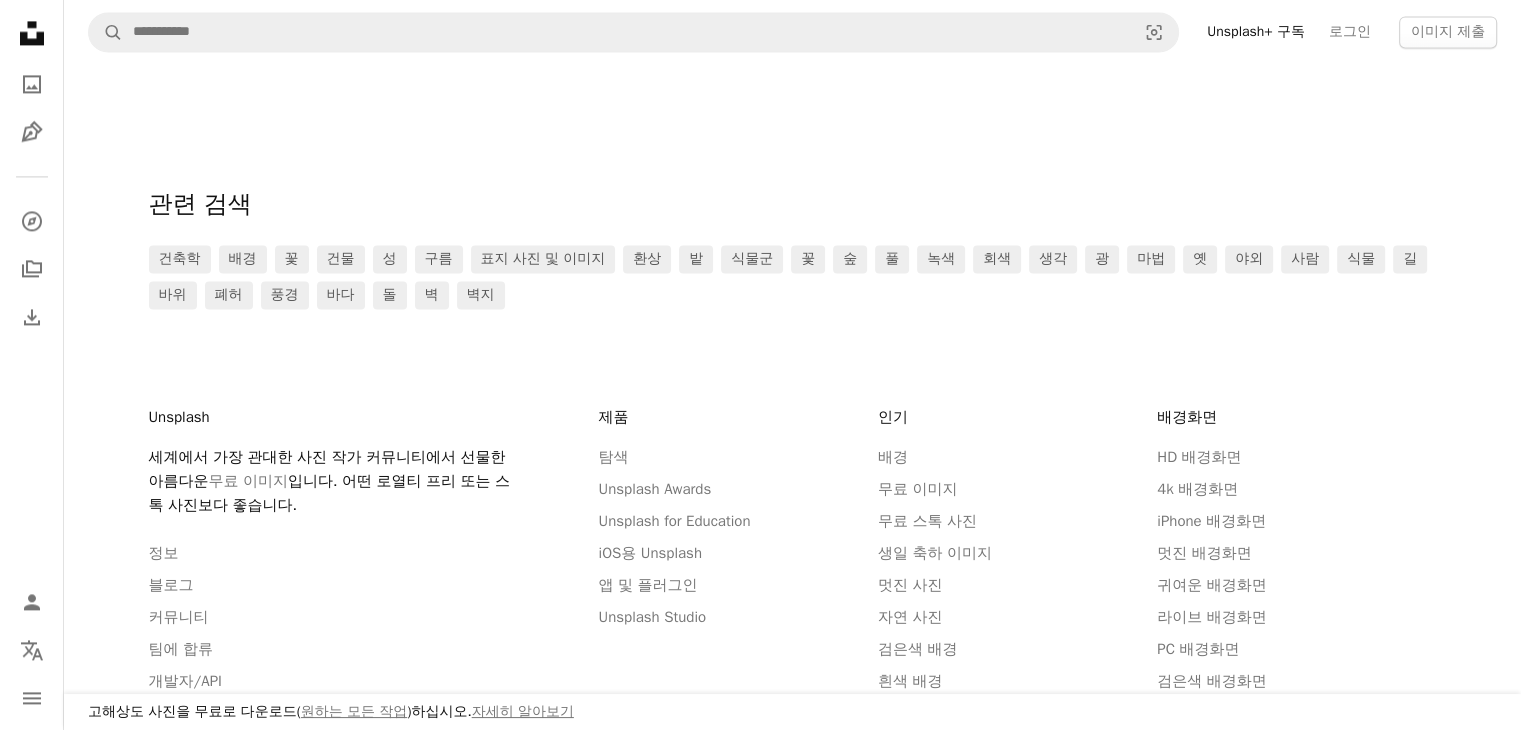 scroll, scrollTop: 2600, scrollLeft: 0, axis: vertical 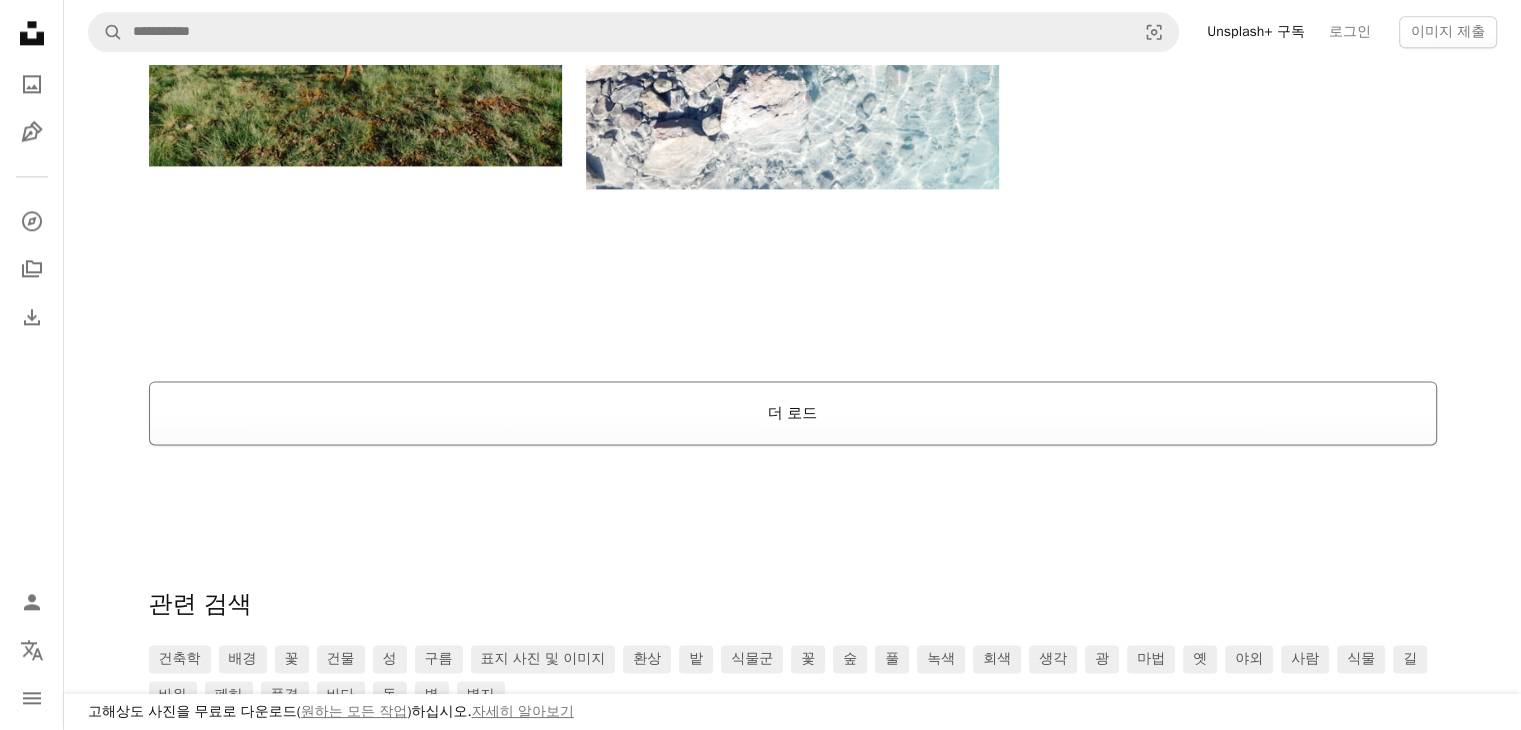 click on "더 로드" at bounding box center [793, 413] 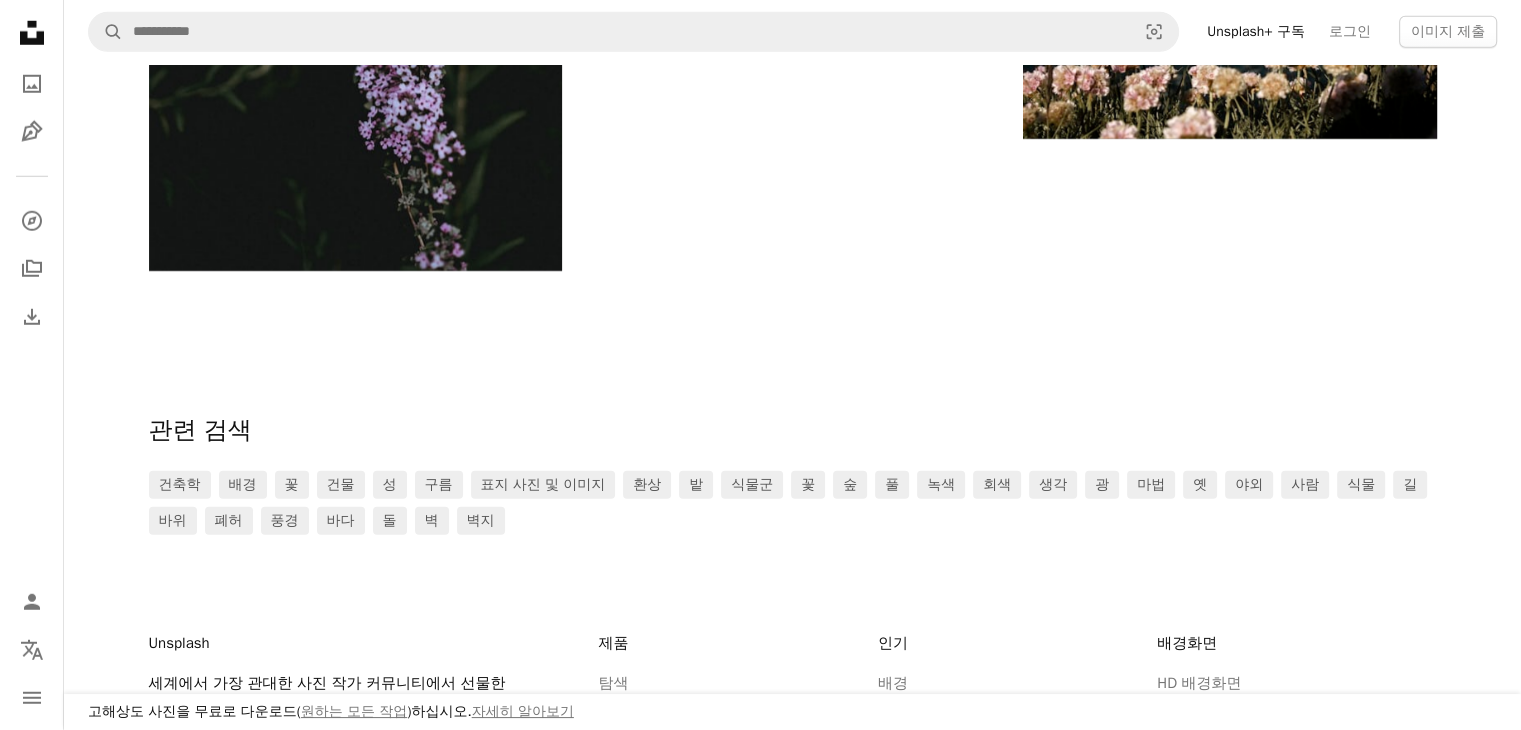 scroll, scrollTop: 5573, scrollLeft: 0, axis: vertical 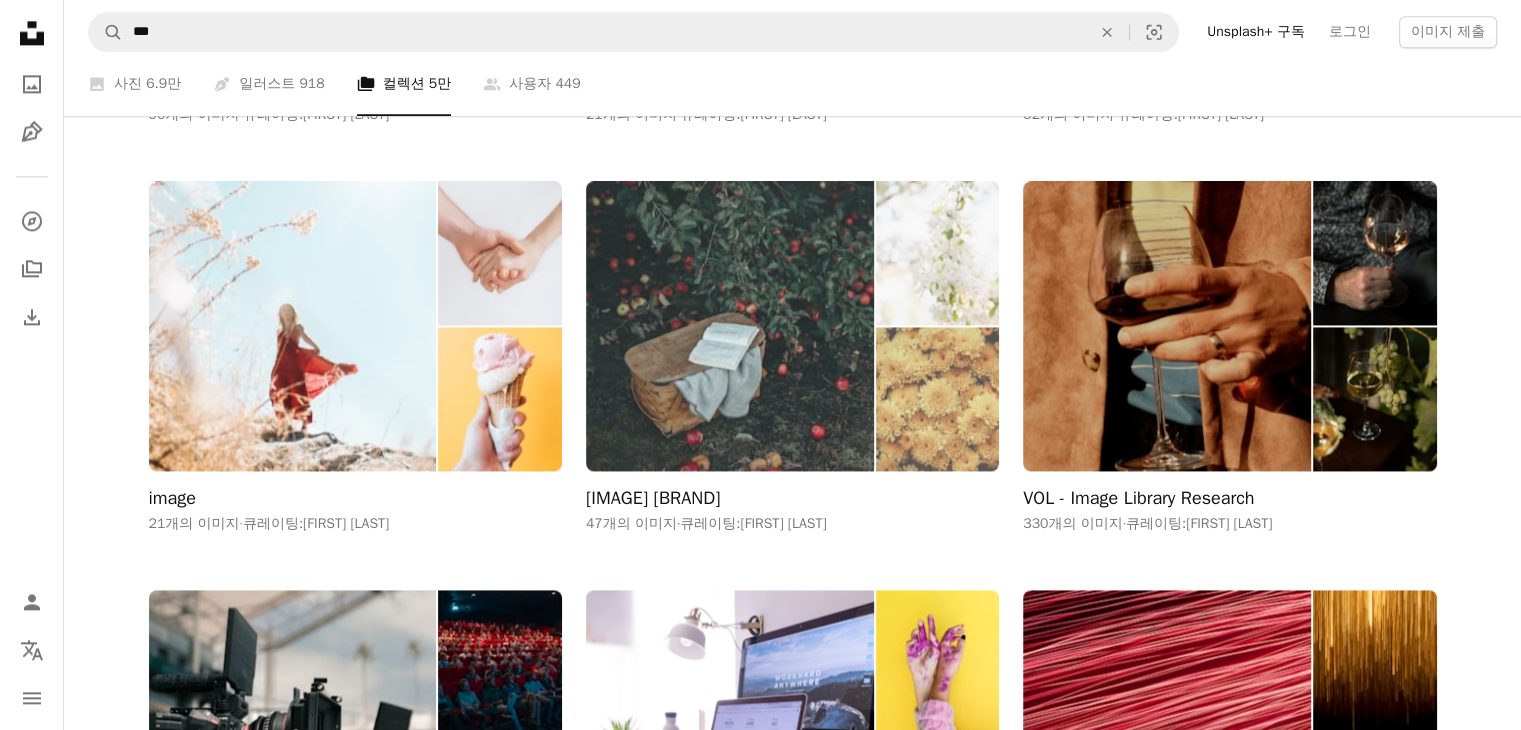 click at bounding box center (730, 325) 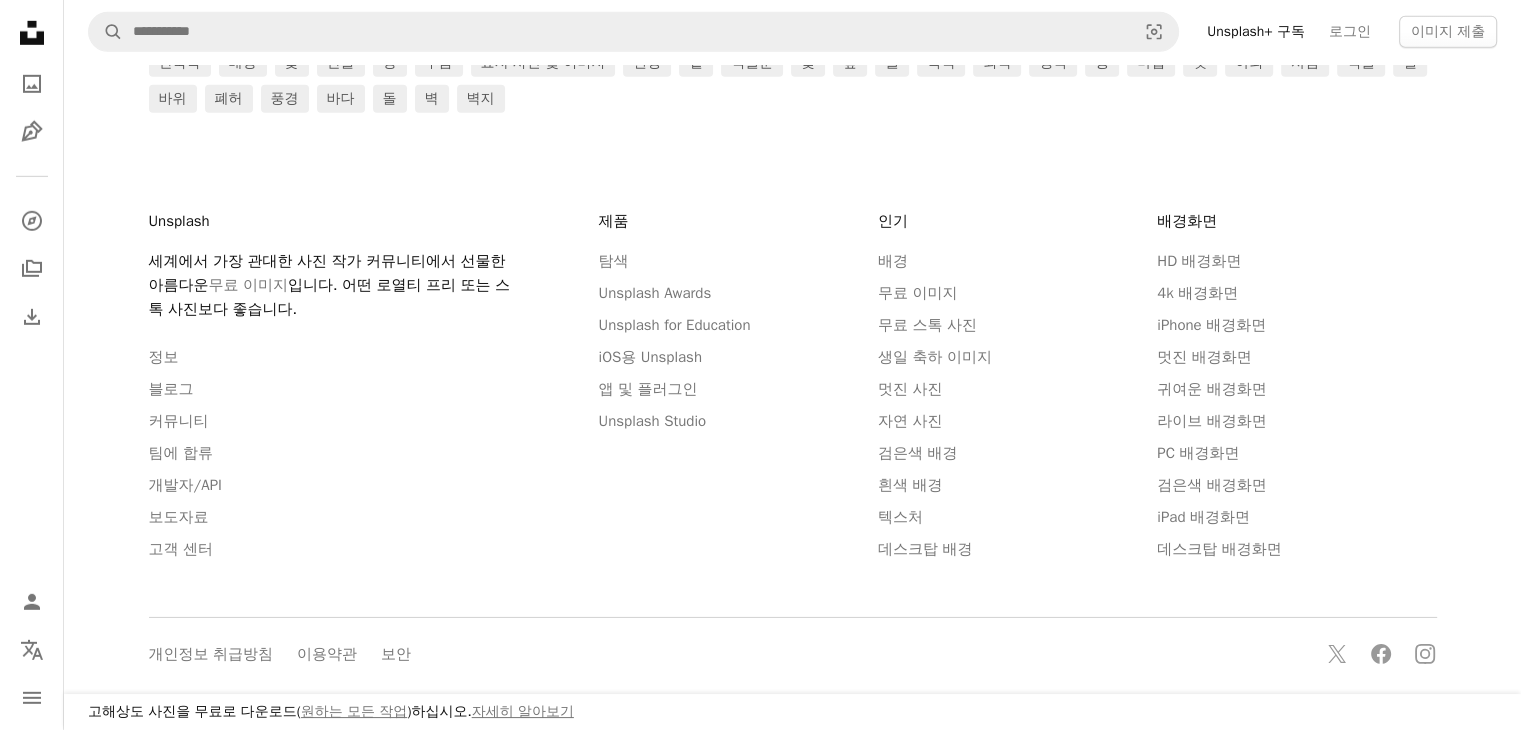 scroll, scrollTop: 0, scrollLeft: 0, axis: both 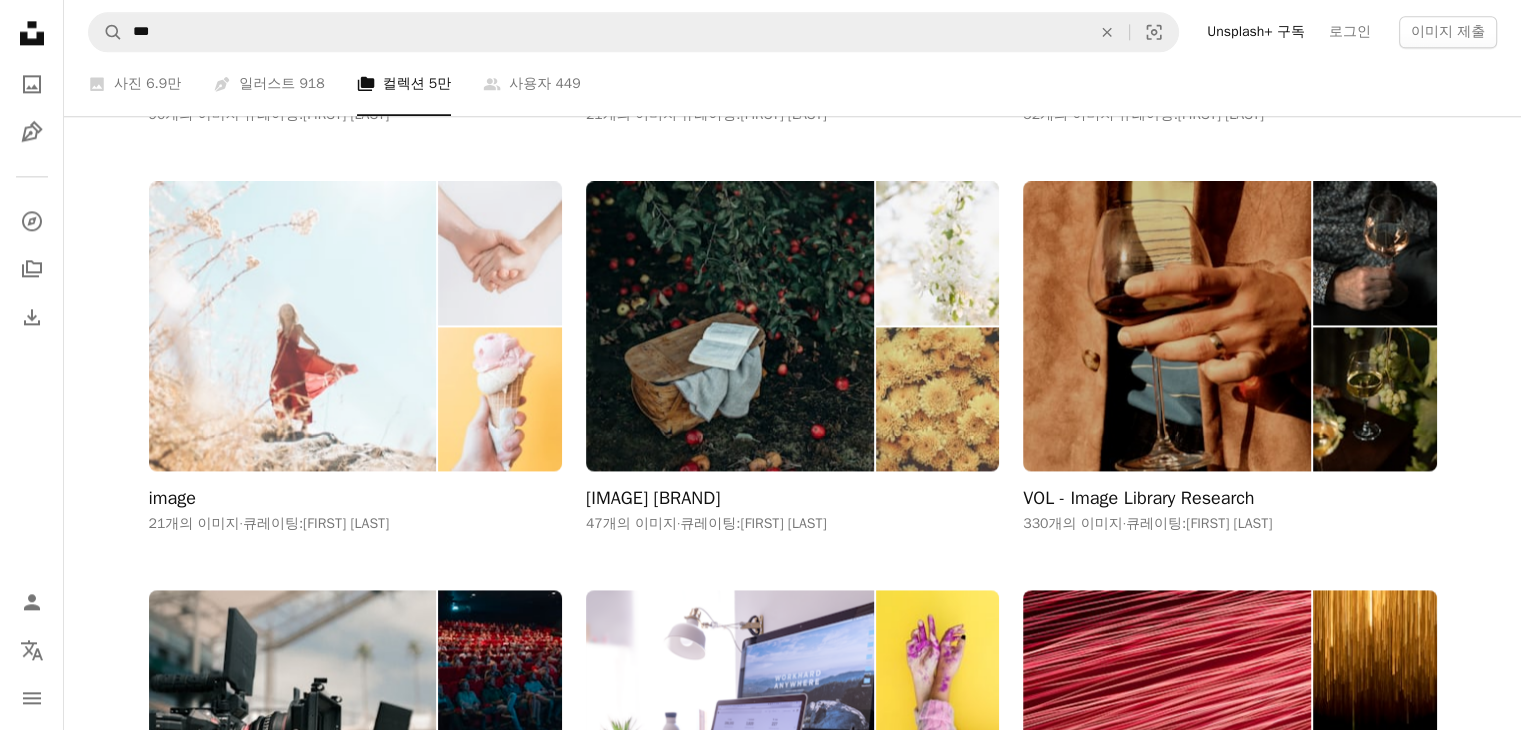 click at bounding box center (499, 399) 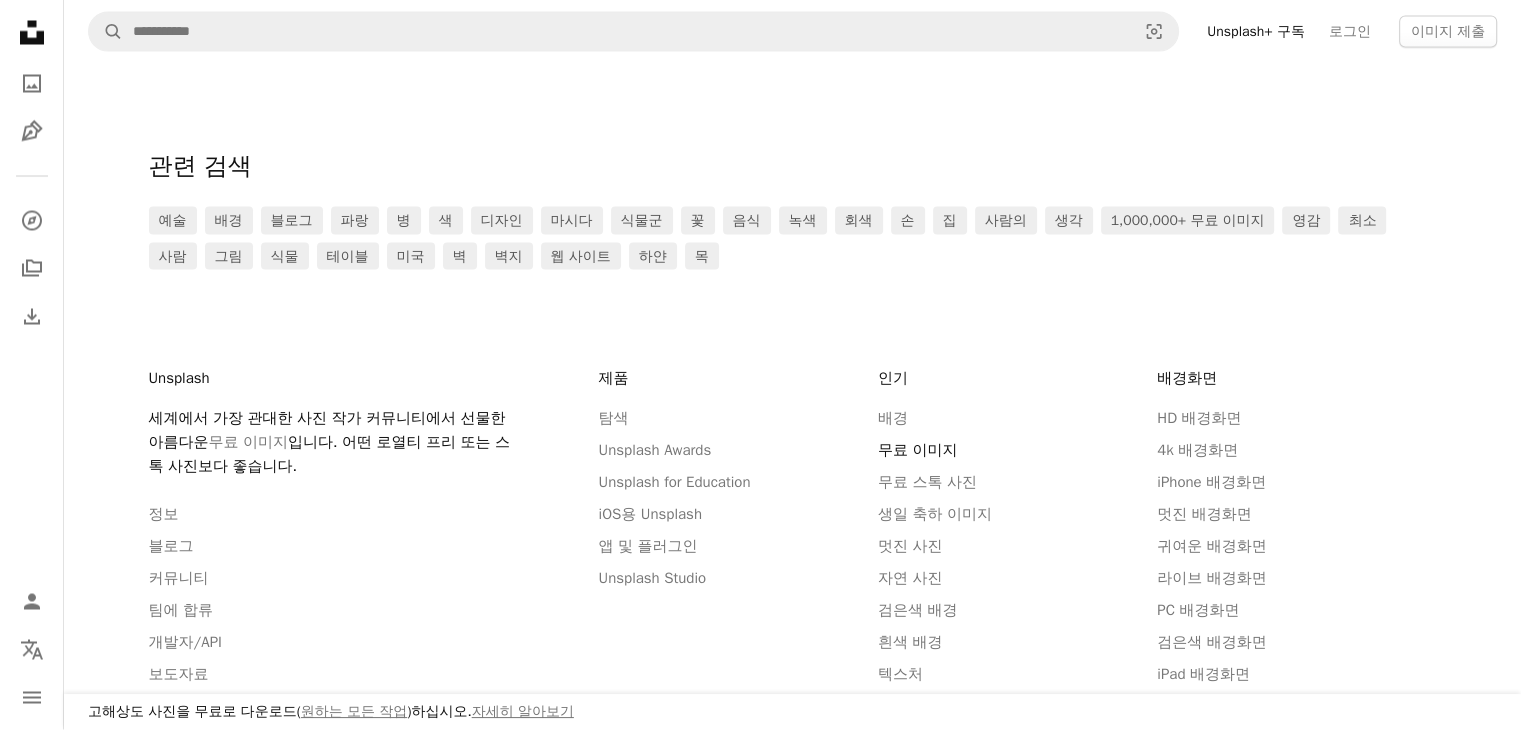 scroll, scrollTop: 3984, scrollLeft: 0, axis: vertical 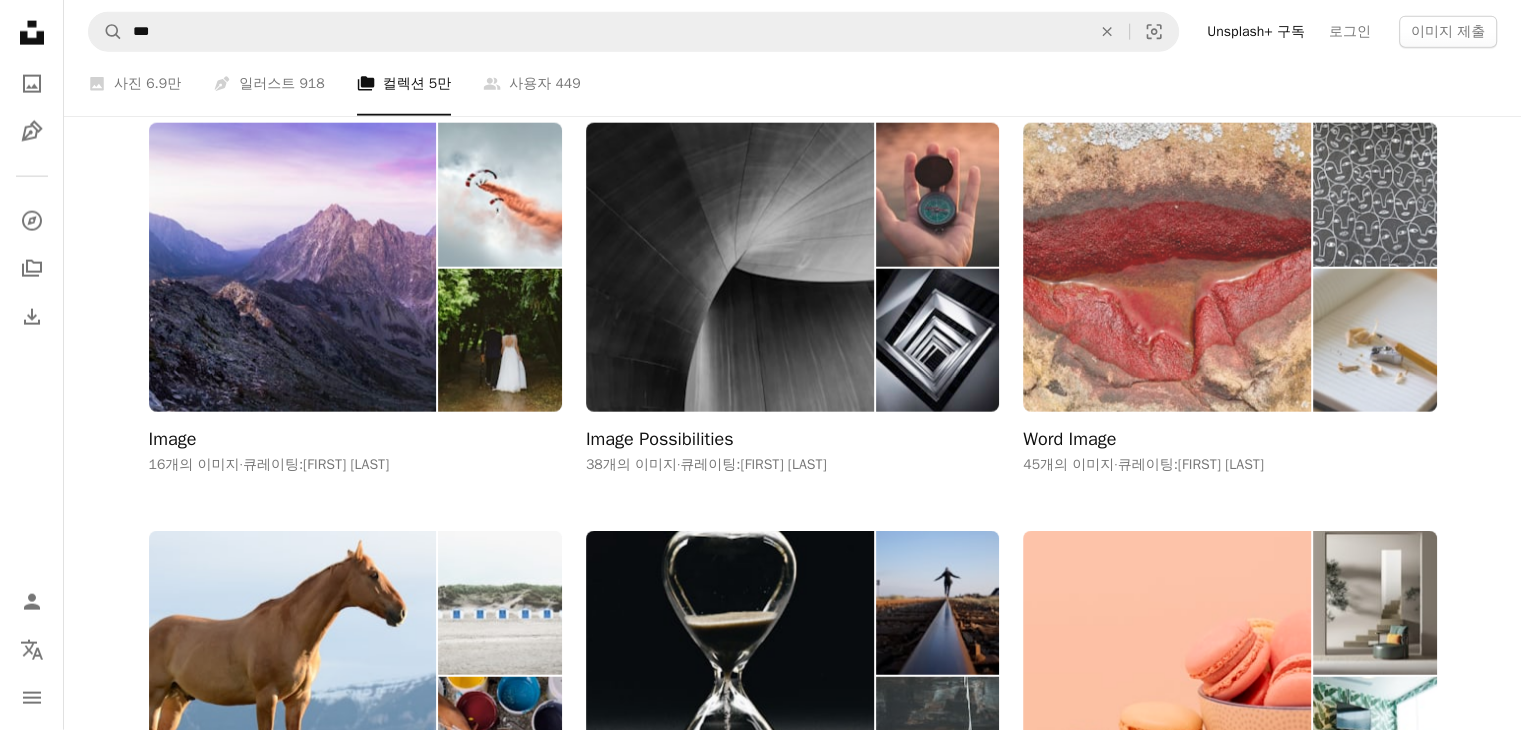 click at bounding box center [1374, 341] 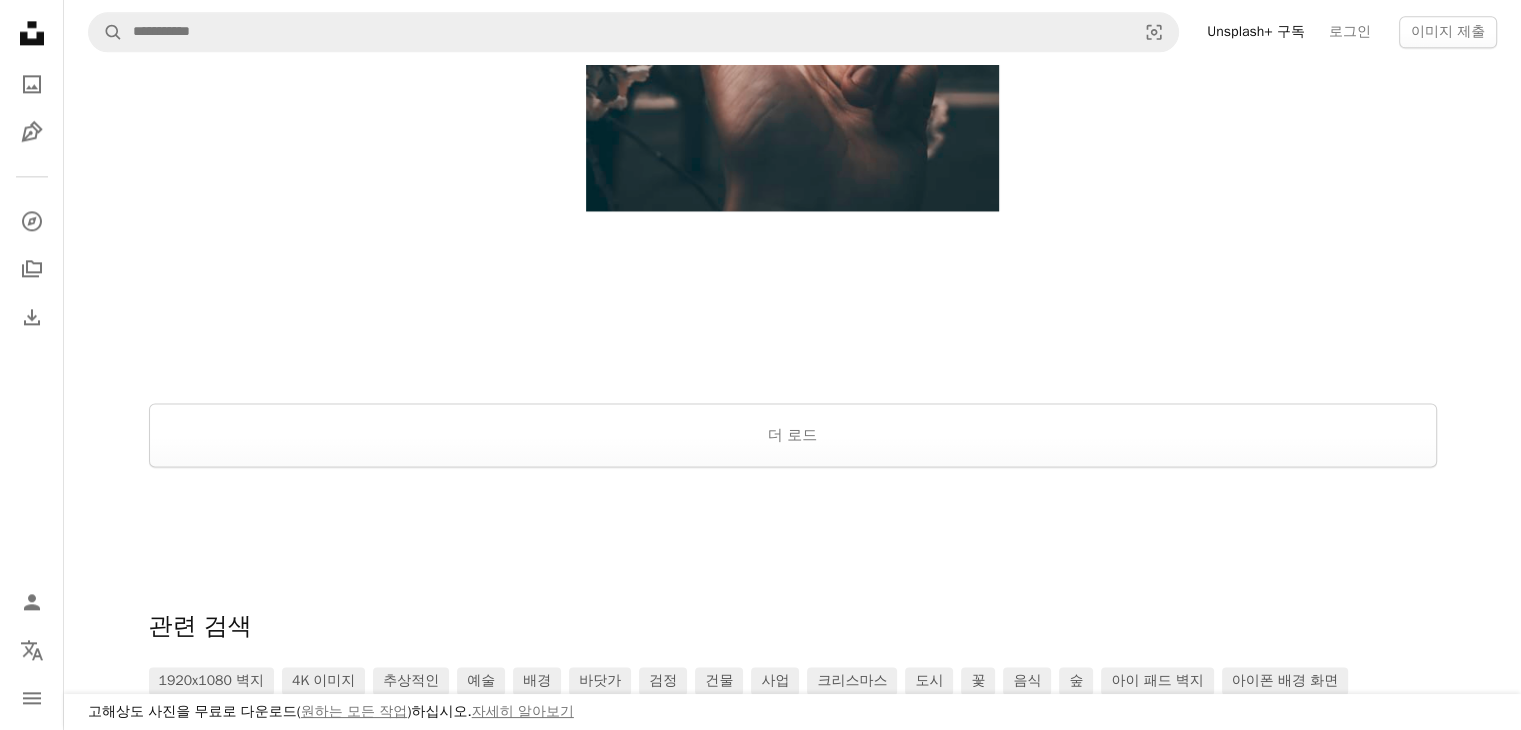 scroll, scrollTop: 2600, scrollLeft: 0, axis: vertical 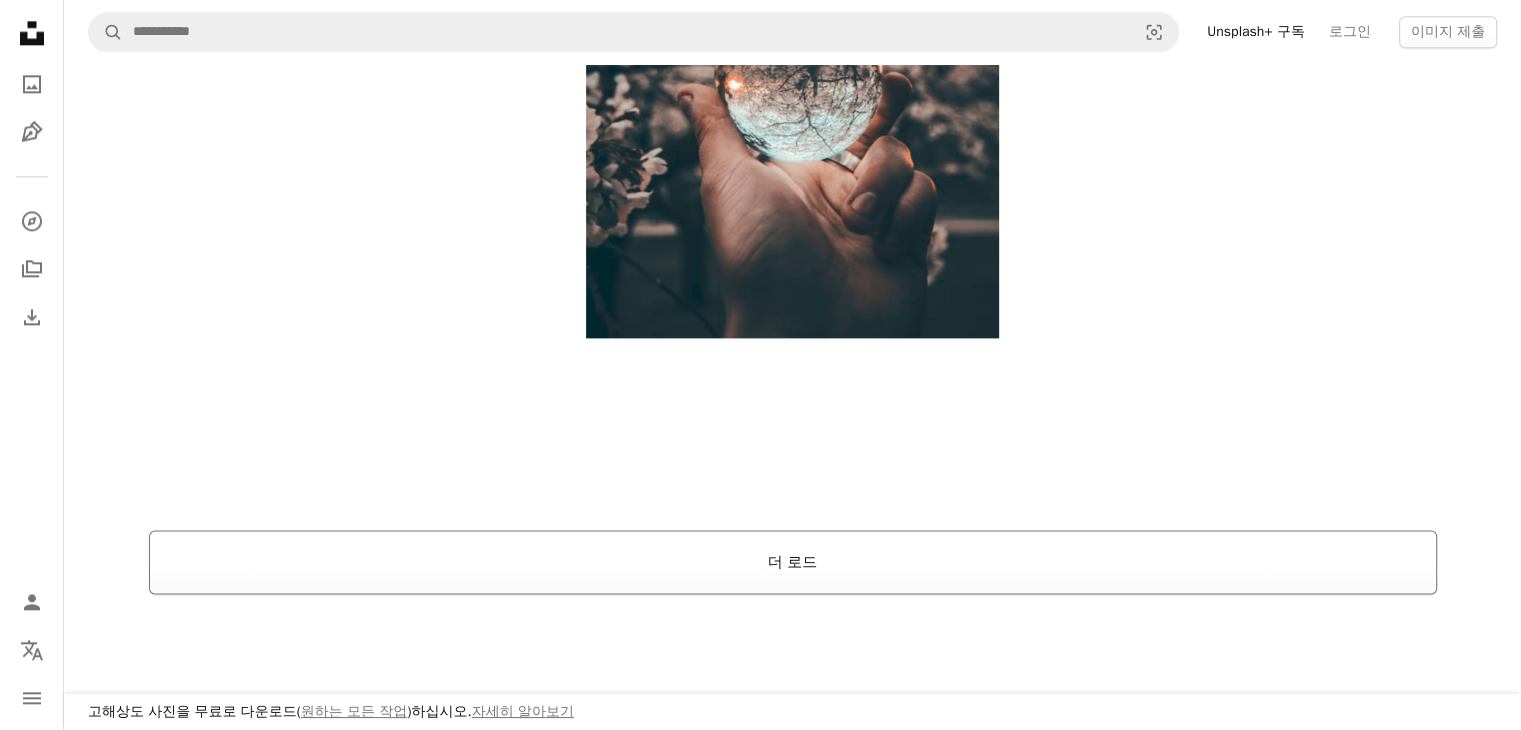 click on "더 로드" at bounding box center [793, 562] 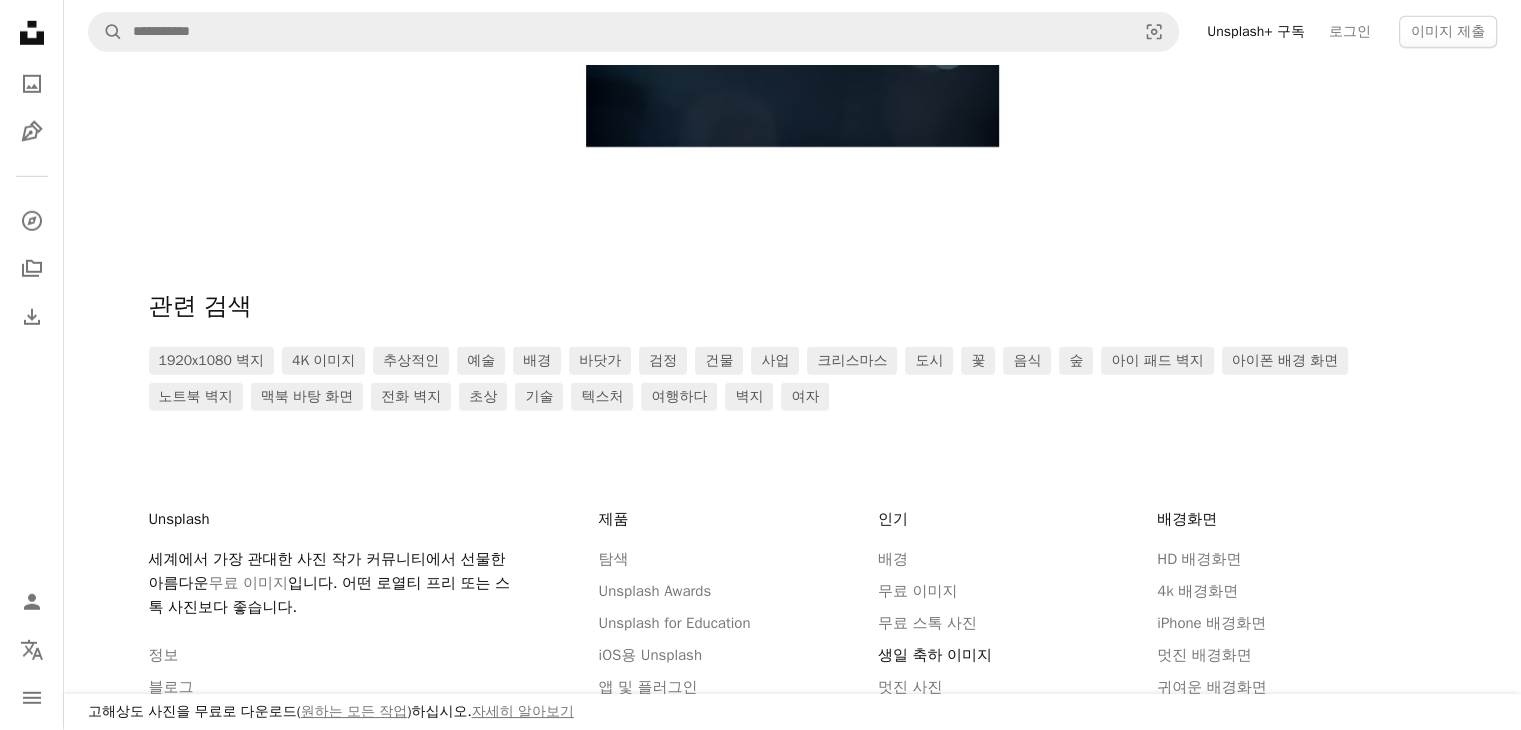 scroll, scrollTop: 6359, scrollLeft: 0, axis: vertical 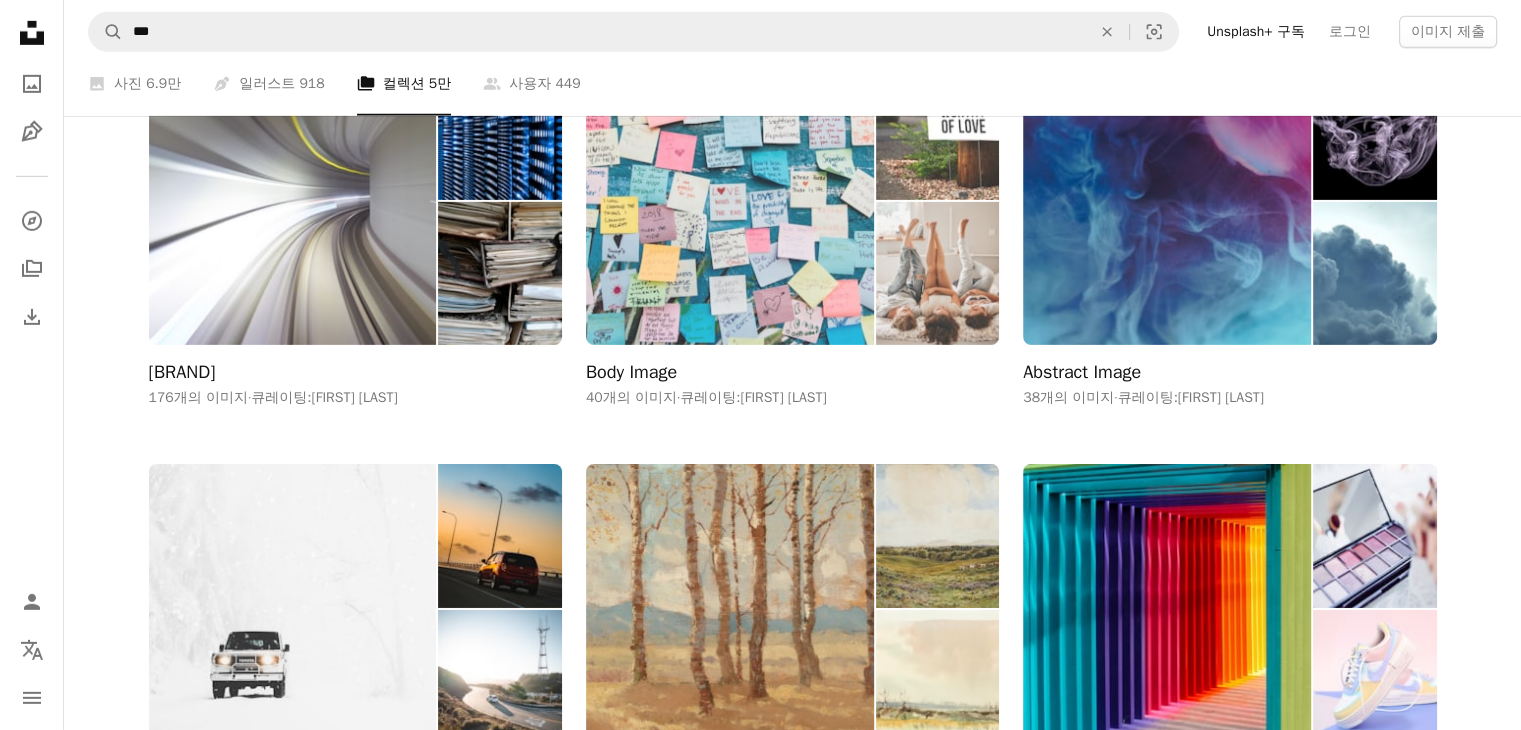 click at bounding box center (937, 274) 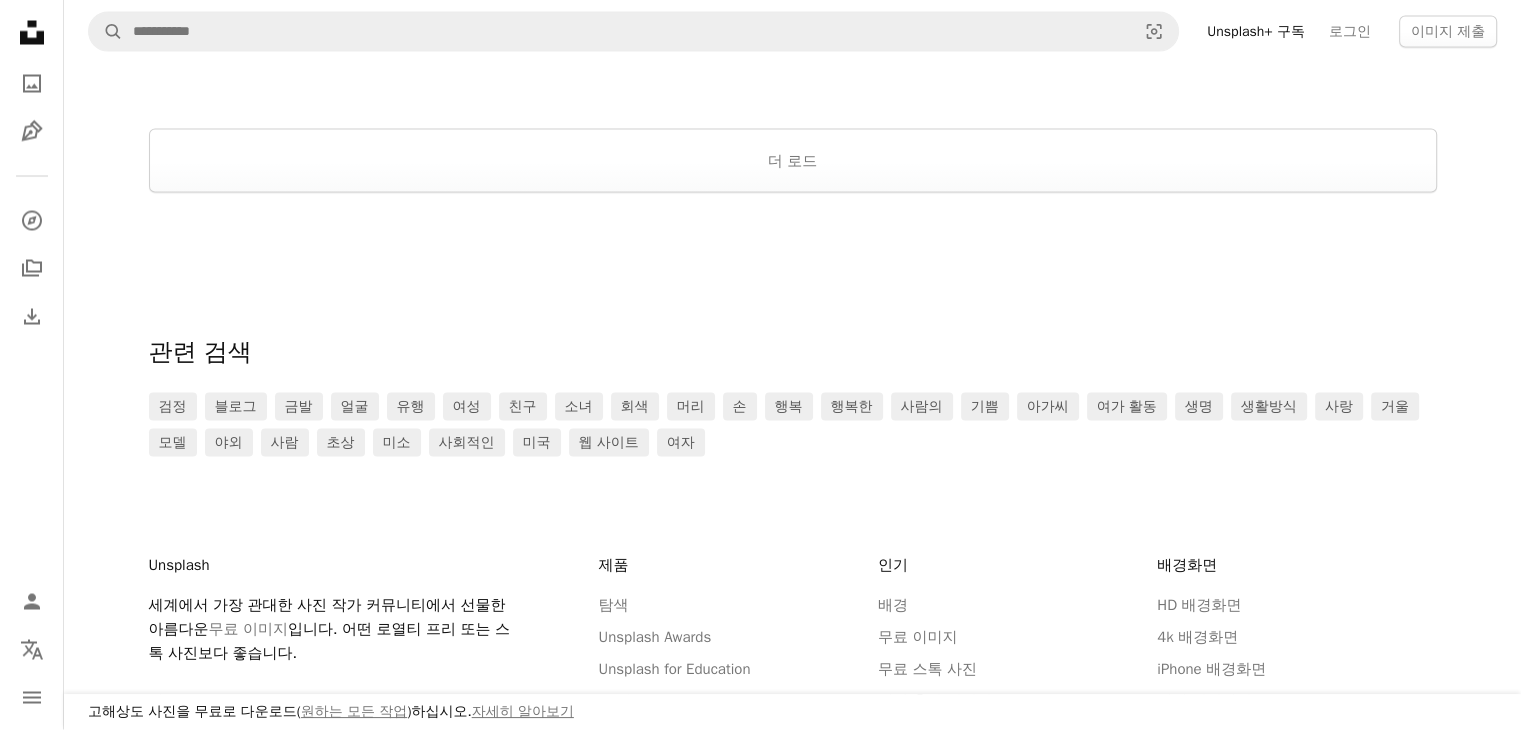 scroll, scrollTop: 3704, scrollLeft: 0, axis: vertical 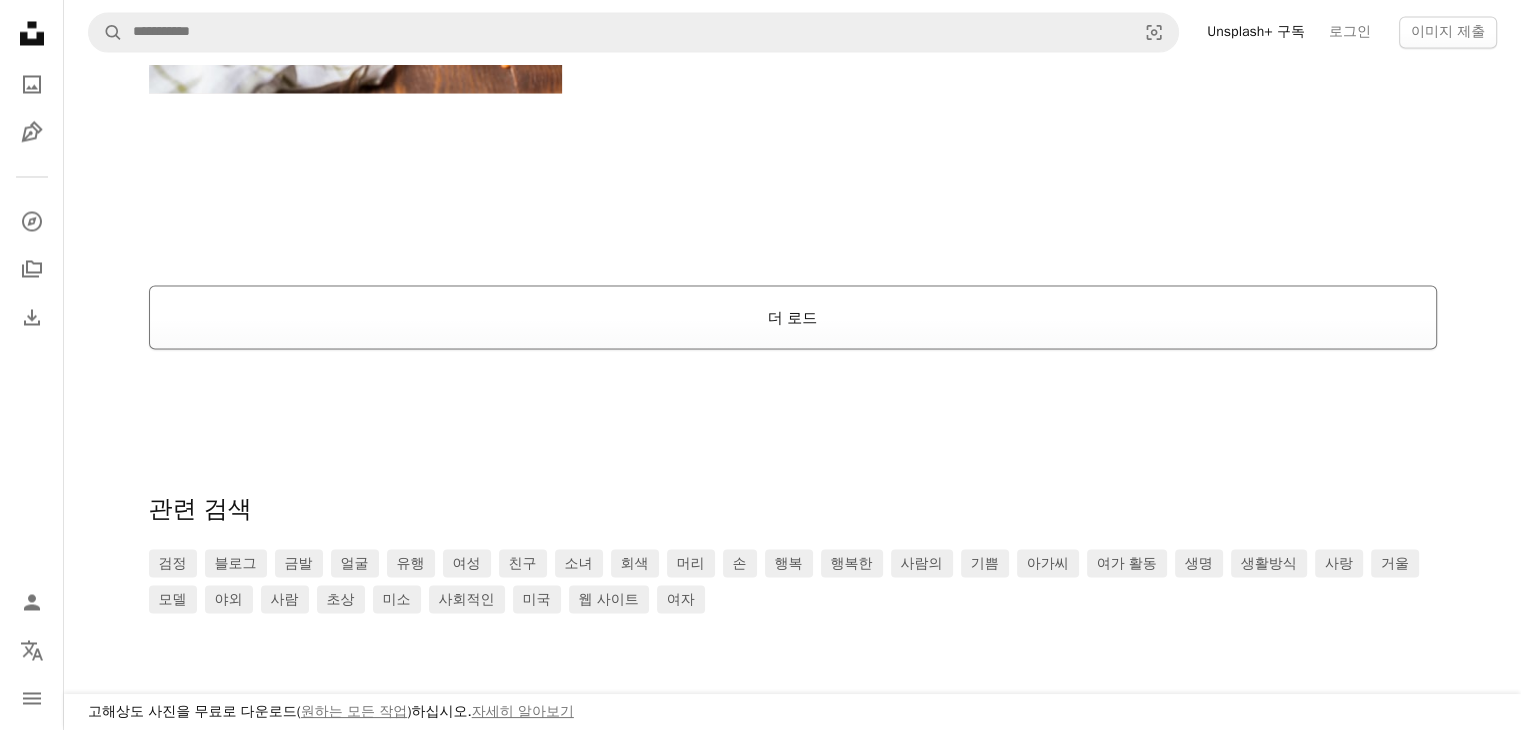 click on "더 로드" at bounding box center (793, 317) 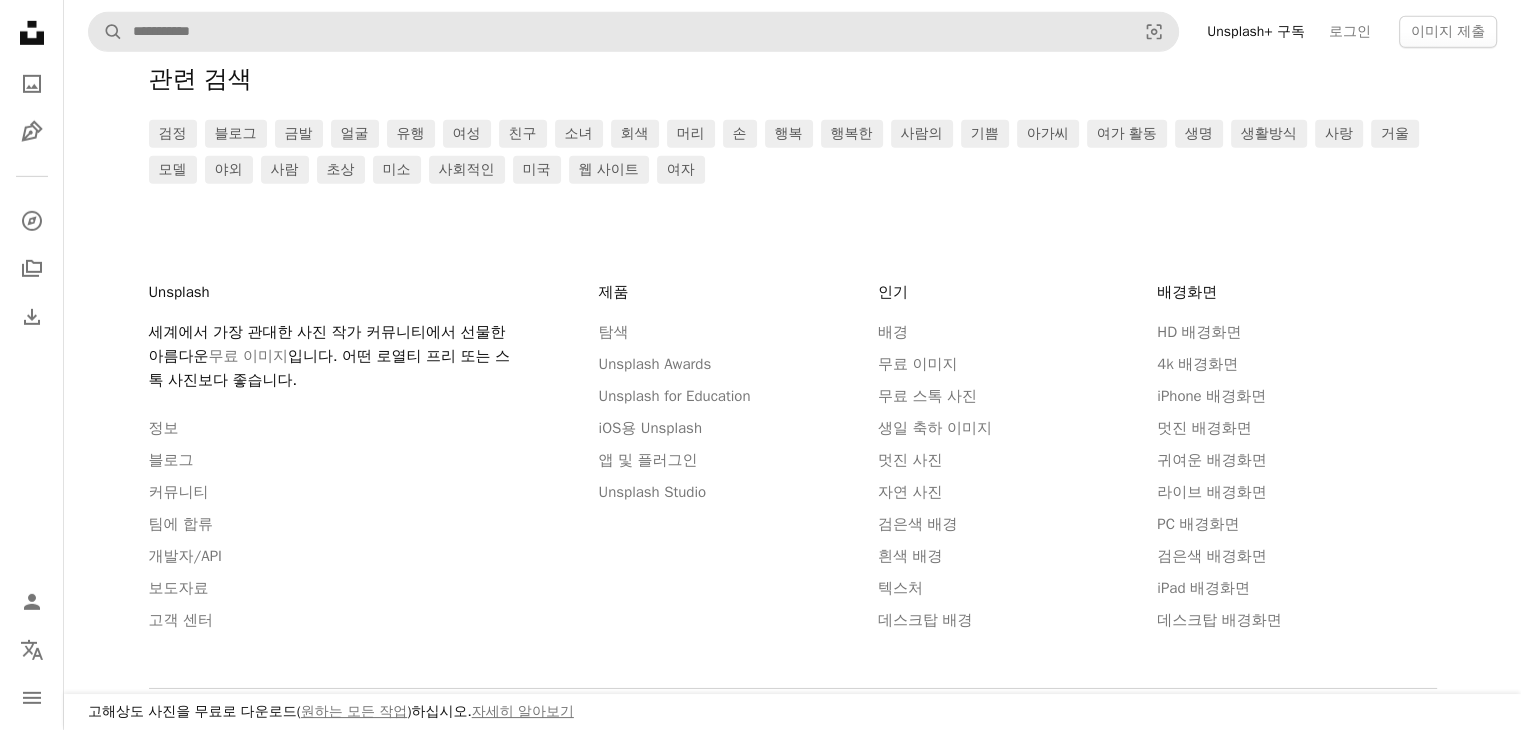 scroll, scrollTop: 6465, scrollLeft: 0, axis: vertical 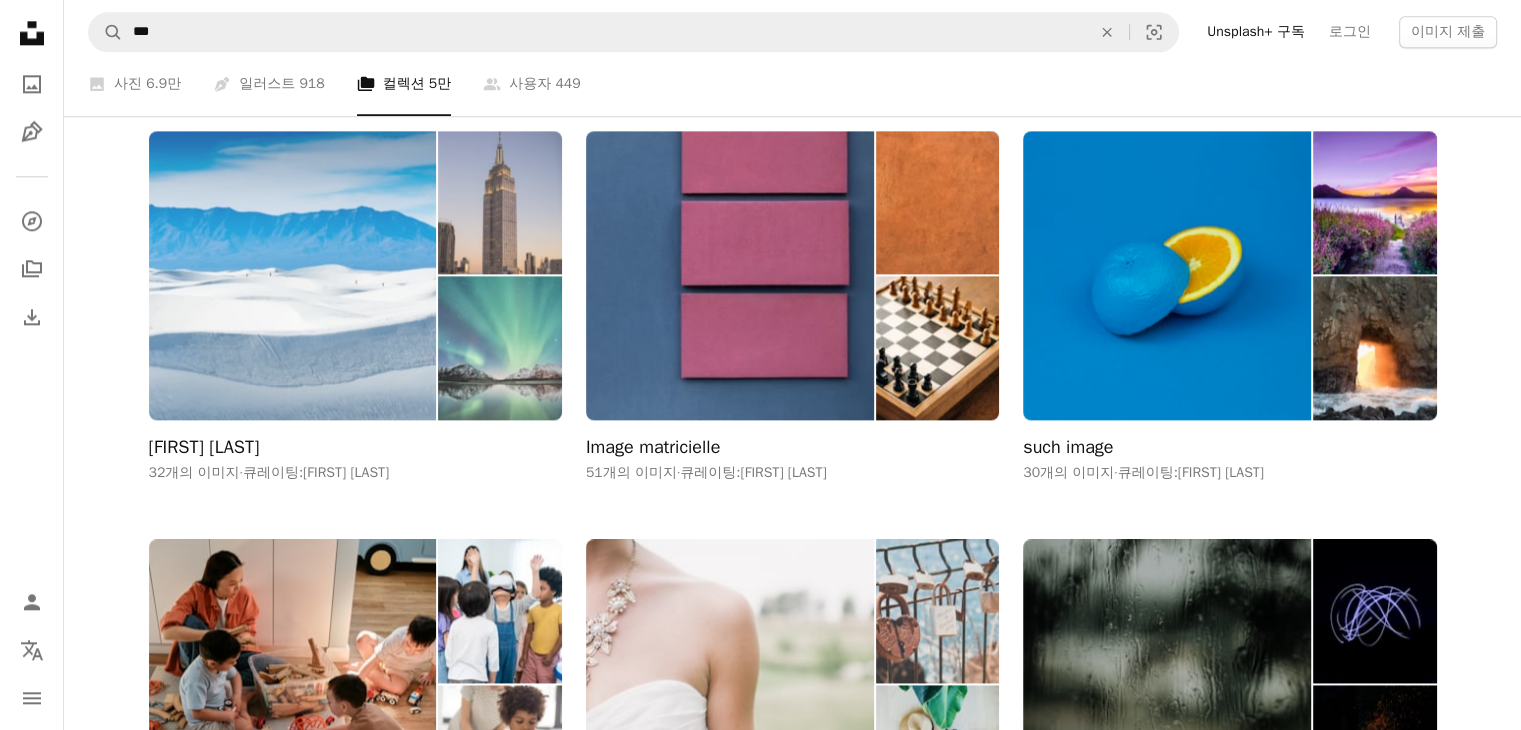 click at bounding box center (499, 348) 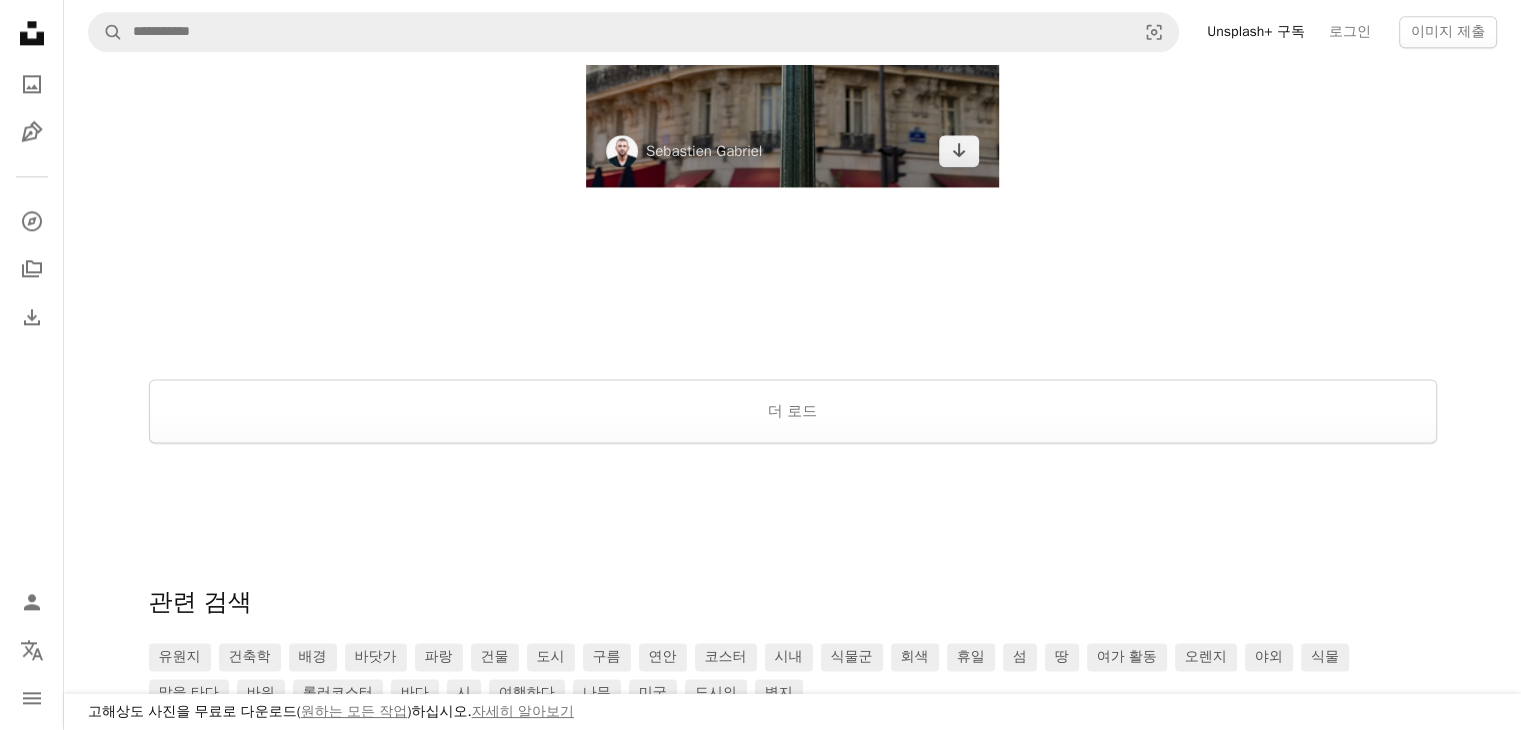scroll, scrollTop: 2700, scrollLeft: 0, axis: vertical 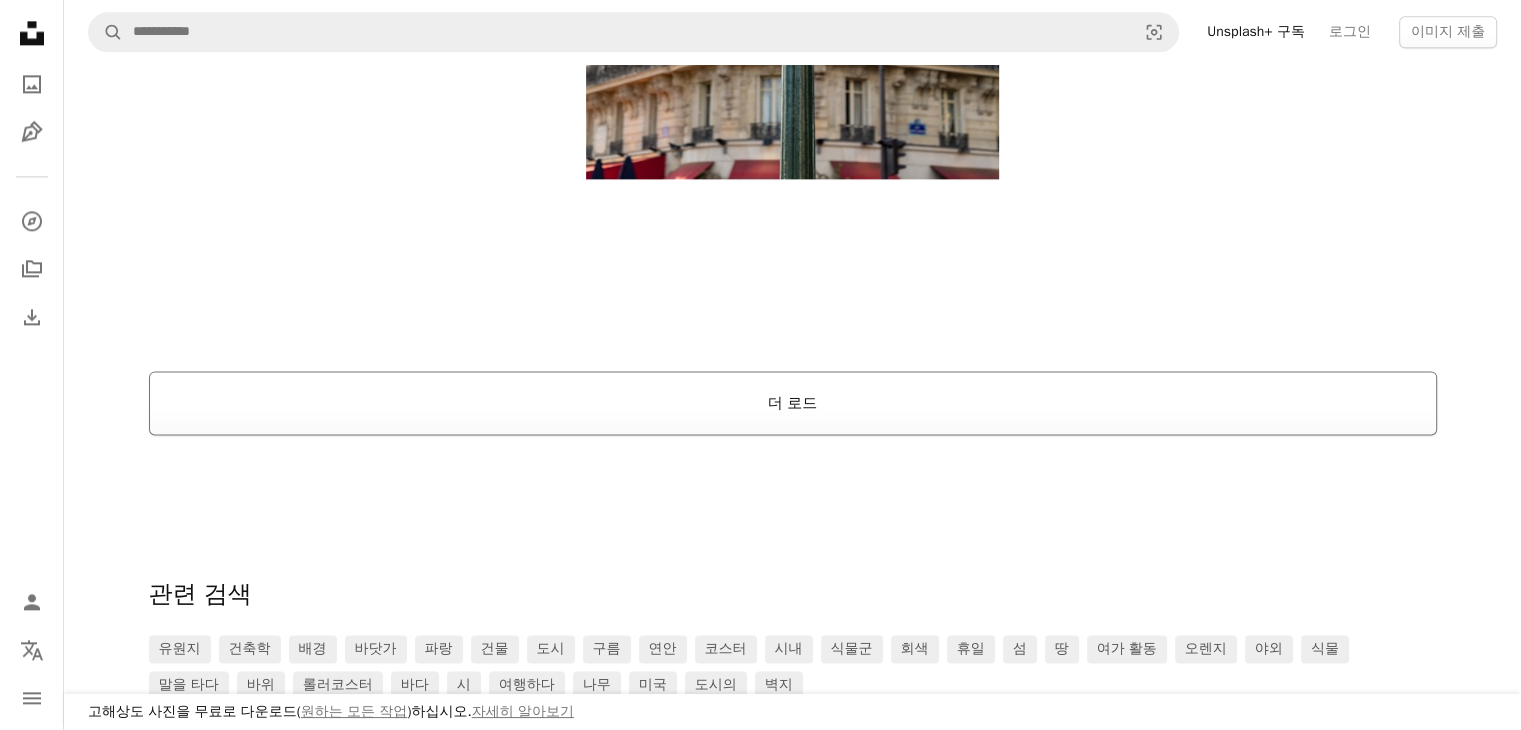 click on "더 로드" at bounding box center [793, 403] 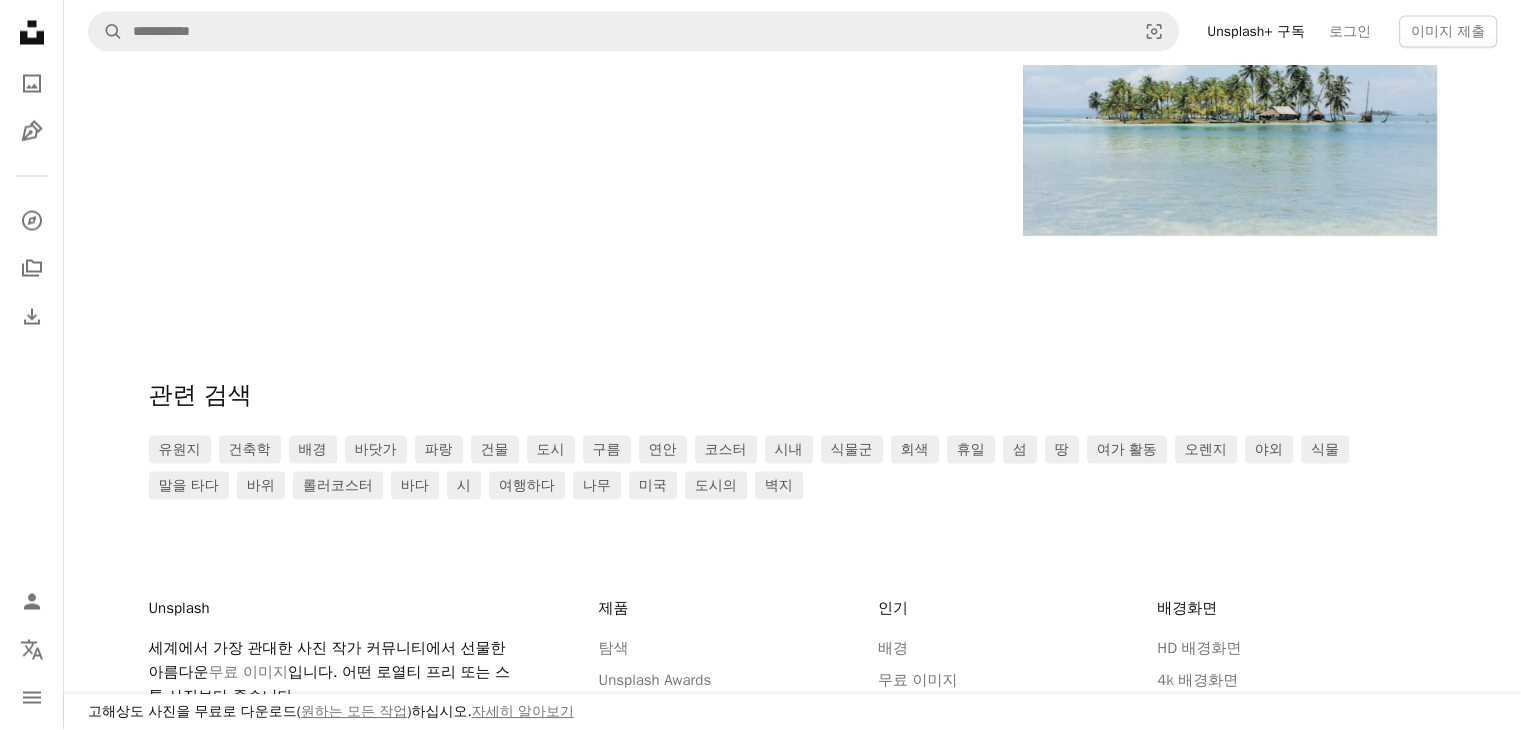 scroll, scrollTop: 4302, scrollLeft: 0, axis: vertical 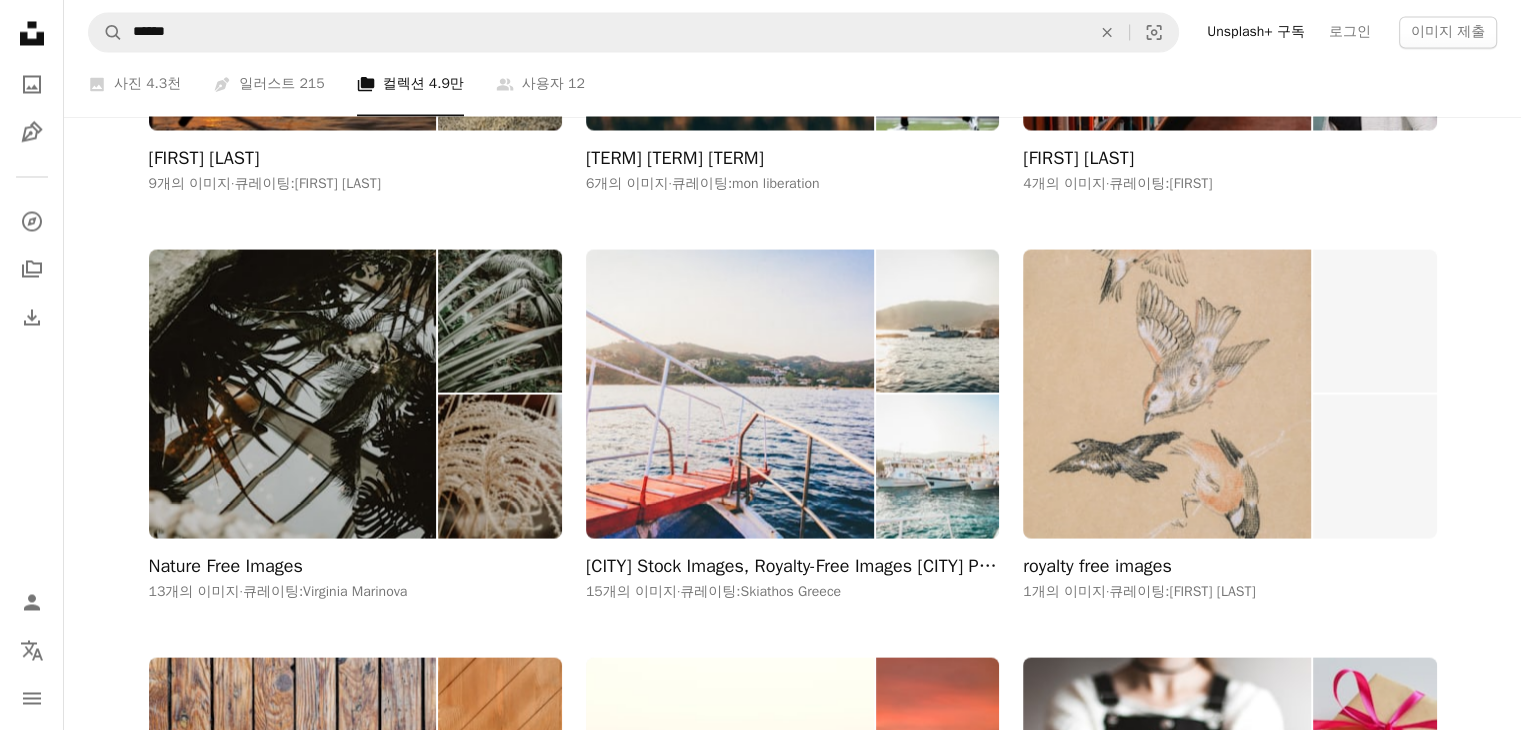 click at bounding box center [1374, 466] 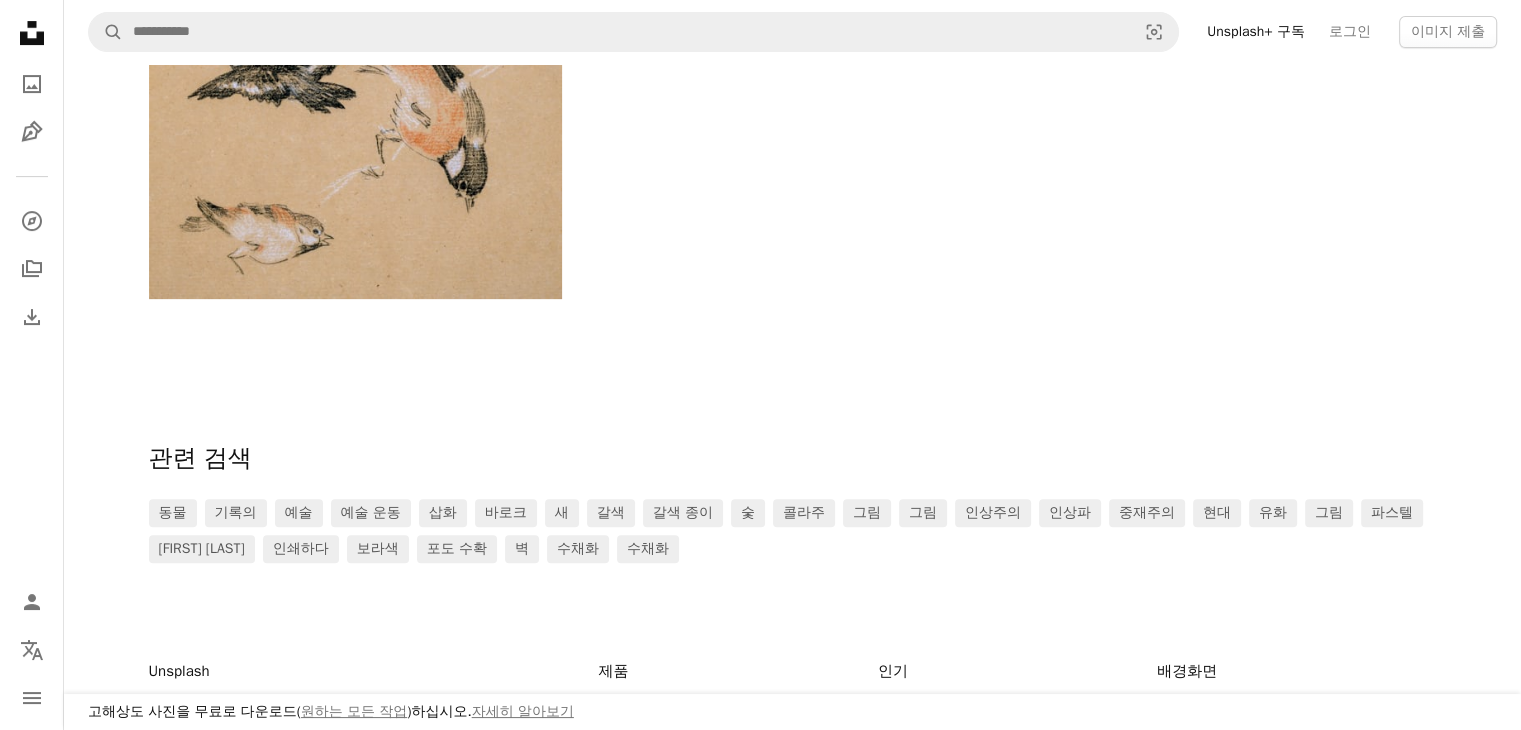 scroll, scrollTop: 1000, scrollLeft: 0, axis: vertical 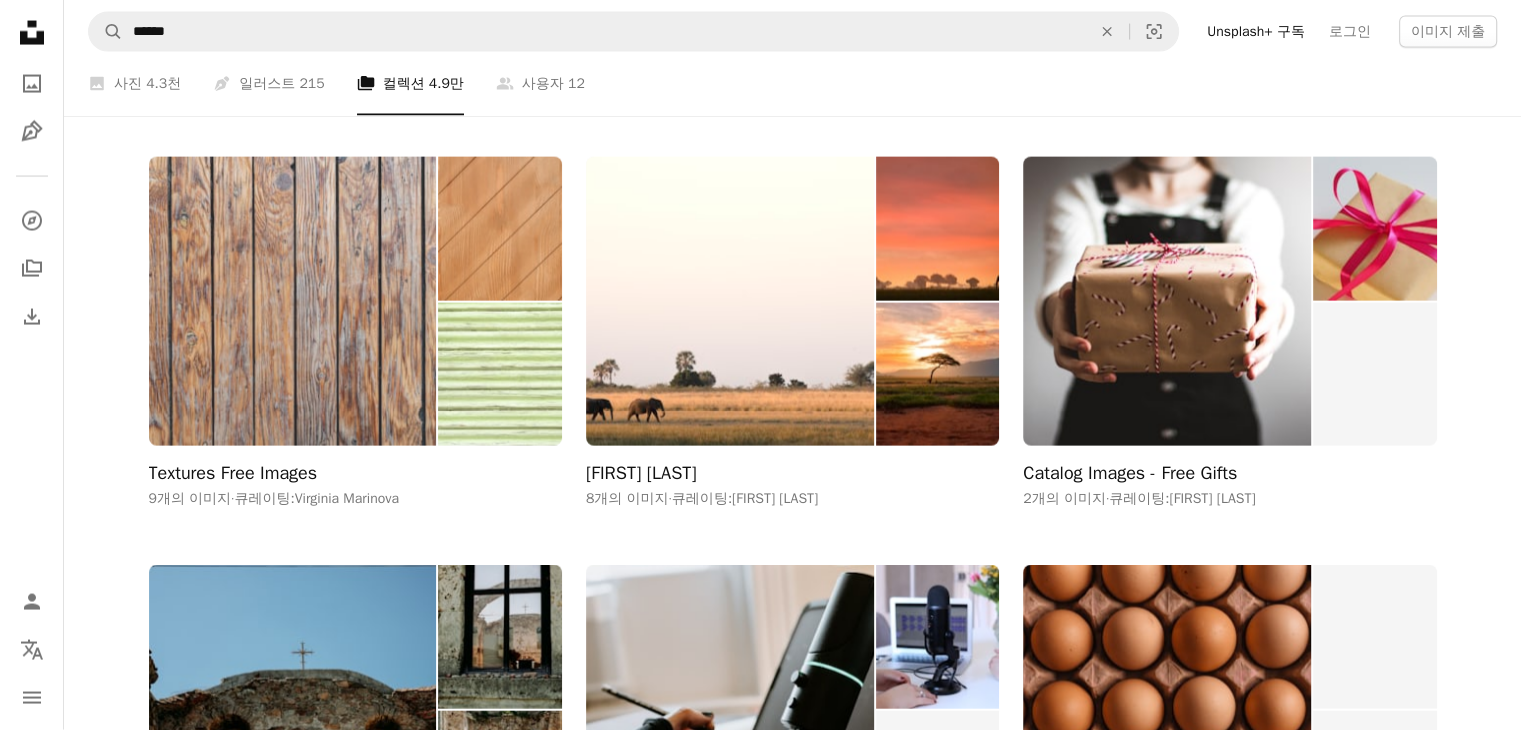 click at bounding box center [499, 375] 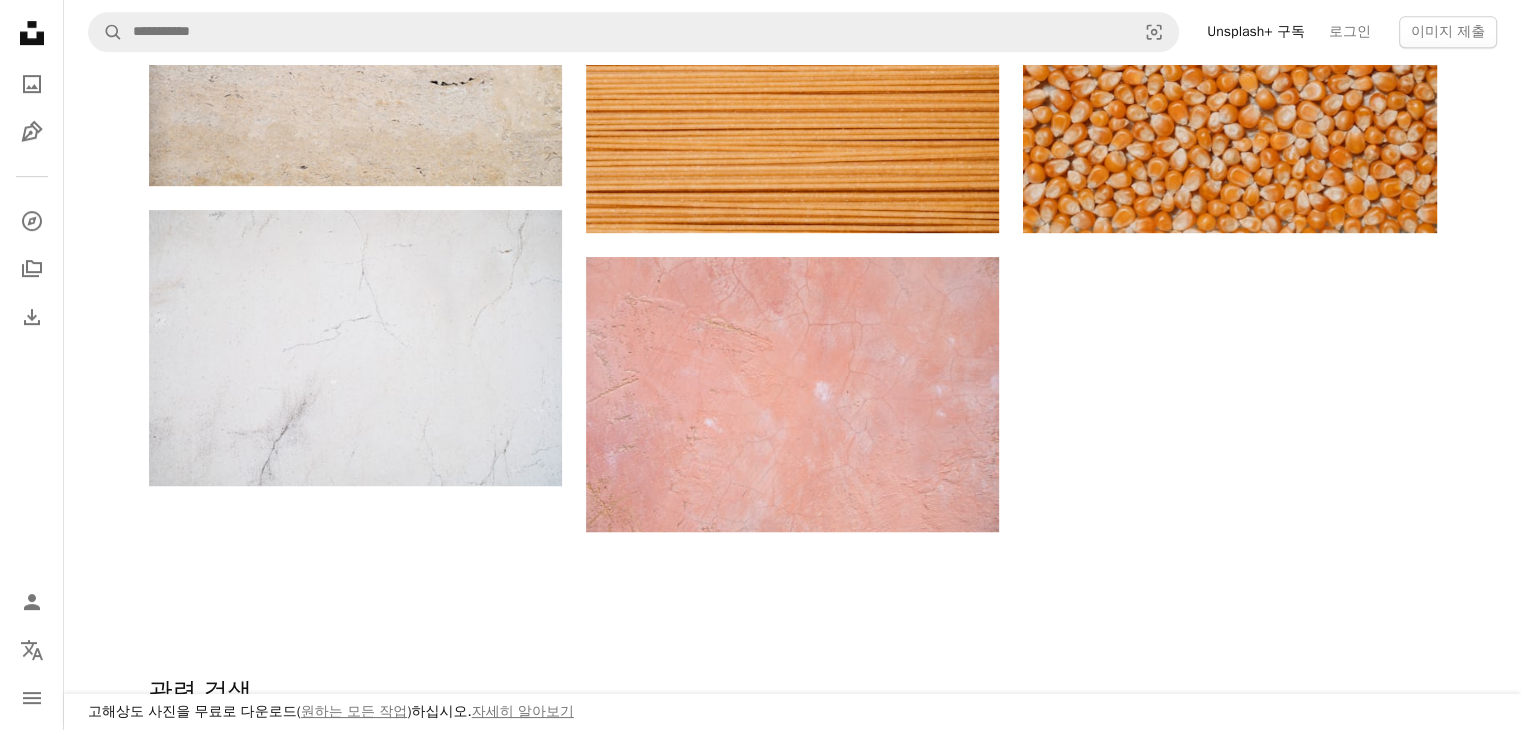 scroll, scrollTop: 918, scrollLeft: 0, axis: vertical 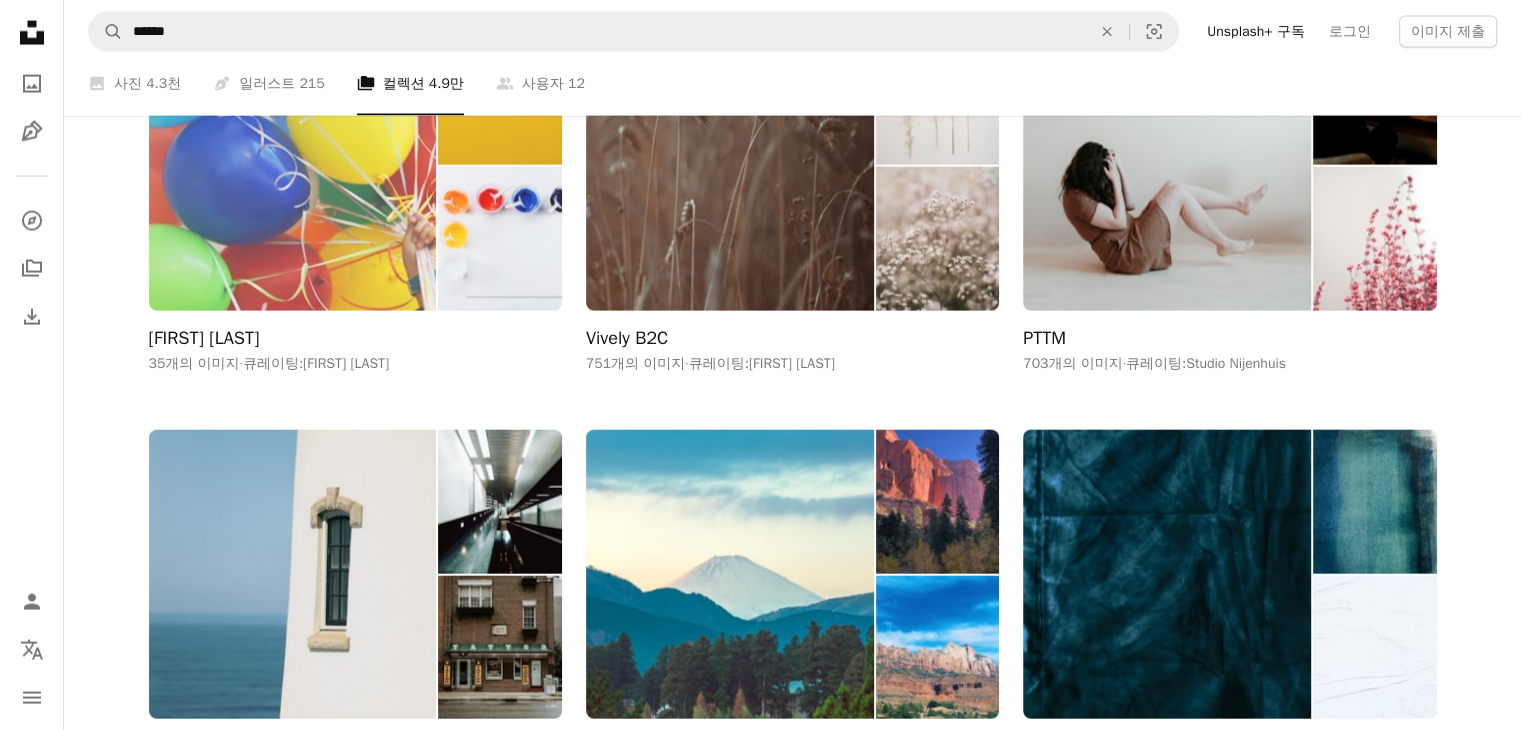 click on "[FIRST] [LAST]" at bounding box center [204, 339] 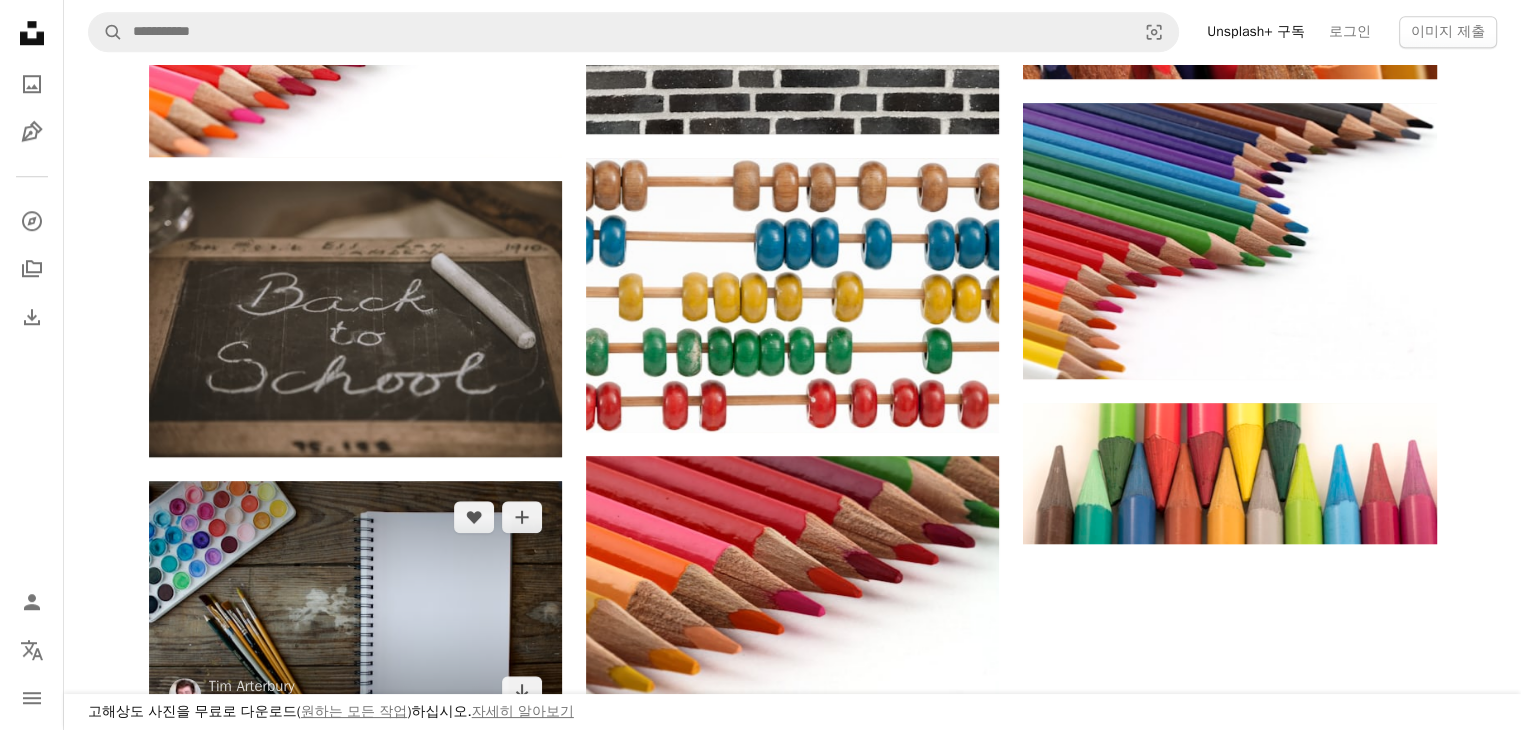 scroll, scrollTop: 2000, scrollLeft: 0, axis: vertical 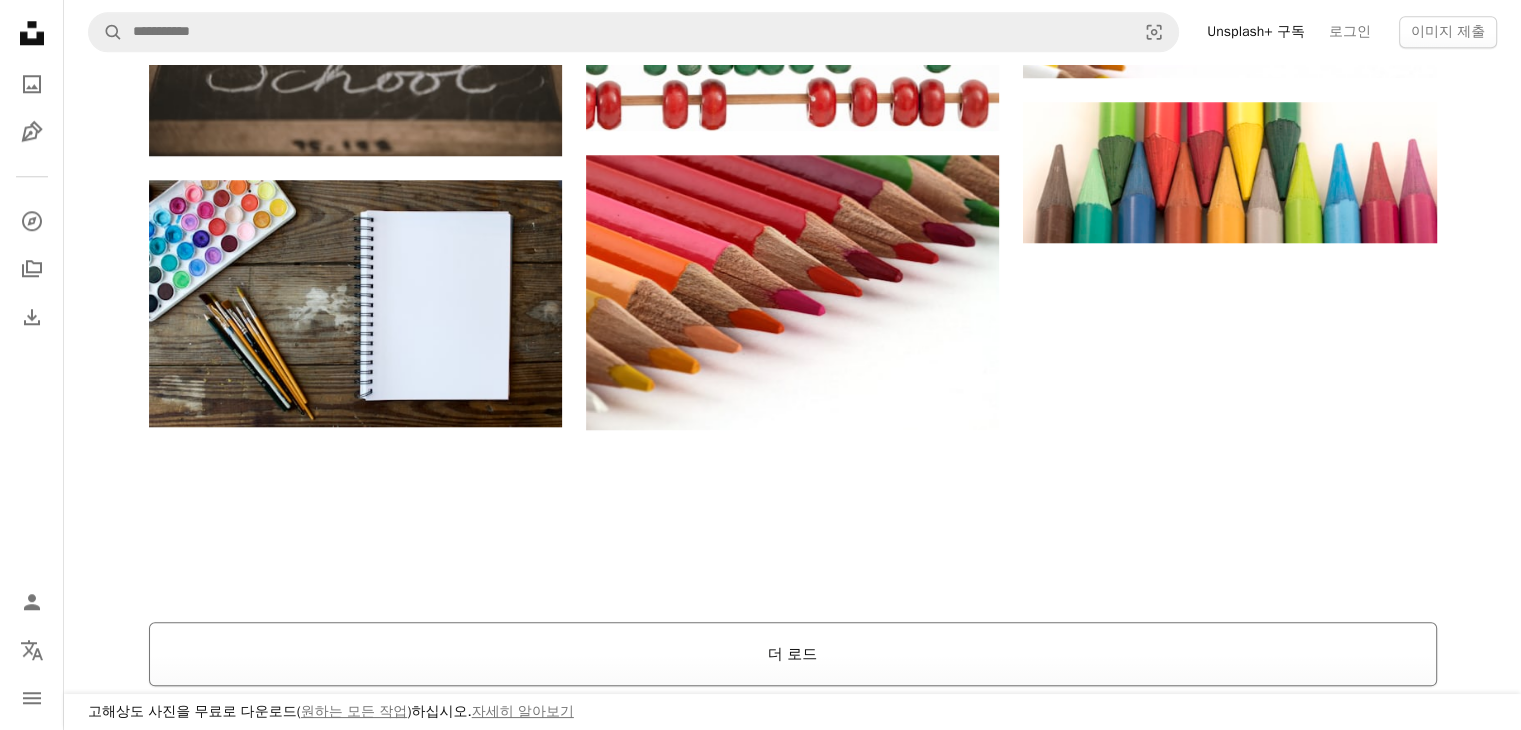 click on "더 로드" at bounding box center (793, 654) 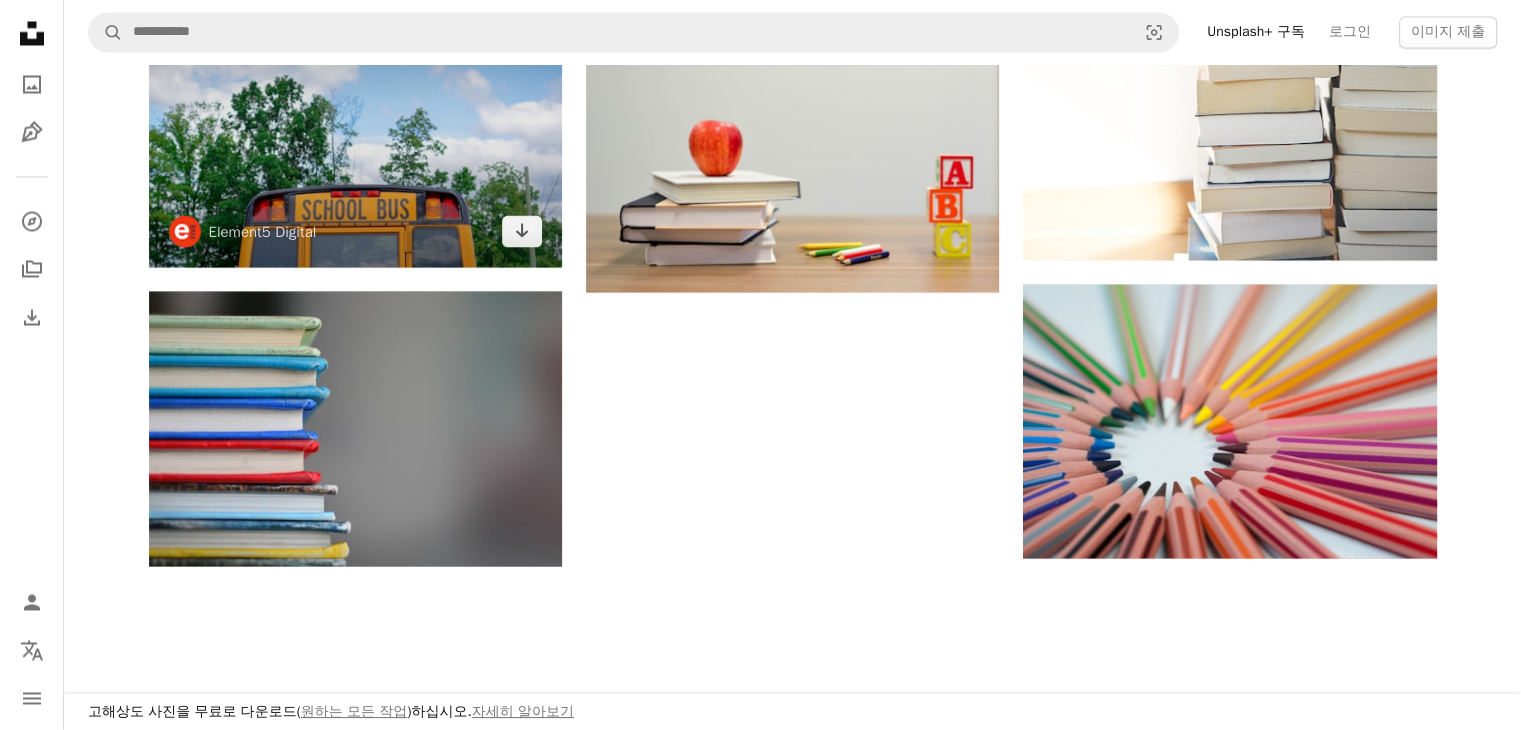 scroll, scrollTop: 3631, scrollLeft: 0, axis: vertical 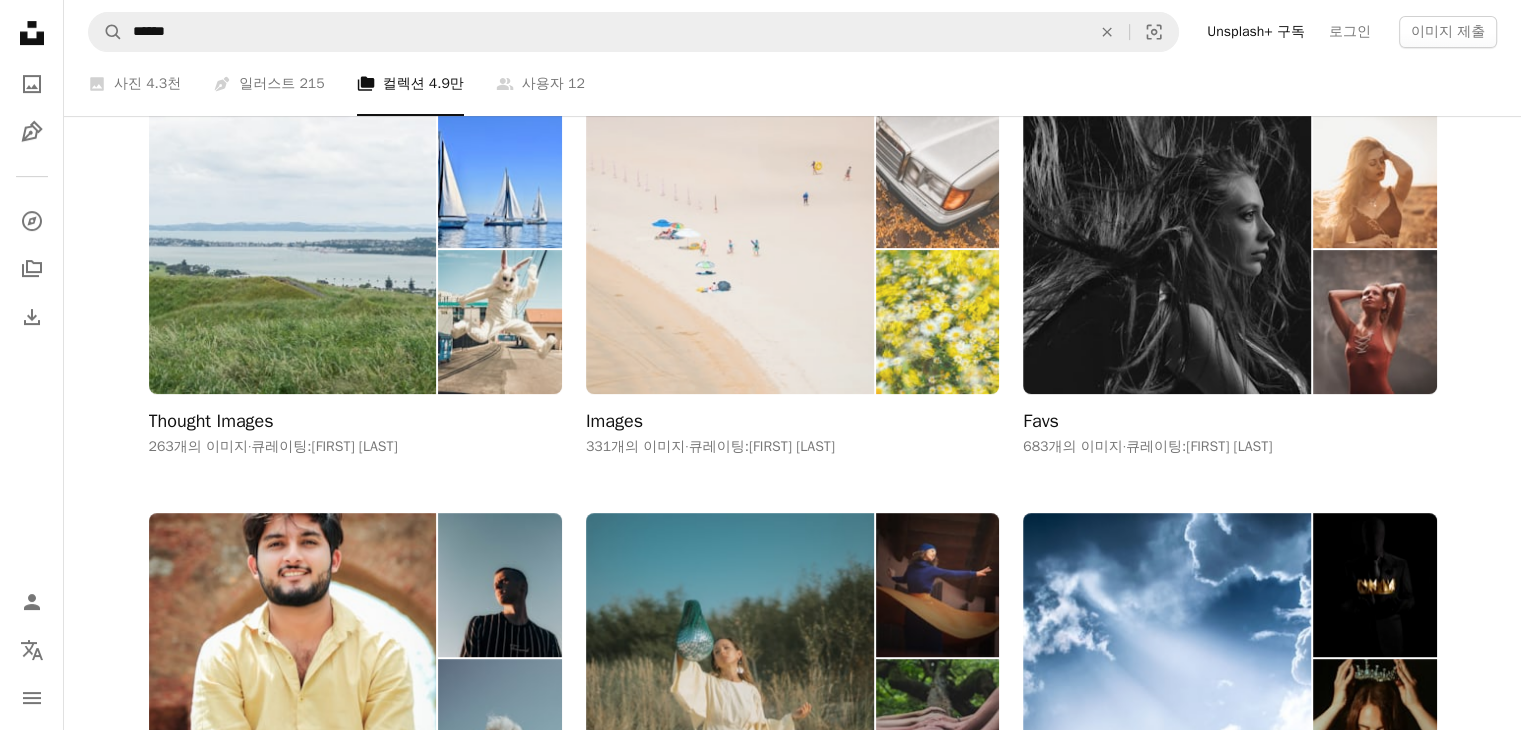 click at bounding box center [730, 249] 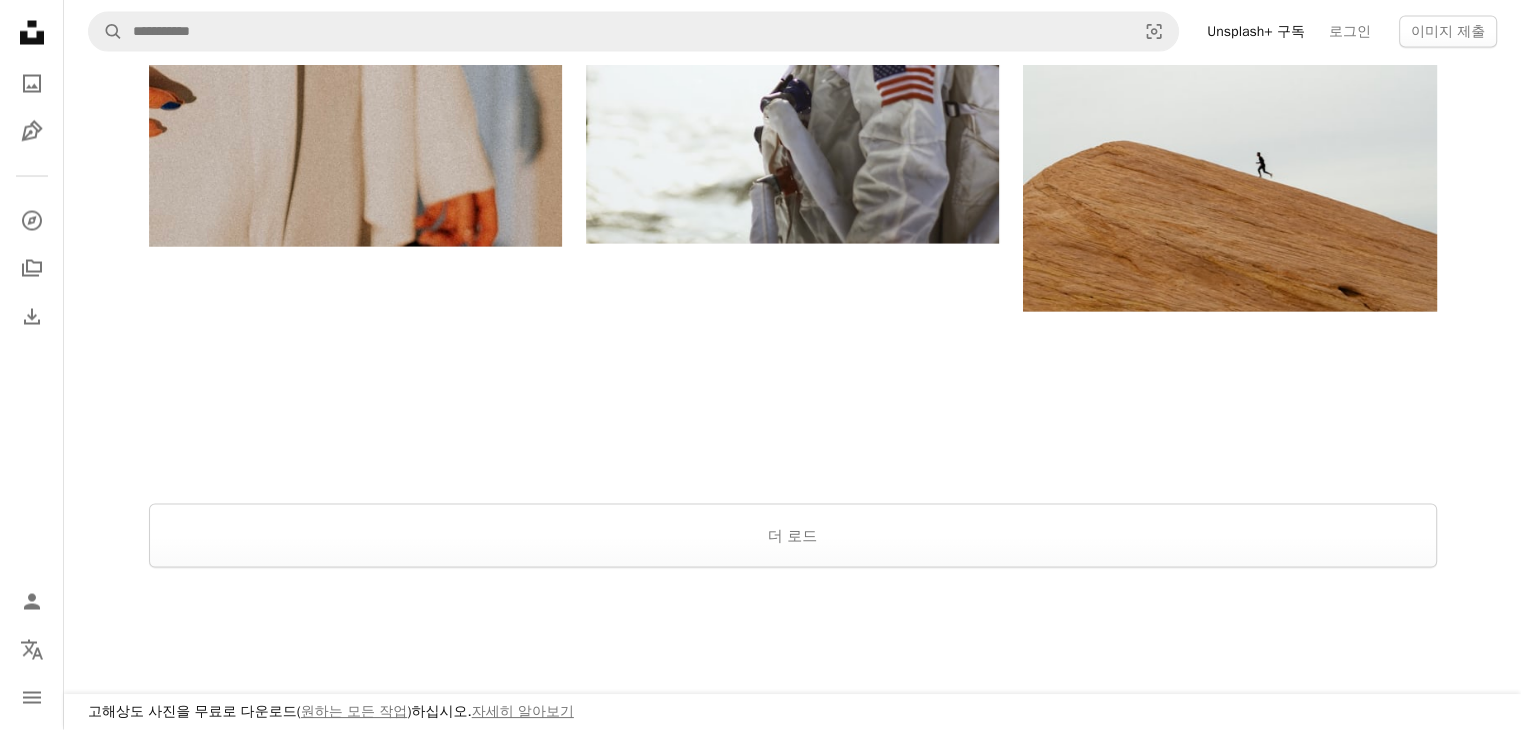 scroll, scrollTop: 4000, scrollLeft: 0, axis: vertical 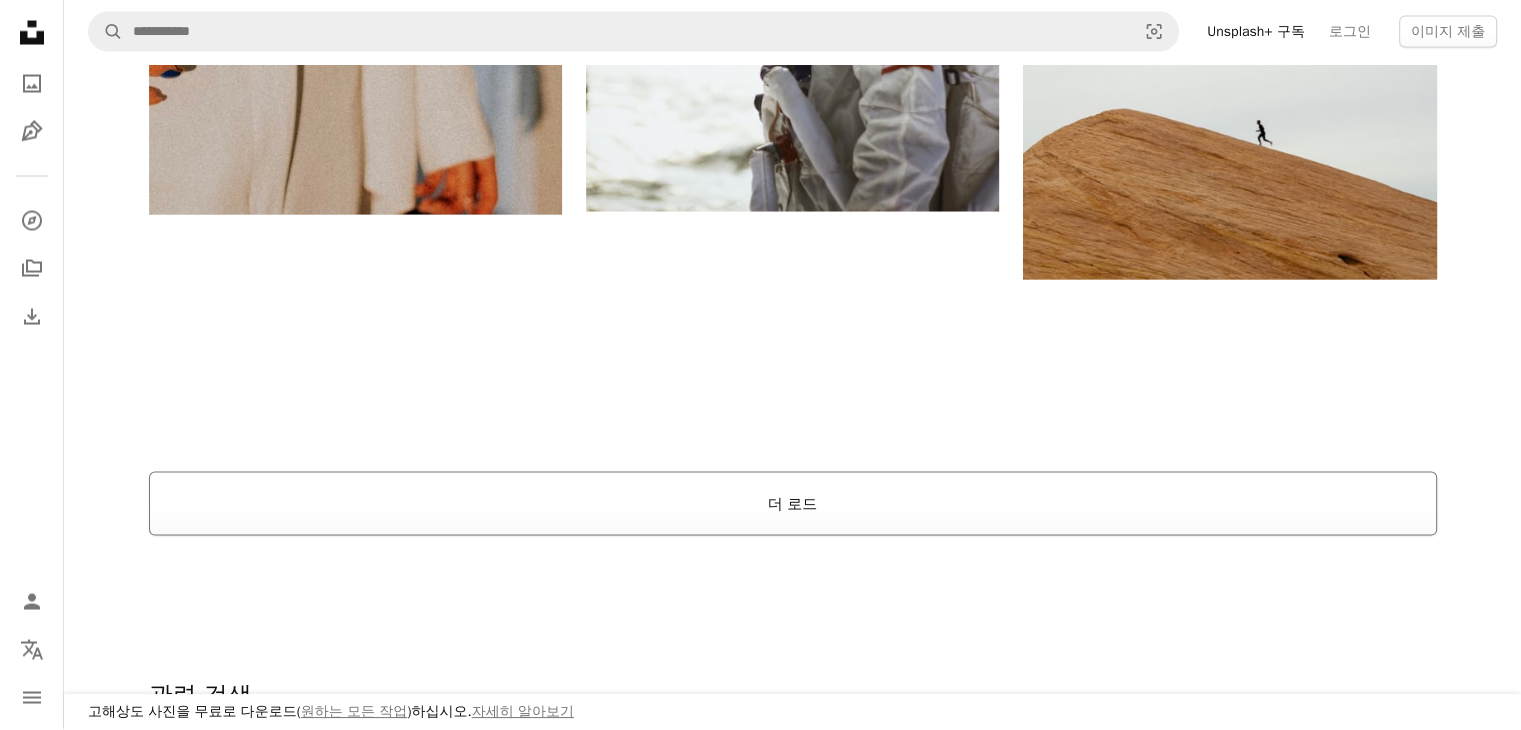 click on "더 로드" at bounding box center (793, 504) 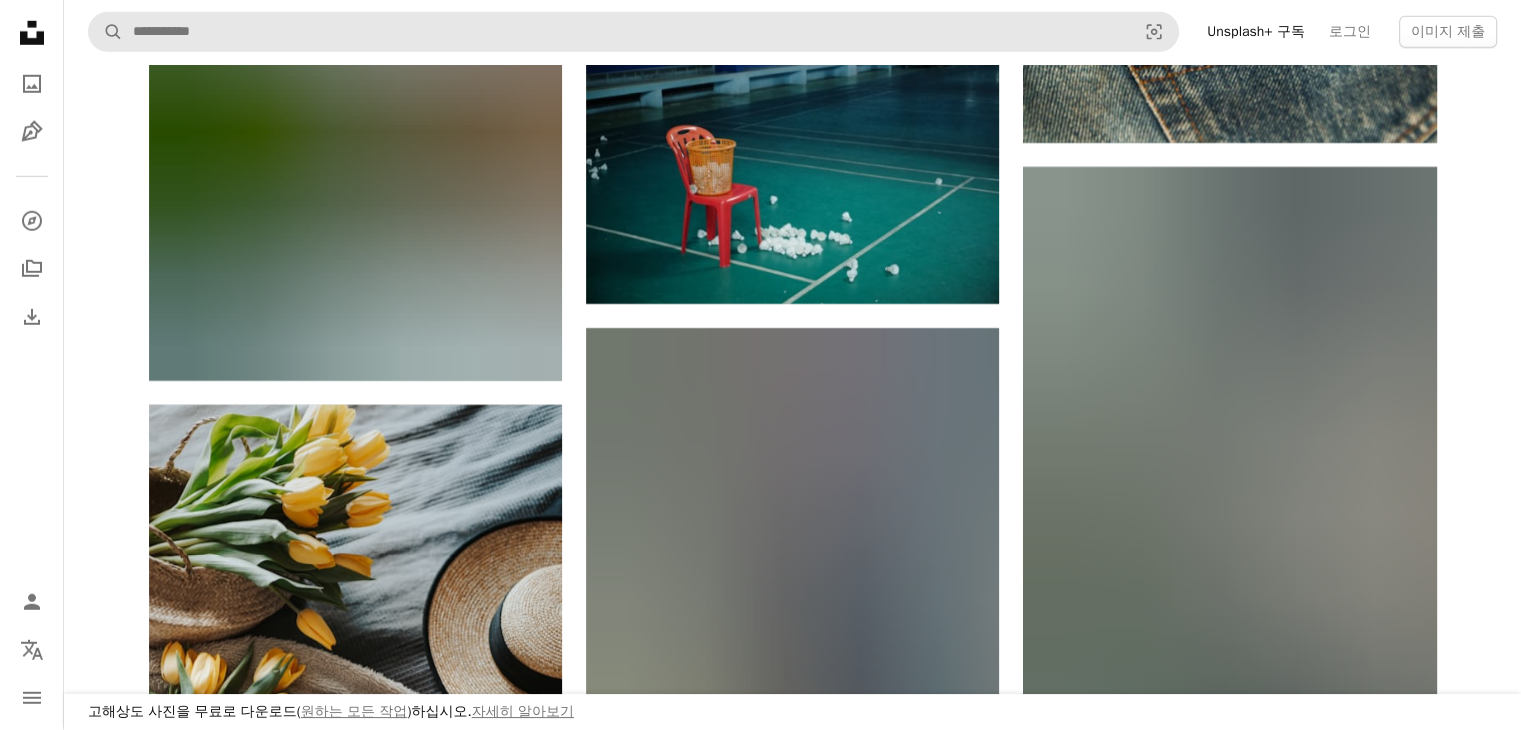 scroll, scrollTop: 14400, scrollLeft: 0, axis: vertical 